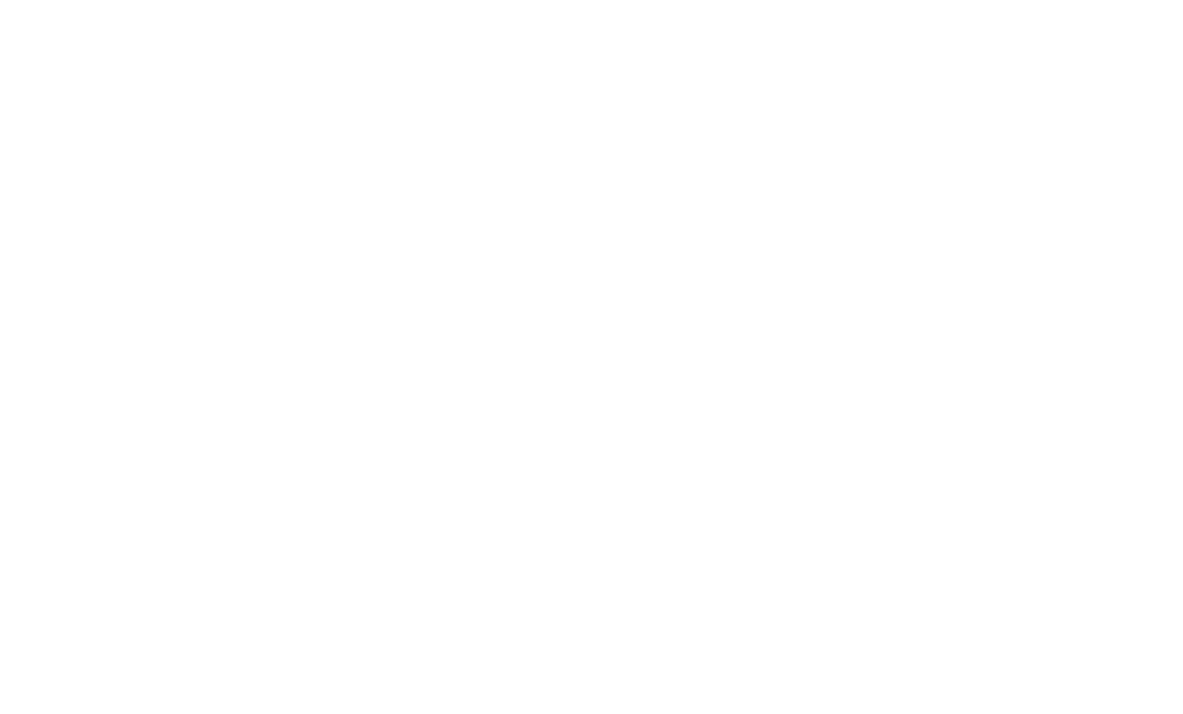 scroll, scrollTop: 0, scrollLeft: 0, axis: both 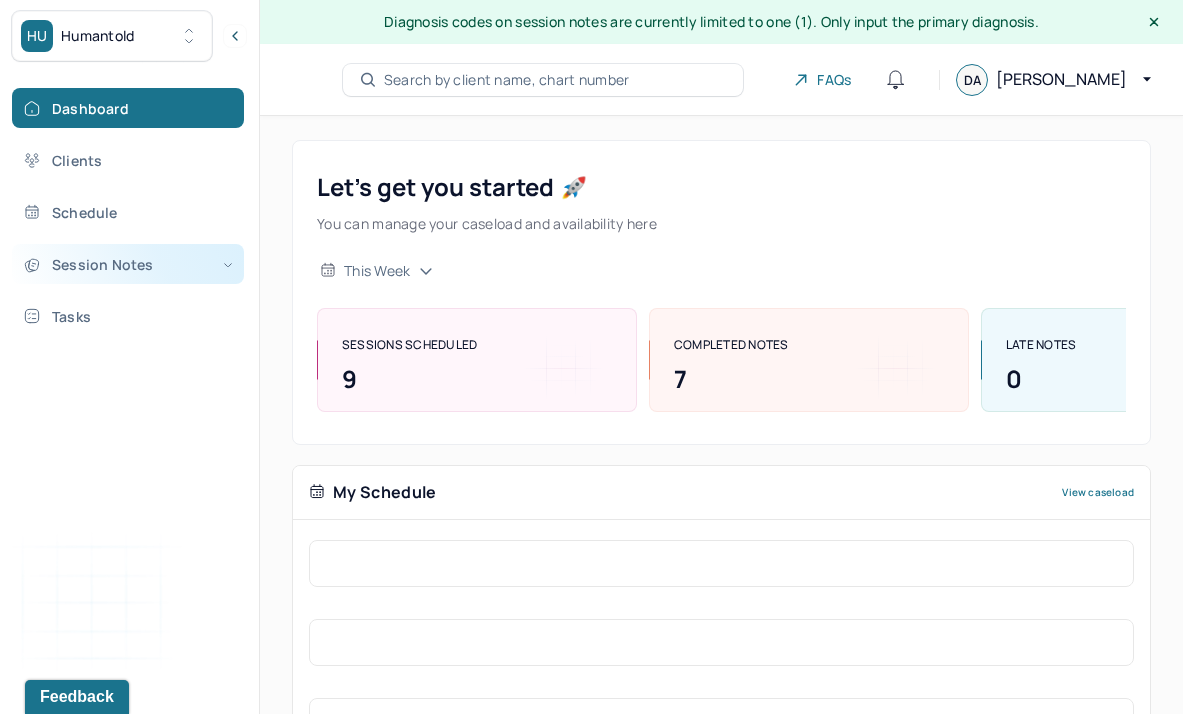 click on "Session Notes" at bounding box center (128, 264) 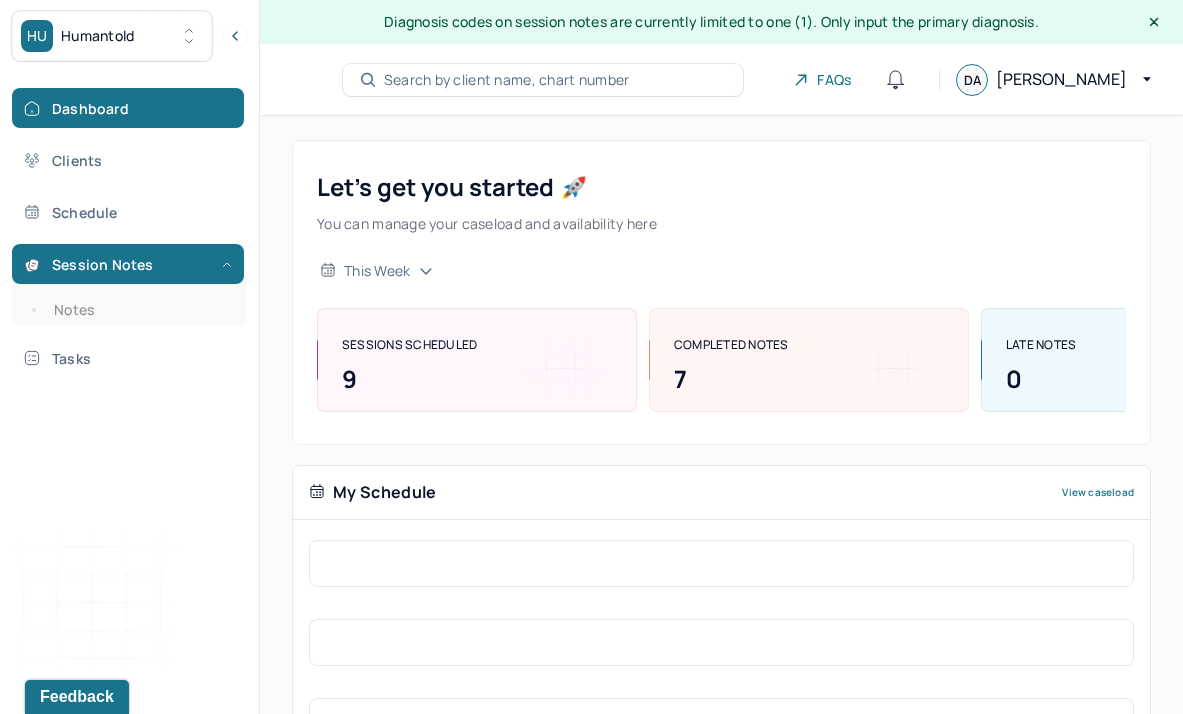 click on "Session Notes Notes" at bounding box center [129, 285] 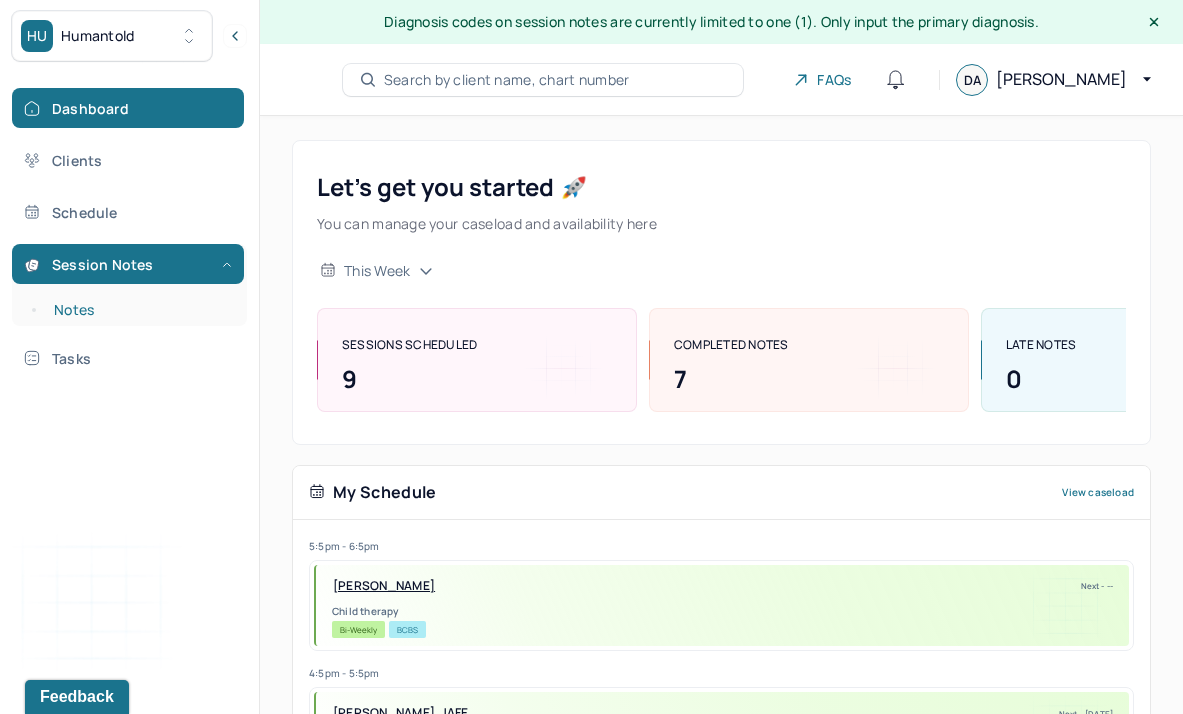 click on "Notes" at bounding box center [139, 310] 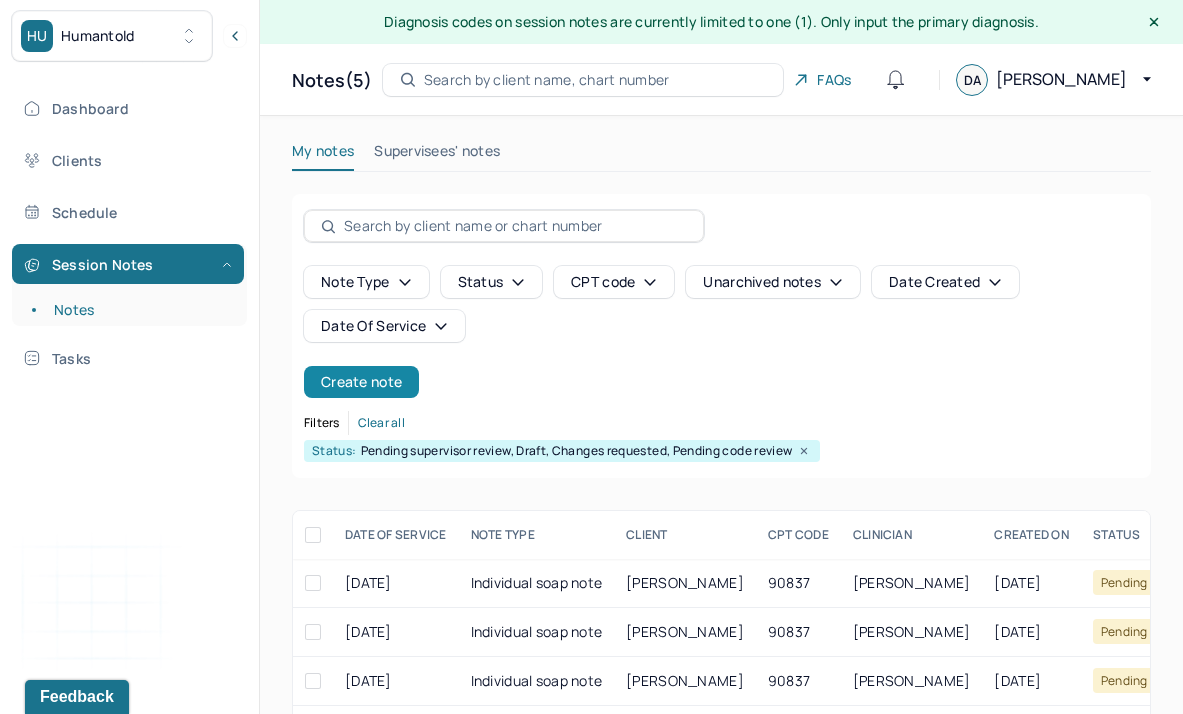 click on "Create note" at bounding box center (361, 382) 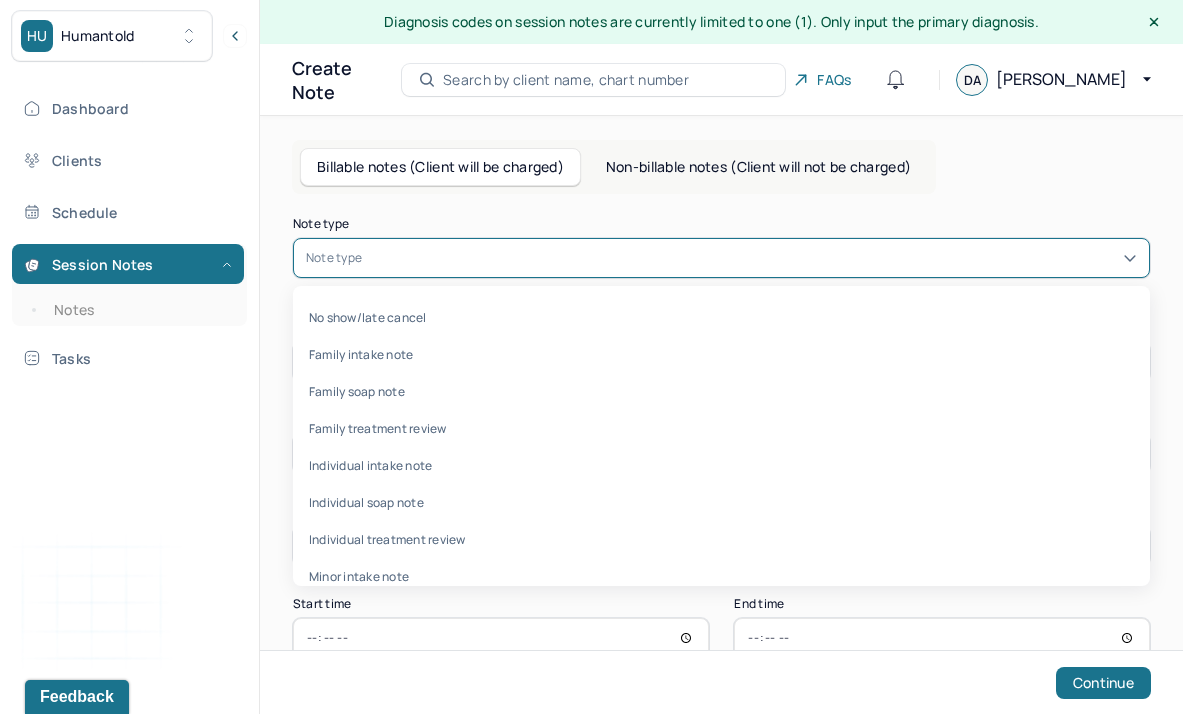 click at bounding box center (751, 258) 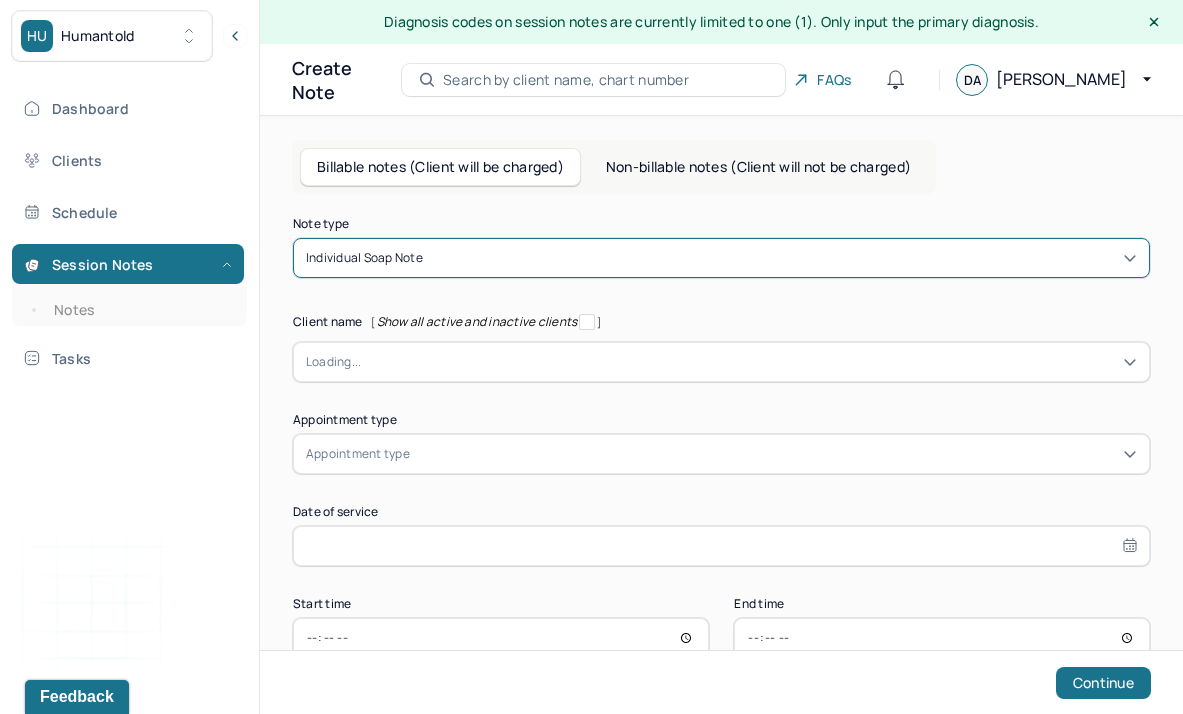 click on "Loading..." at bounding box center [721, 362] 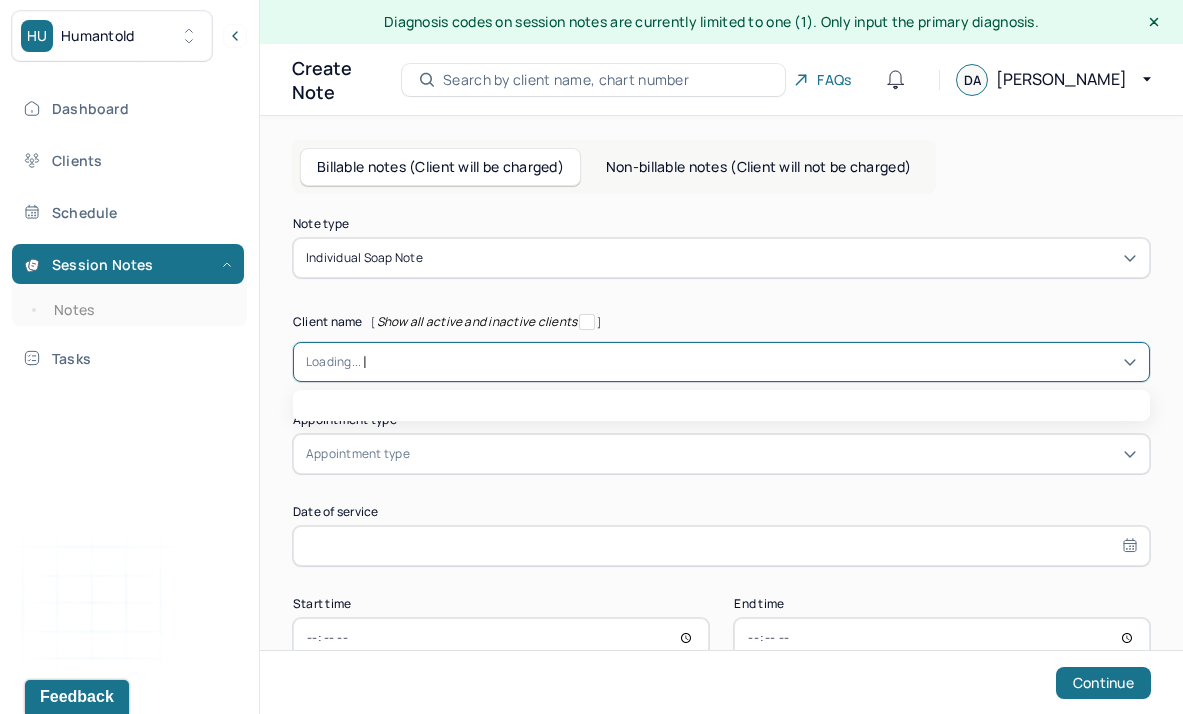 type on "[PERSON_NAME]" 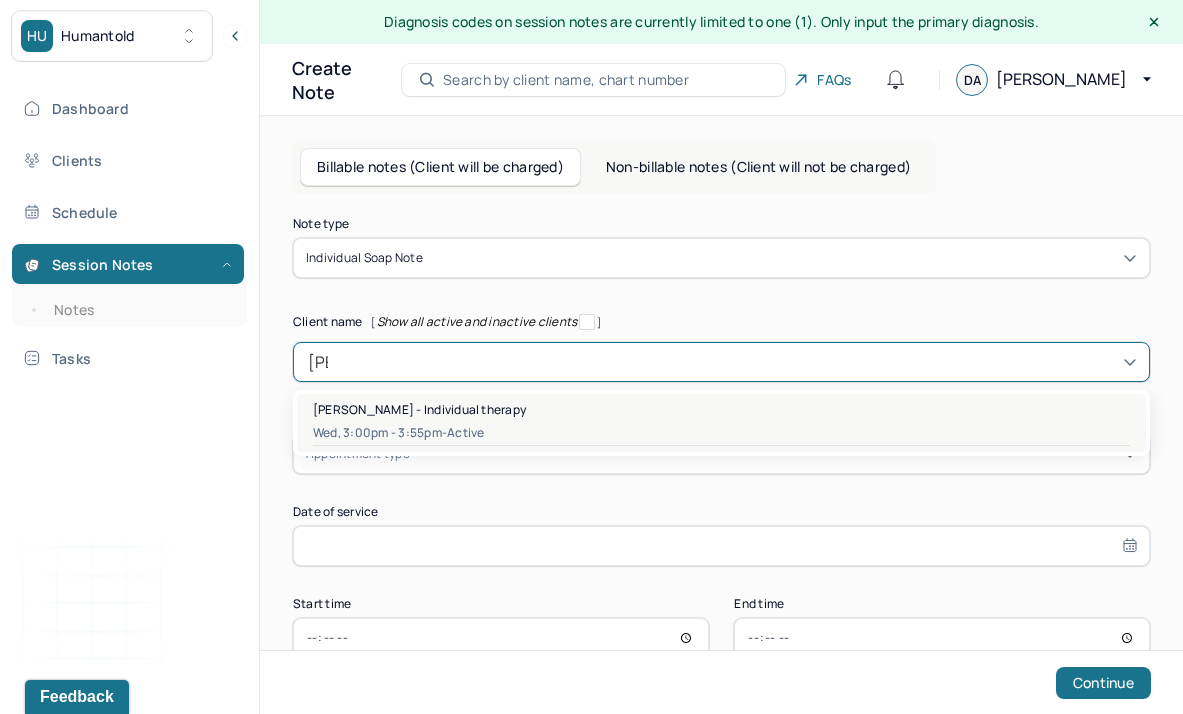 click on "Wed, 3:00pm - 3:55pm  -  active" at bounding box center (721, 433) 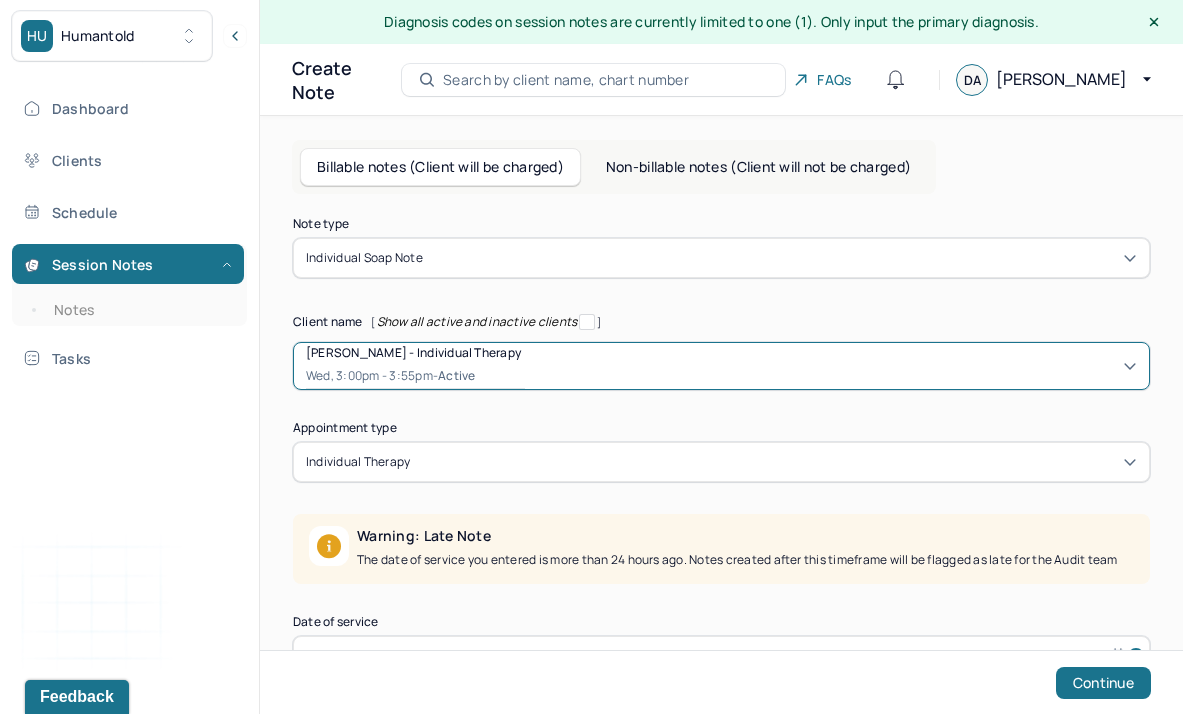 scroll, scrollTop: 191, scrollLeft: 0, axis: vertical 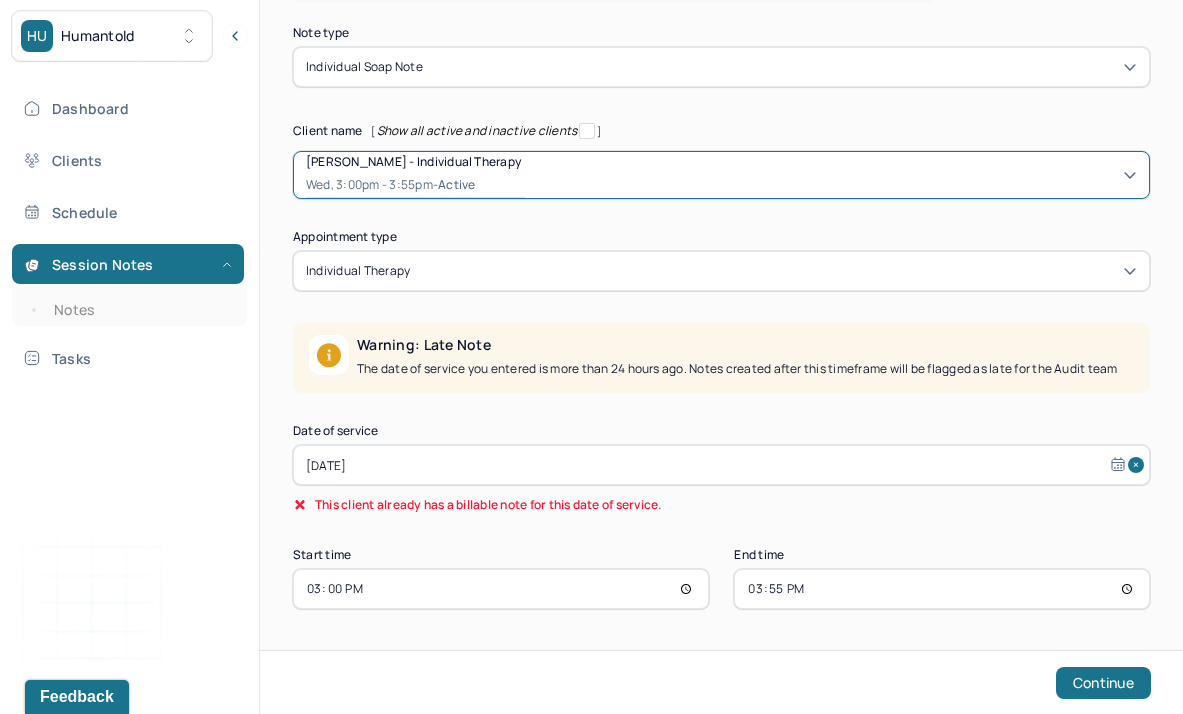 click on "[DATE]" at bounding box center (721, 465) 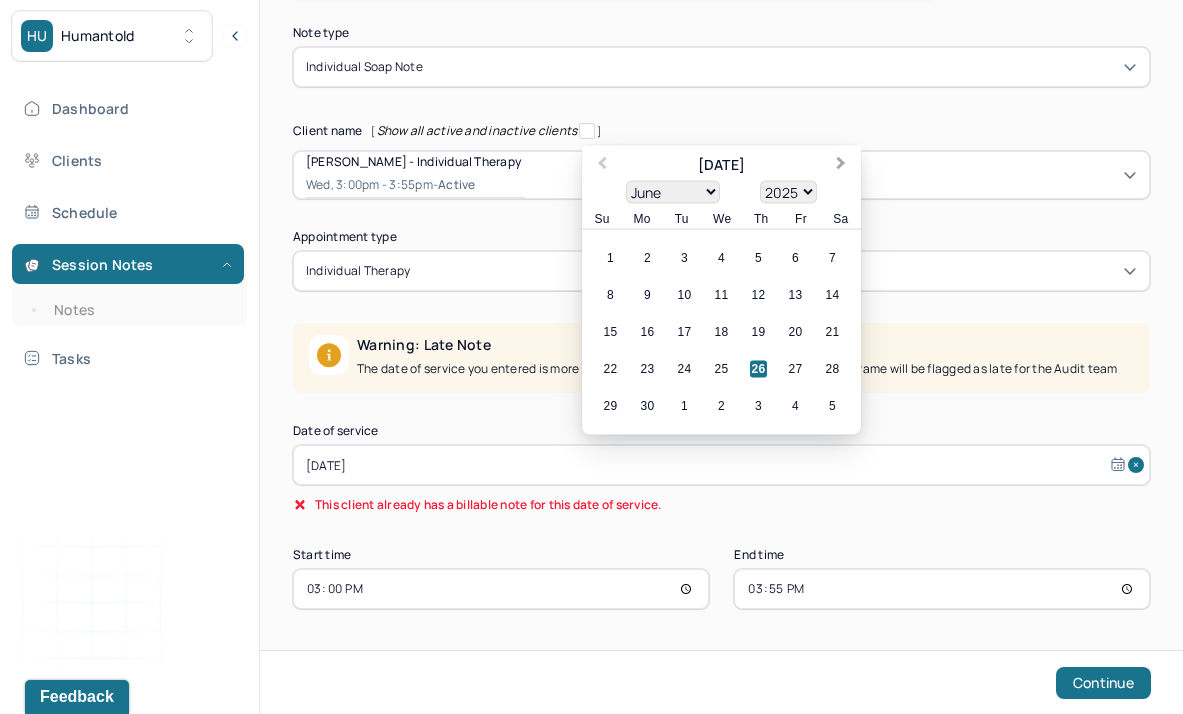 click on "Next Month" at bounding box center [841, 165] 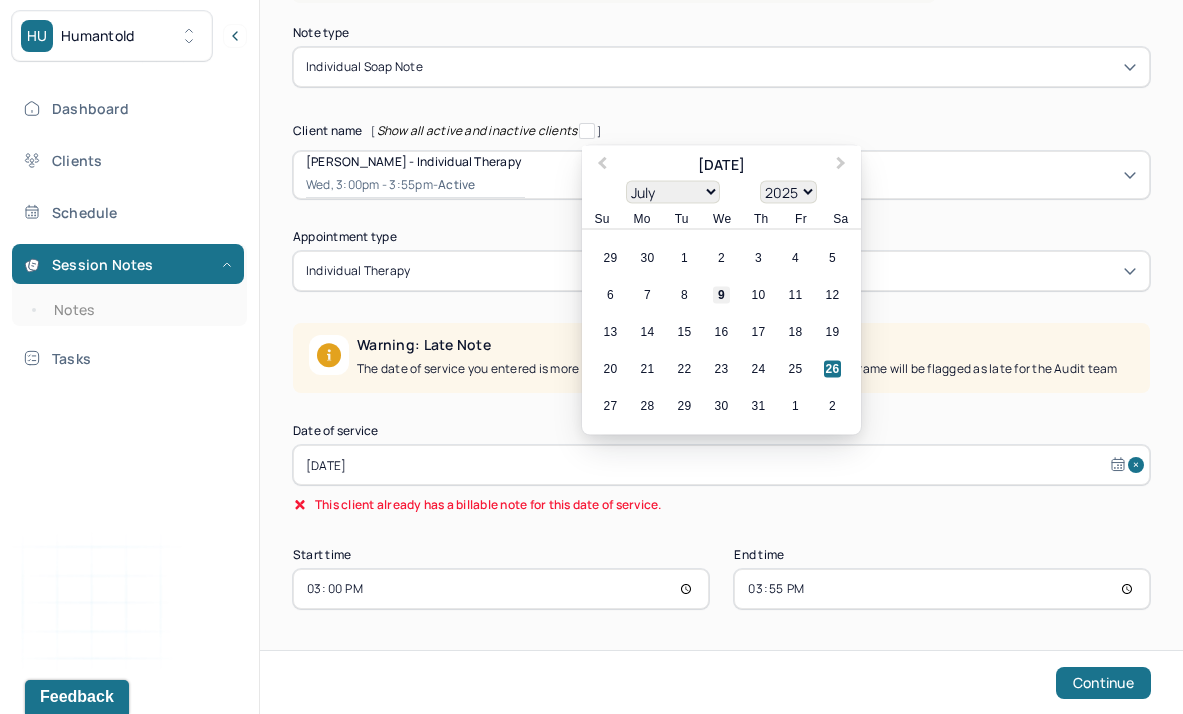 click on "9" at bounding box center (721, 295) 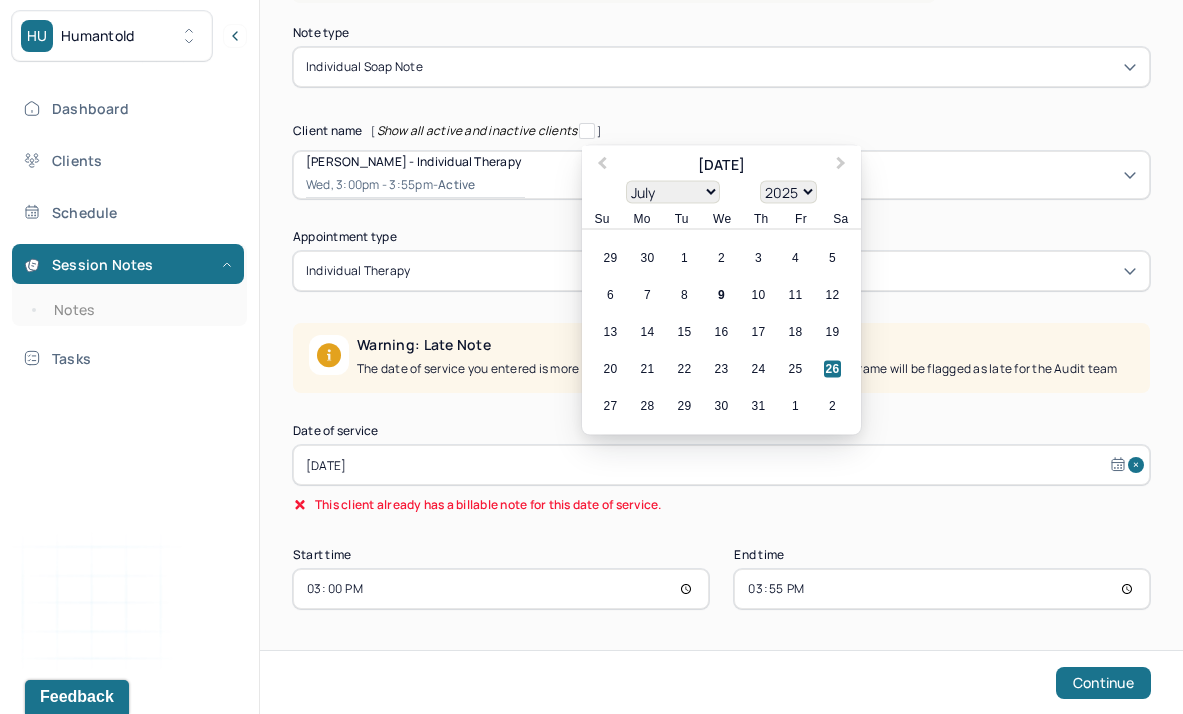 type on "[DATE]" 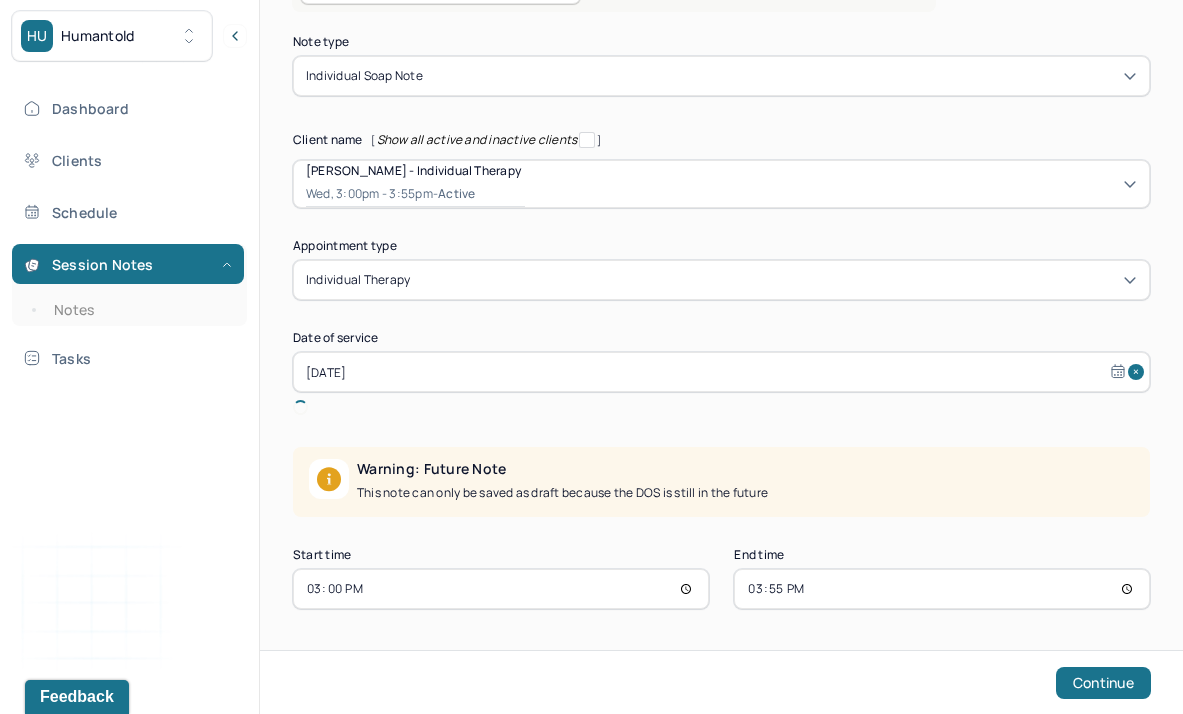 scroll, scrollTop: 159, scrollLeft: 0, axis: vertical 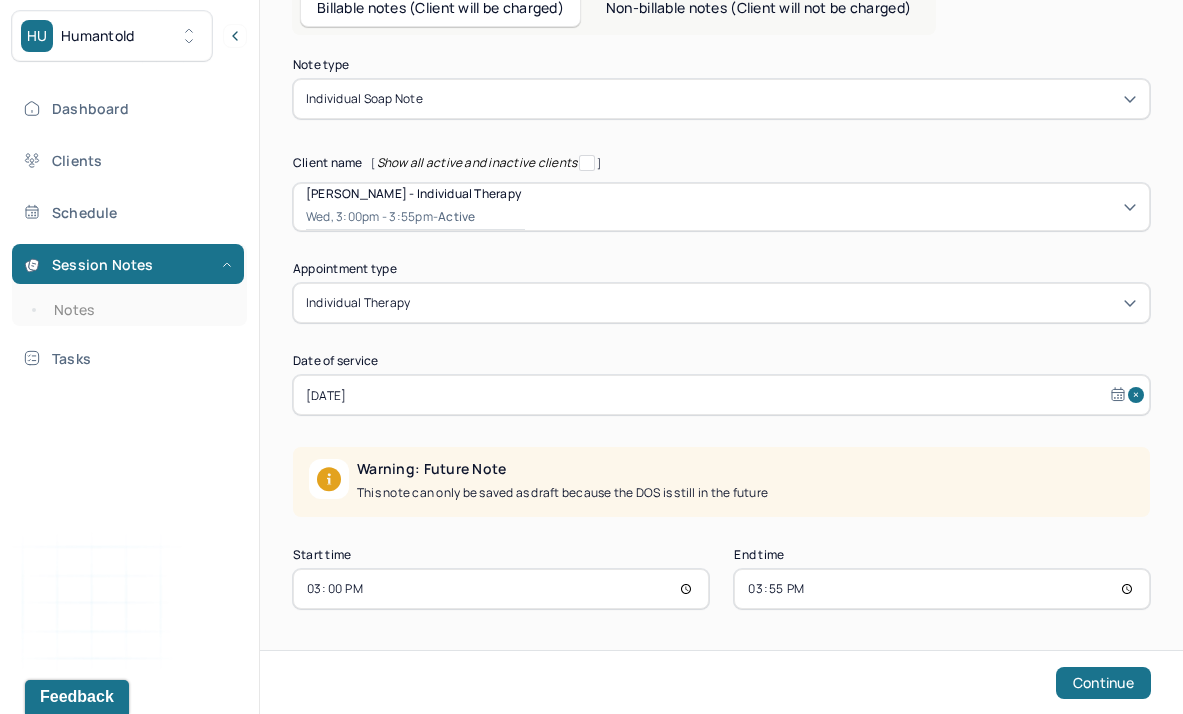 click on "15:00" at bounding box center (501, 589) 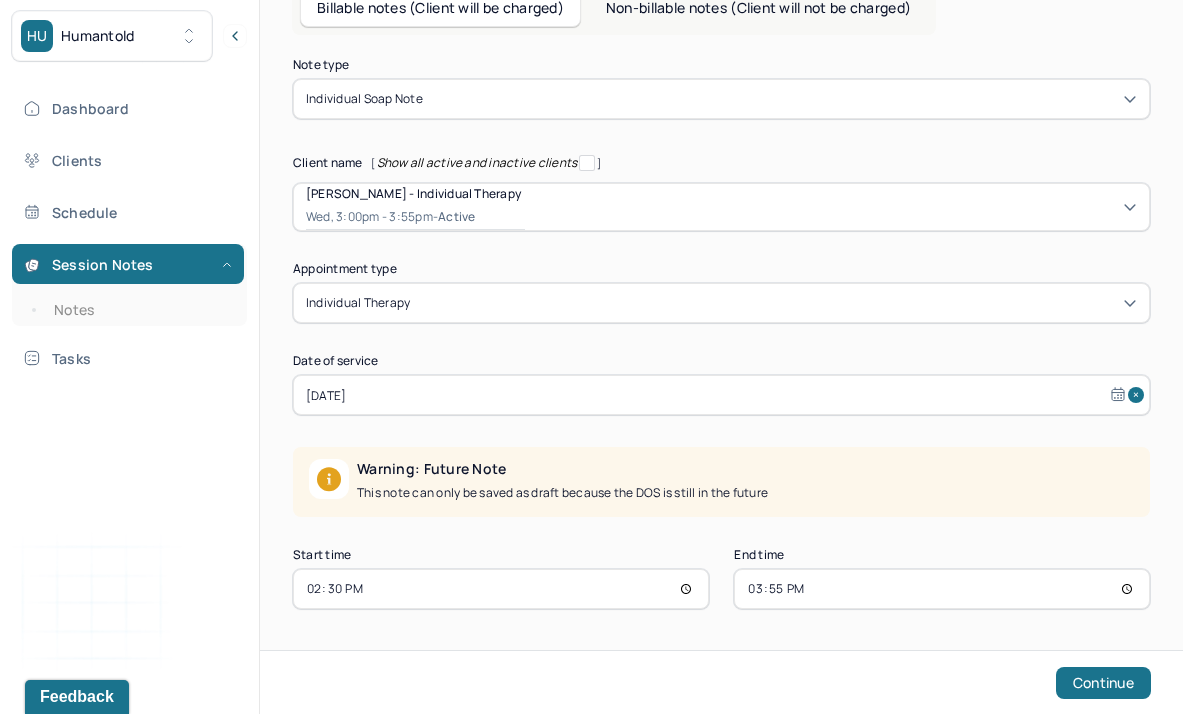 click on "14:30" at bounding box center (501, 589) 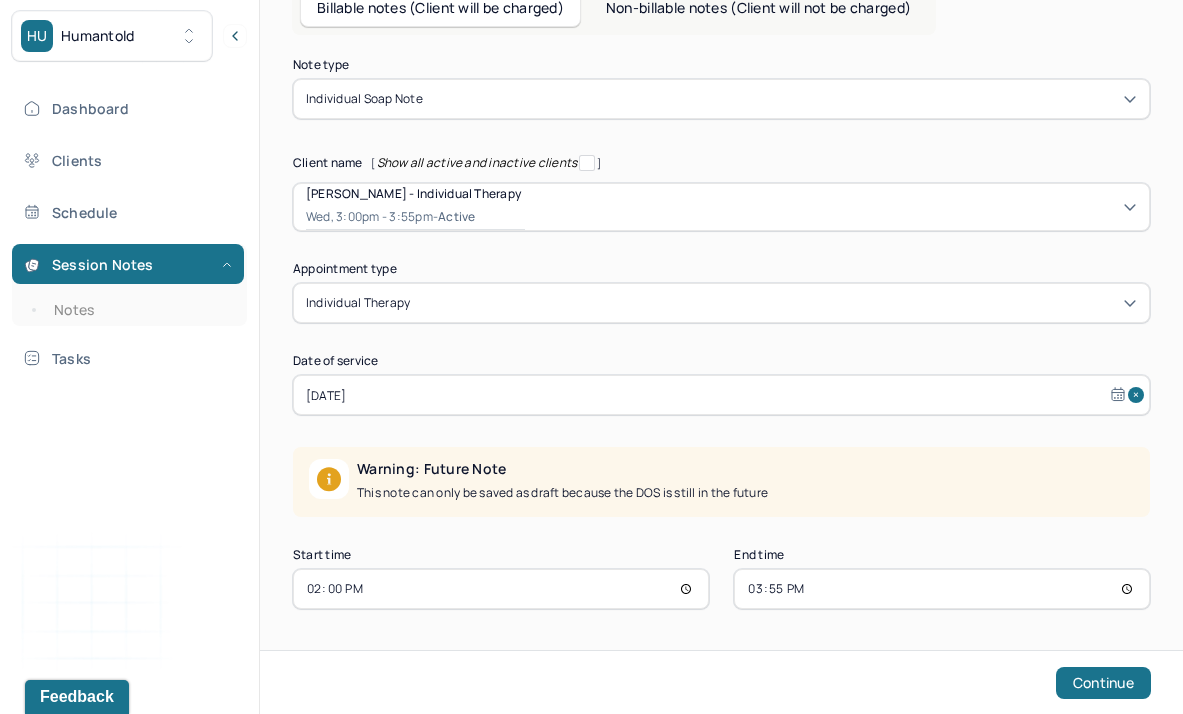 click on "15:55" at bounding box center (942, 589) 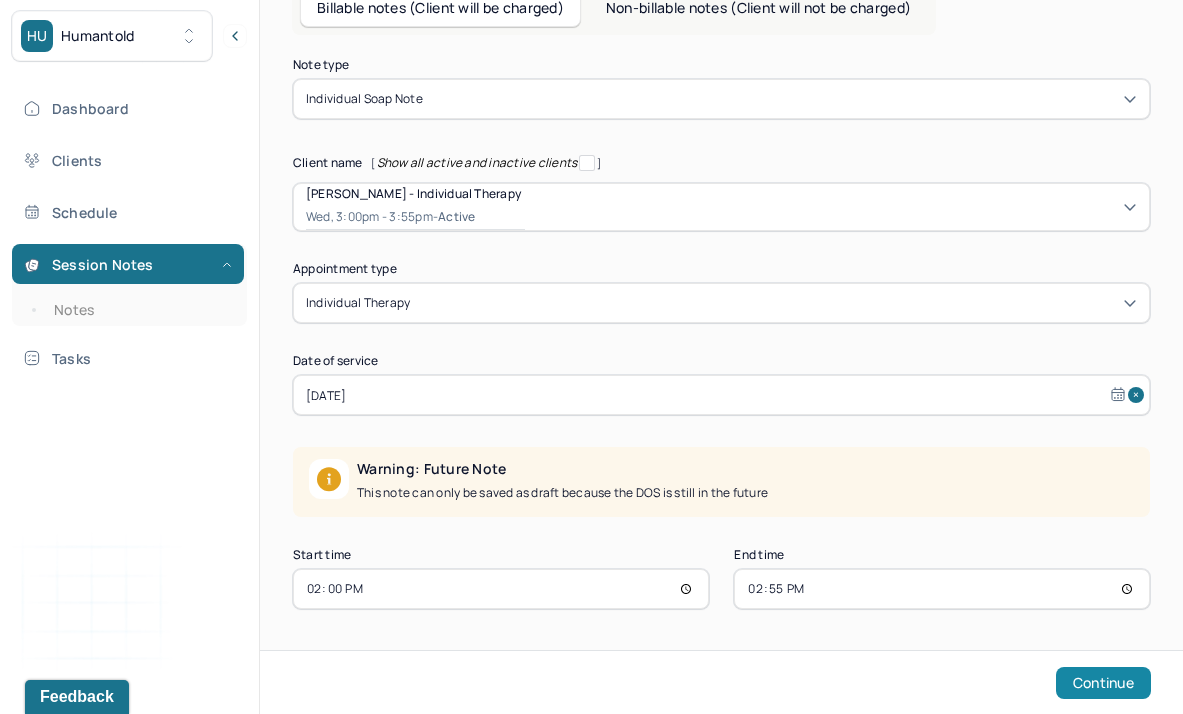 click on "Continue" at bounding box center (1103, 683) 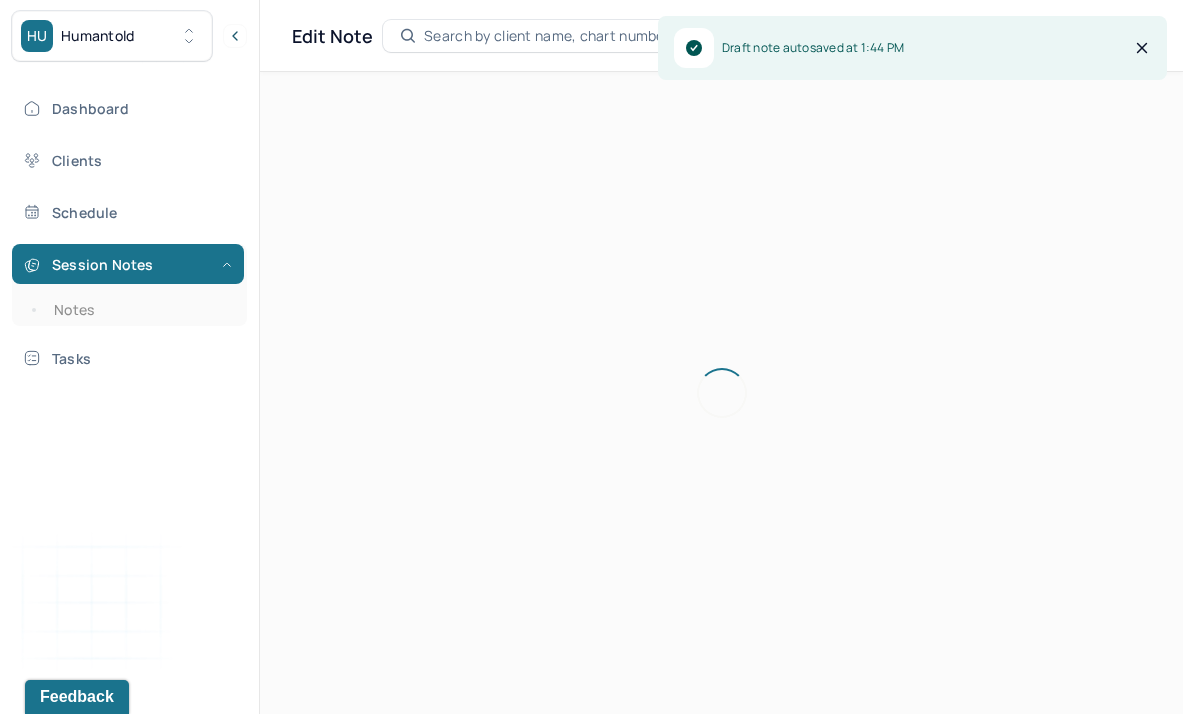 scroll, scrollTop: 36, scrollLeft: 0, axis: vertical 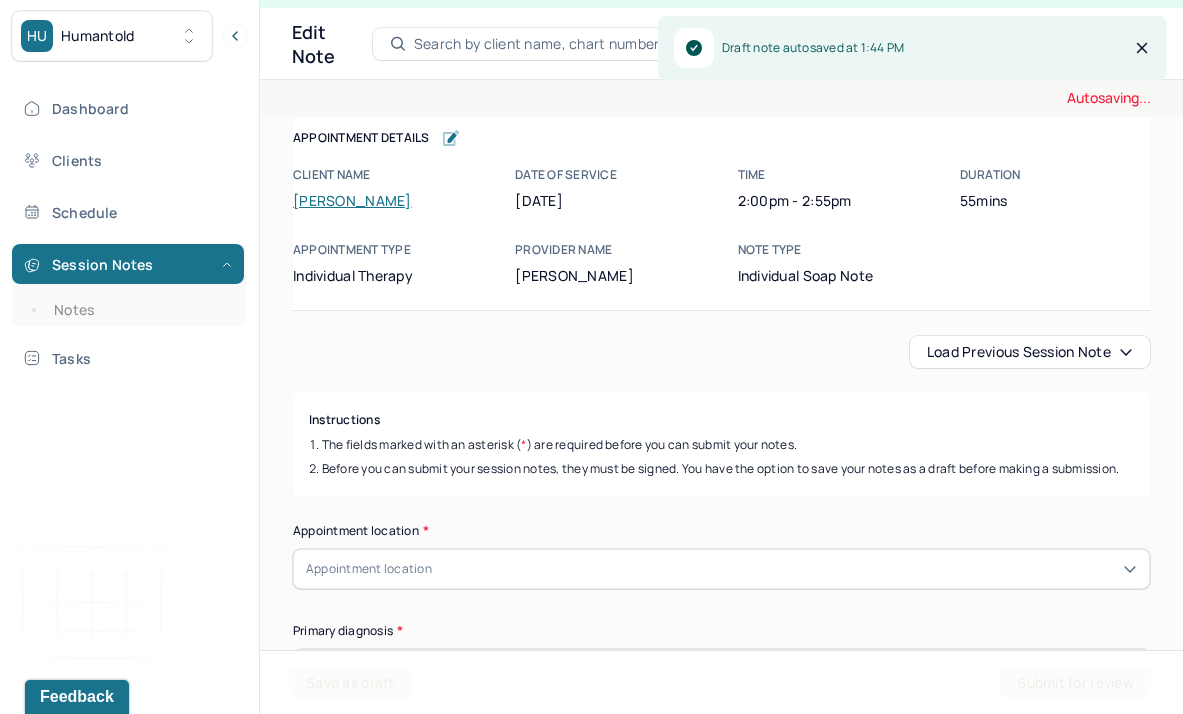 click on "Autosaving... Appointment Details     Client name [PERSON_NAME] Date of service [DATE] Time 2:00pm - 2:55pm Duration 55mins Appointment type individual therapy Provider name [PERSON_NAME] Note type Individual soap note Appointment Details     Client name [PERSON_NAME] Date of service [DATE] Time 2:00pm - 2:55pm Duration 55mins Appointment type individual therapy Provider name [PERSON_NAME] Note type Individual soap note   Load previous session note   Instructions The fields marked with an asterisk ( * ) are required before you can submit your notes. Before you can submit your session notes, they must be signed. You have the option to save your notes as a draft before making a submission. Appointment location * Appointment location Primary diagnosis * Primary diagnosis Secondary diagnosis (optional) Secondary diagnosis Tertiary diagnosis (optional) Tertiary diagnosis Emotional / Behavioural symptoms demonstrated * Causing * Causing Intention for Session * Intention for Session Session Note *" at bounding box center [721, 2343] 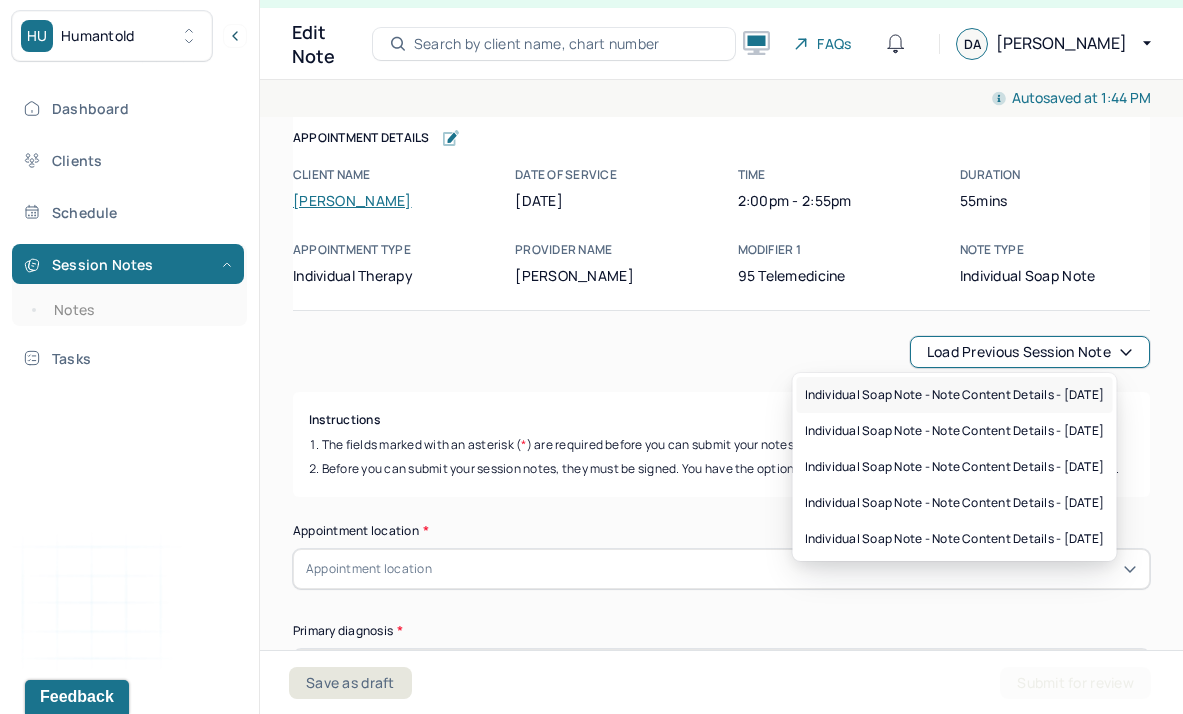 click on "Individual soap note   - Note content Details -   [DATE]" at bounding box center (955, 395) 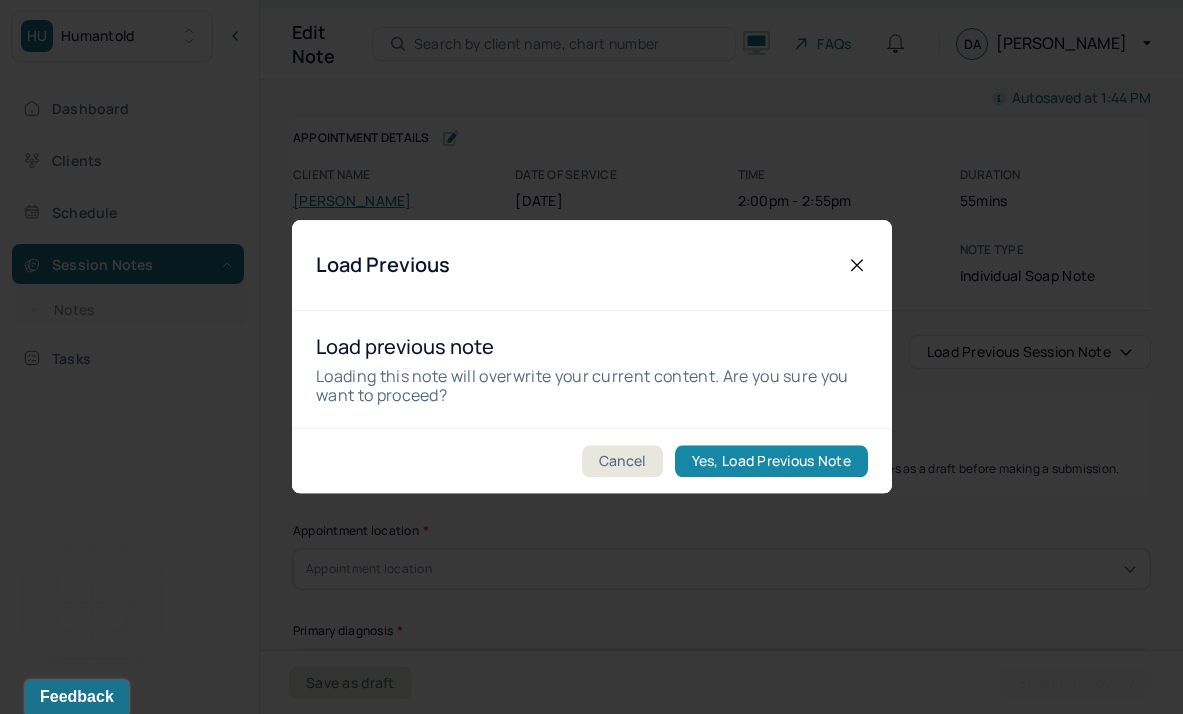click on "Yes, Load Previous Note" at bounding box center (770, 462) 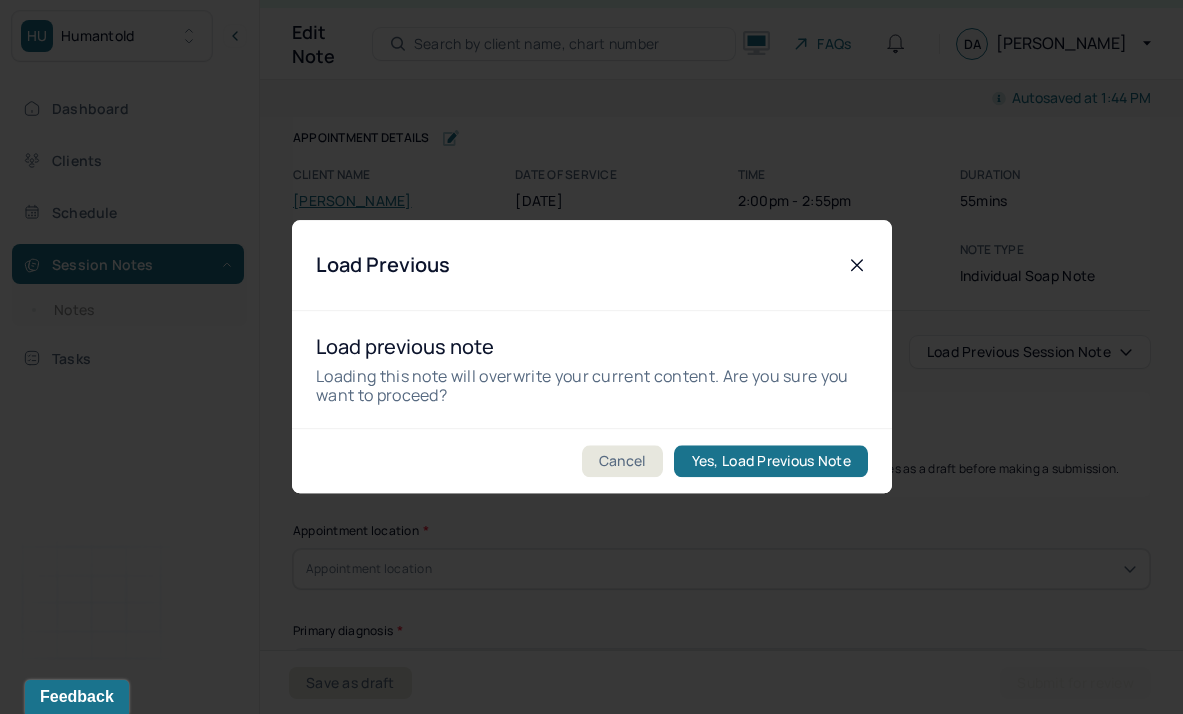 type on "Client endorsed feelings of stress, anxiety, and insecurity. However, client also endorsed pride in herself." 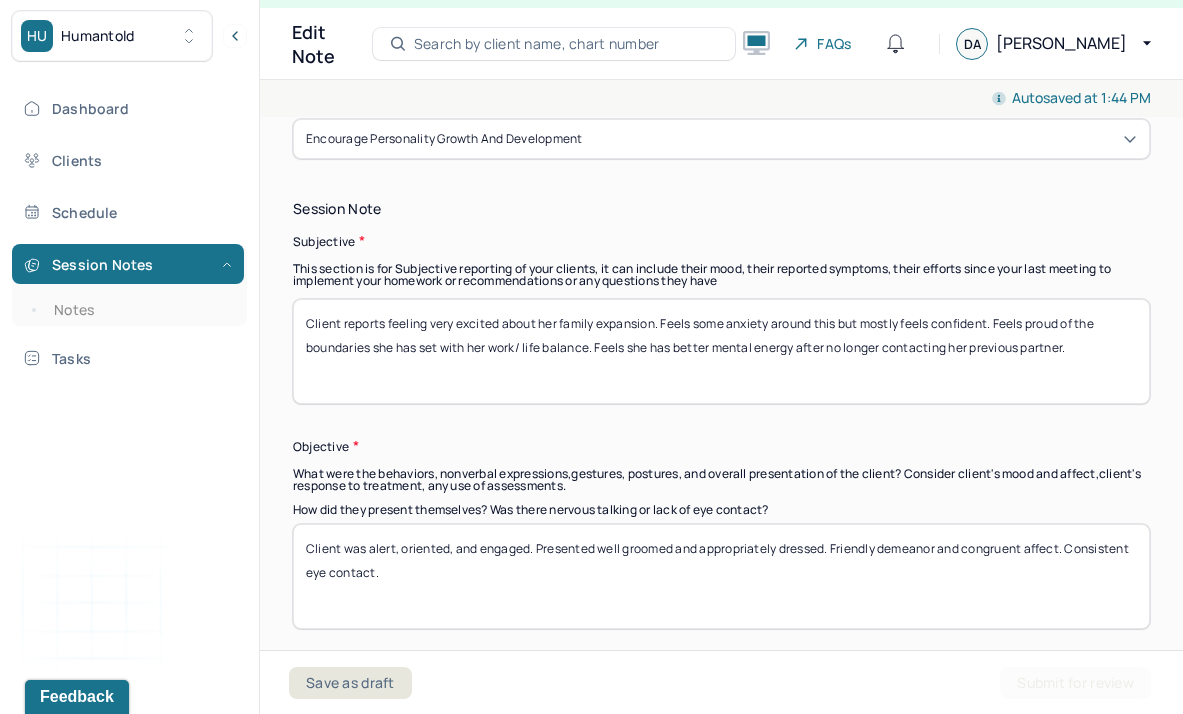 scroll, scrollTop: 1043, scrollLeft: 0, axis: vertical 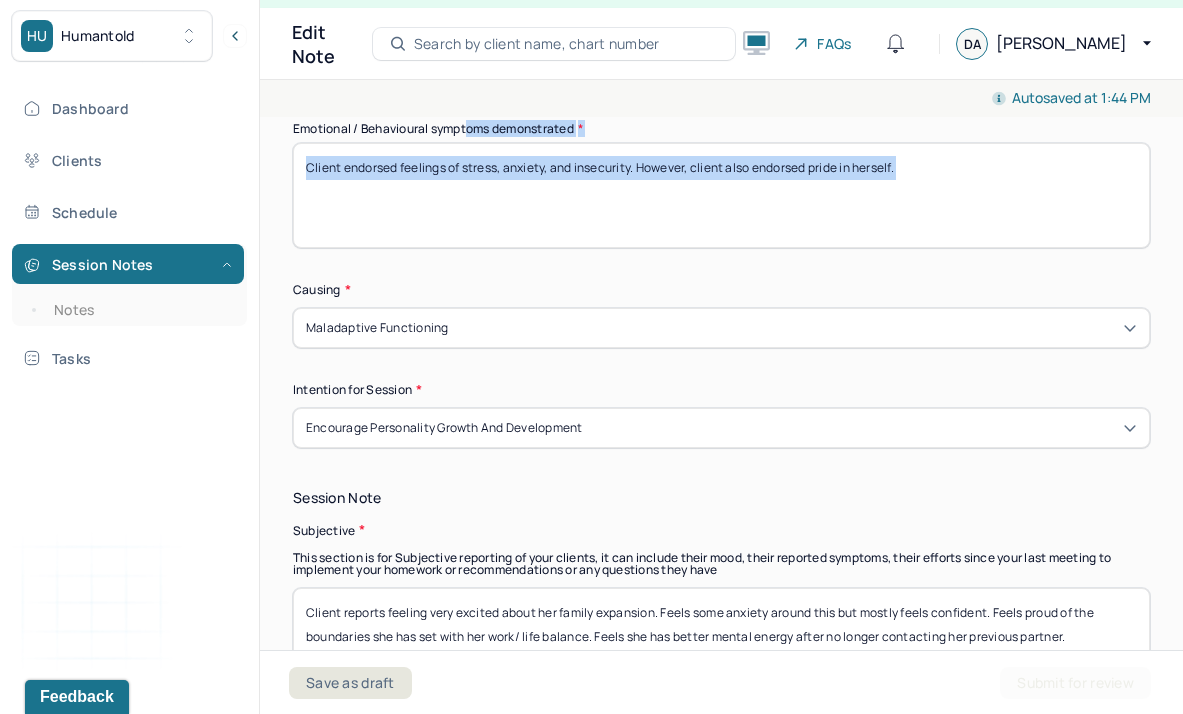 drag, startPoint x: 695, startPoint y: 248, endPoint x: 459, endPoint y: 116, distance: 270.4071 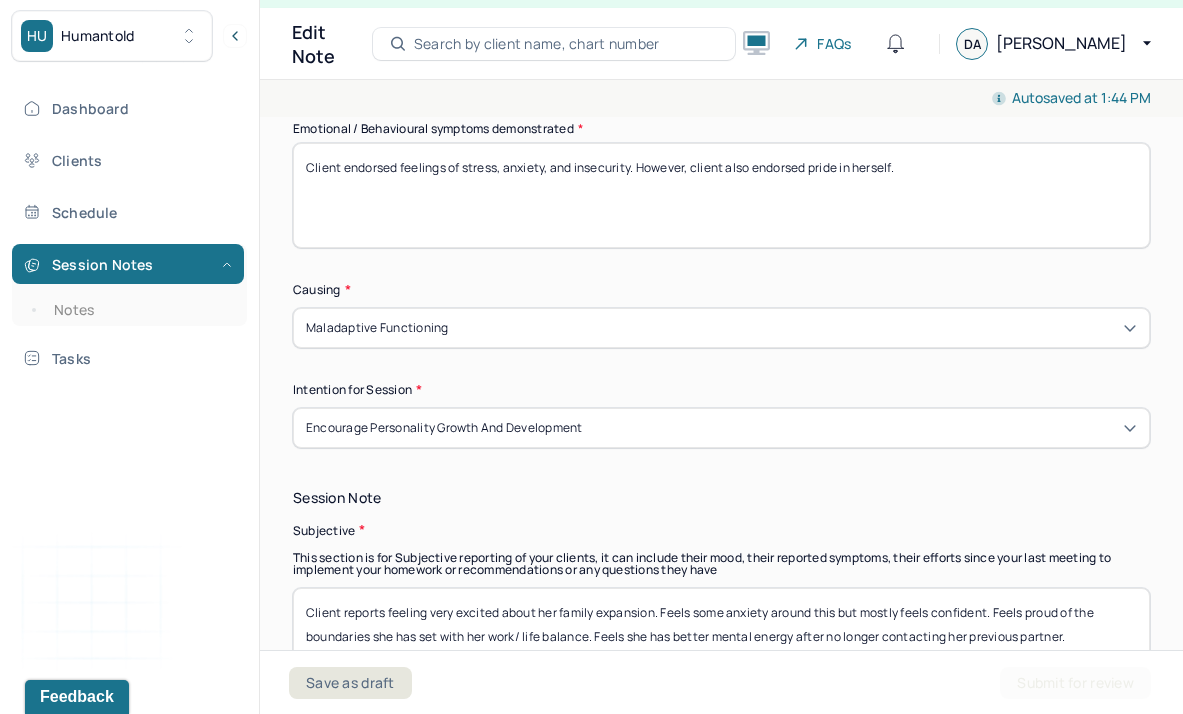 click on "Client endorsed feelings of stress, anxiety, and insecurity. However, client also endorsed pride in herself." at bounding box center (721, 195) 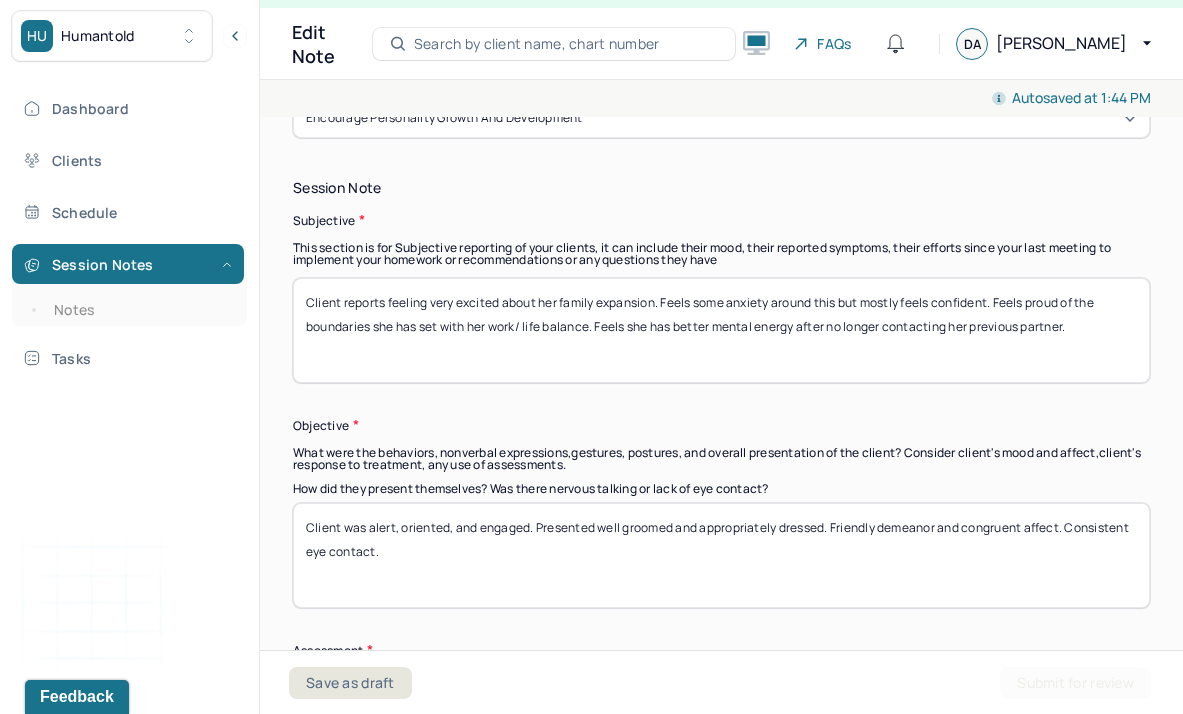 scroll, scrollTop: 1357, scrollLeft: 0, axis: vertical 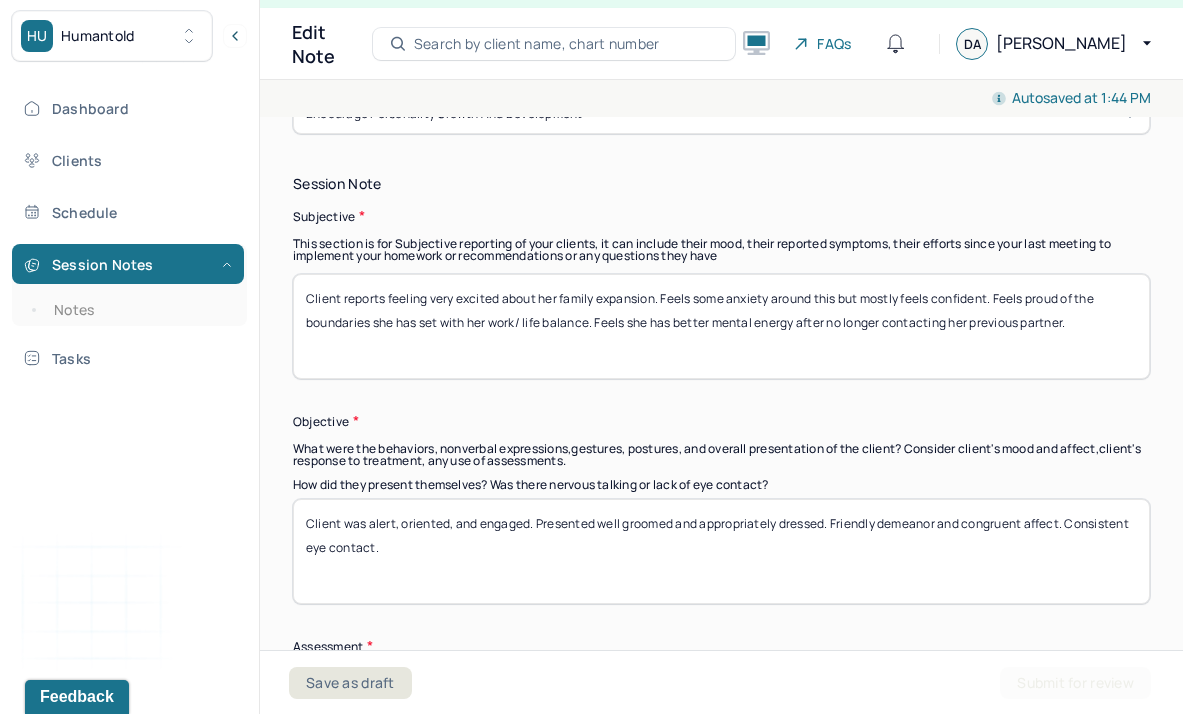type 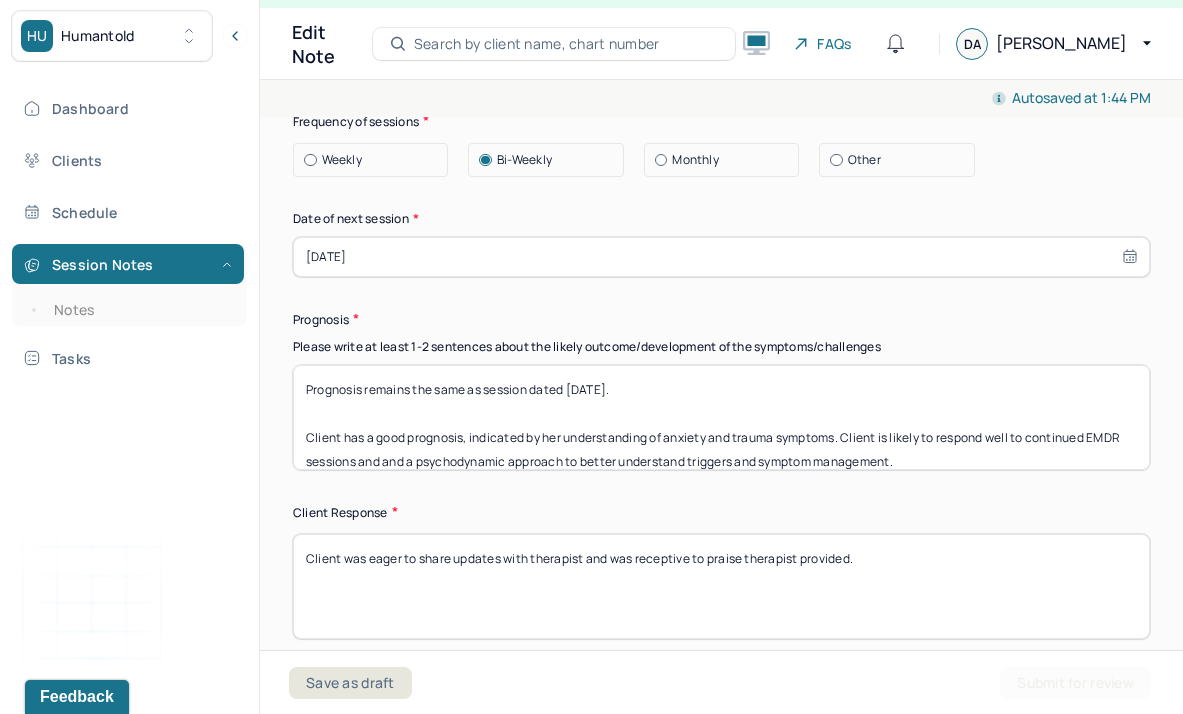 scroll, scrollTop: 2999, scrollLeft: 0, axis: vertical 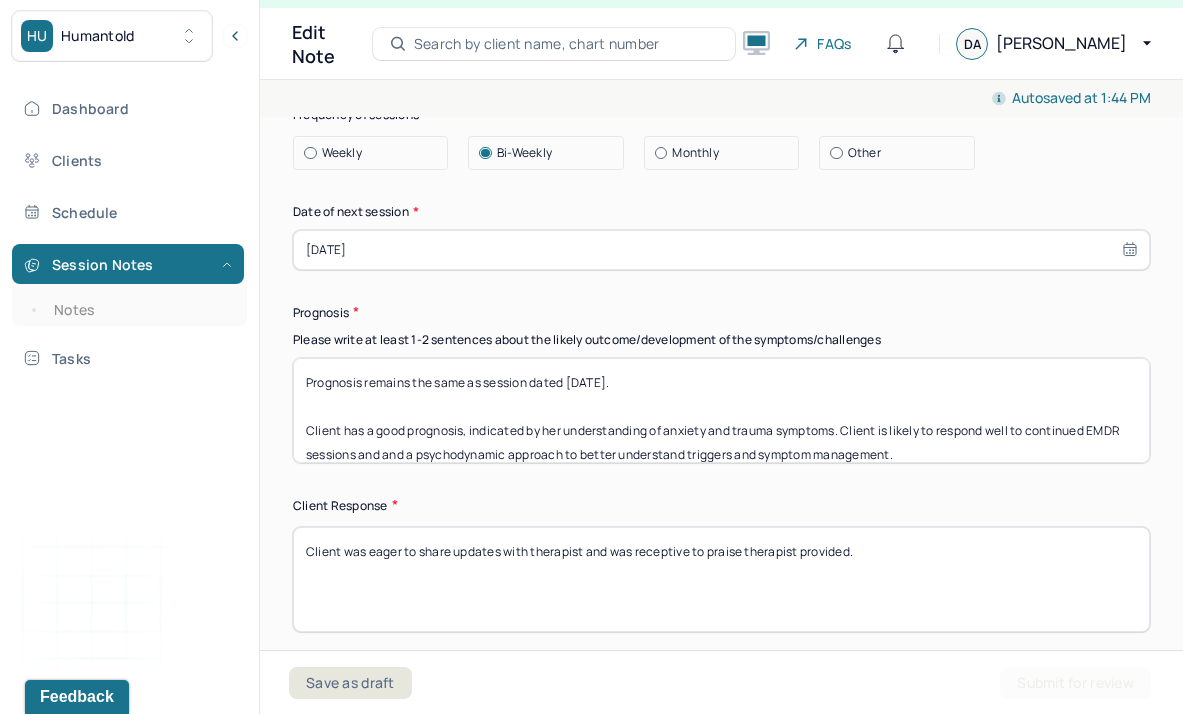 type on "Client was focused and attentive throughout the duration of session." 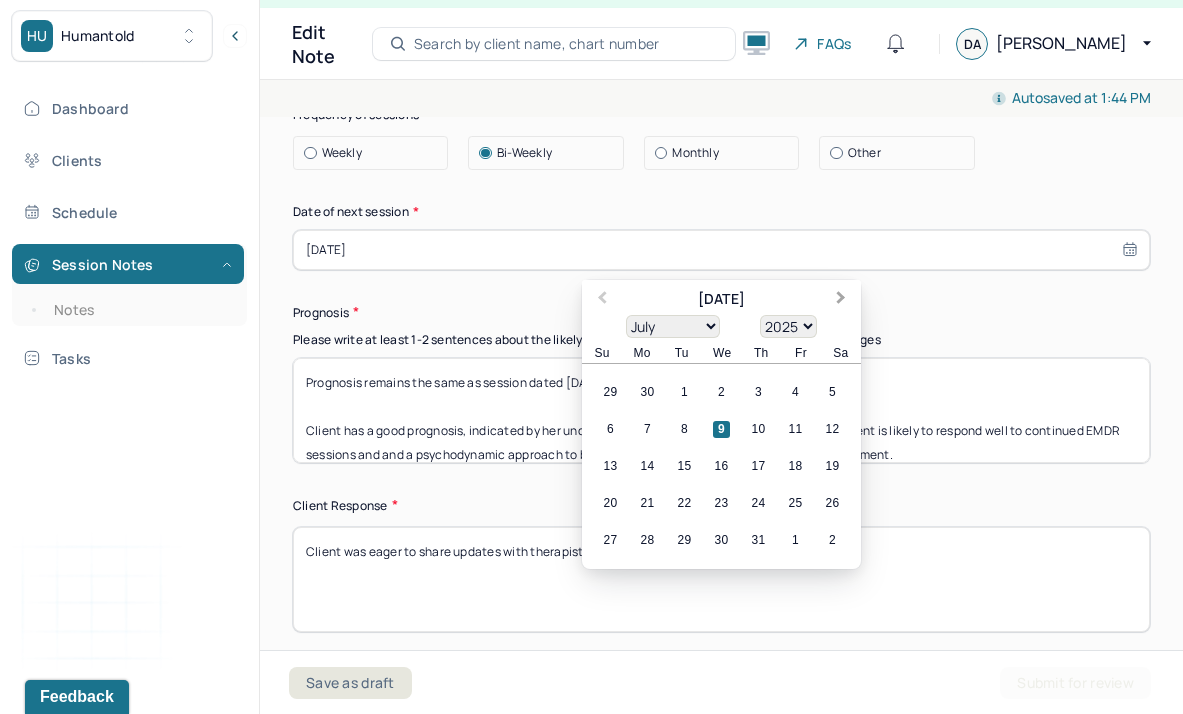 click on "Next Month" at bounding box center [843, 301] 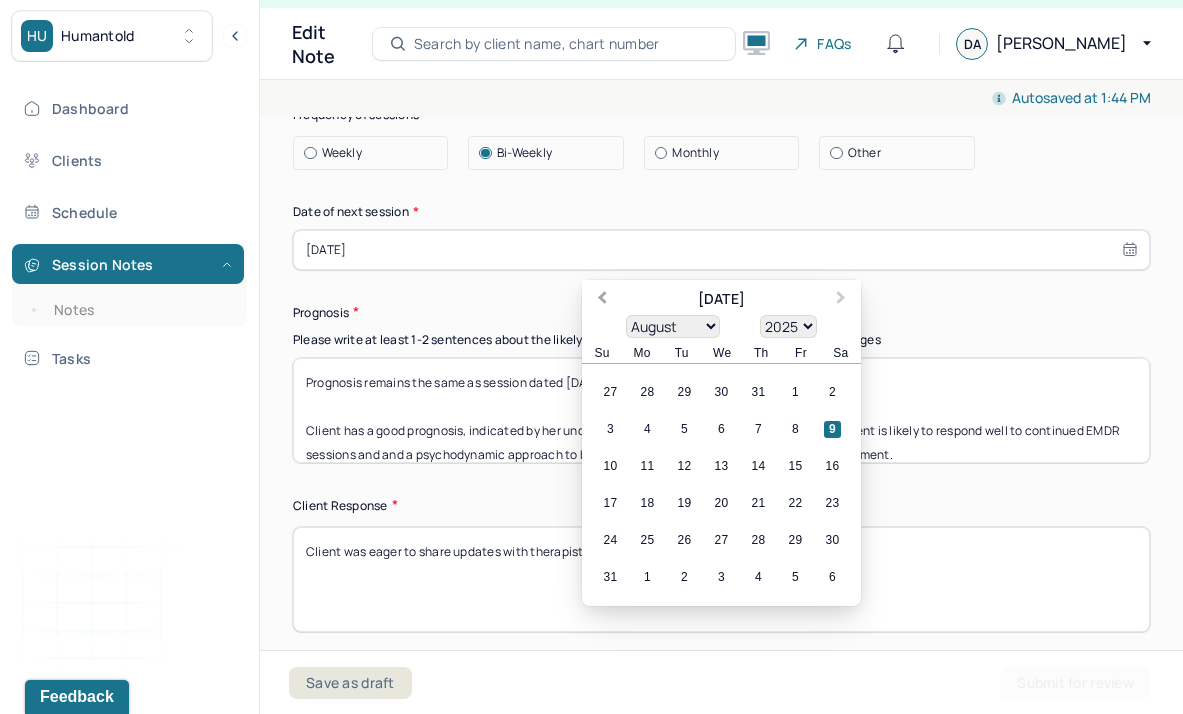 click on "Previous Month" at bounding box center [600, 301] 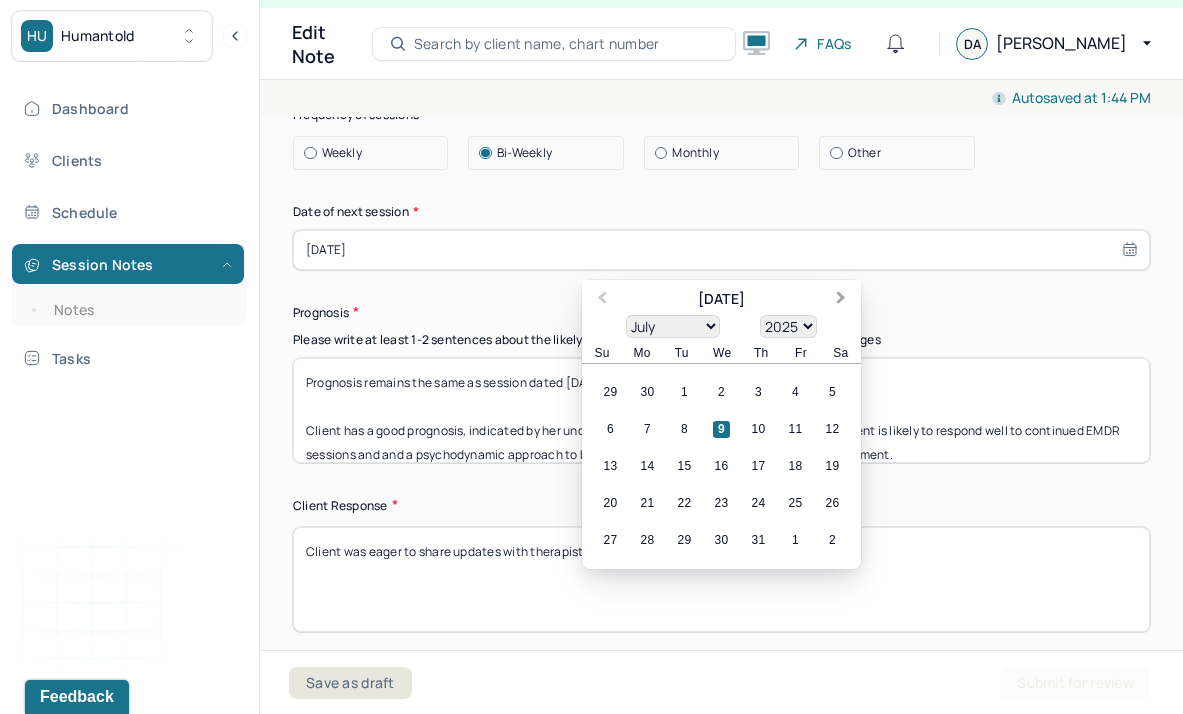 click on "Next Month" at bounding box center [841, 299] 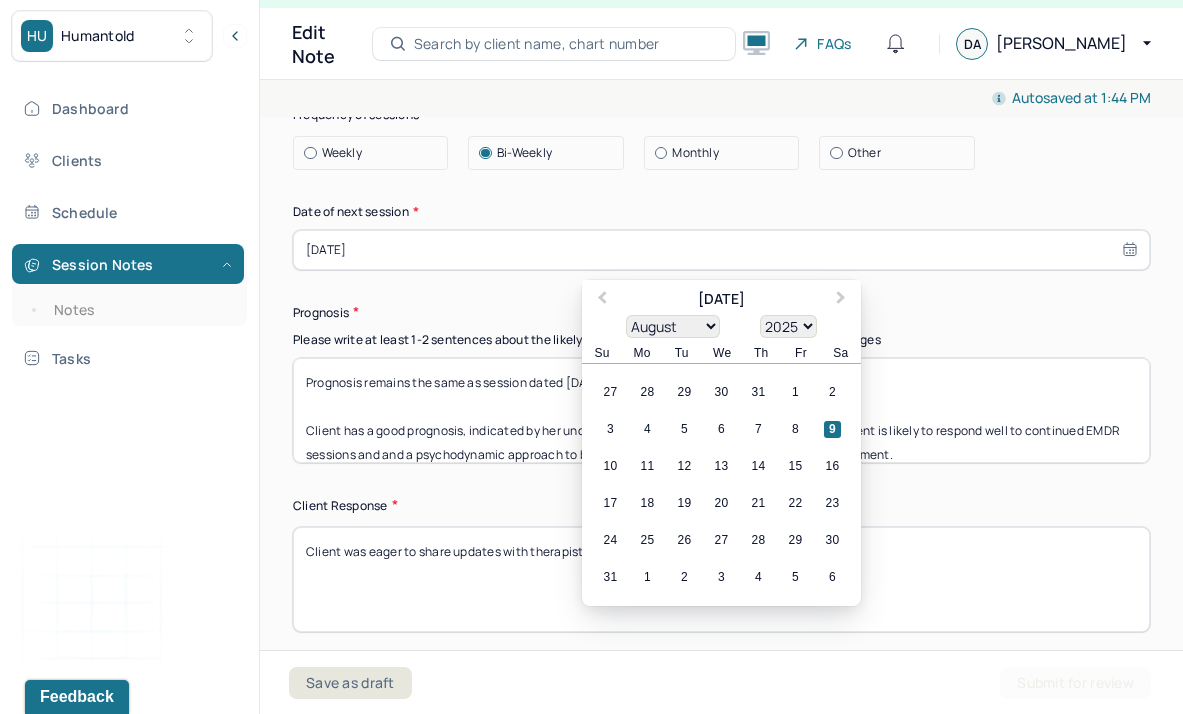 click on "Prognosis" at bounding box center [721, 312] 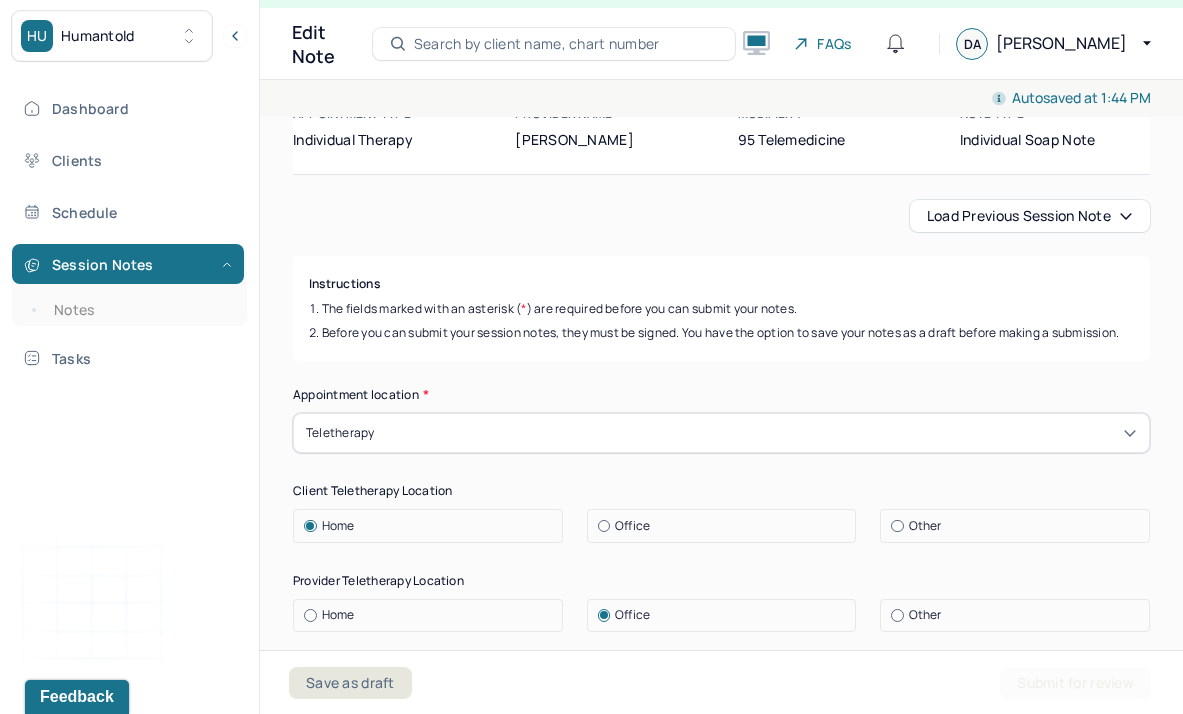 scroll, scrollTop: 0, scrollLeft: 0, axis: both 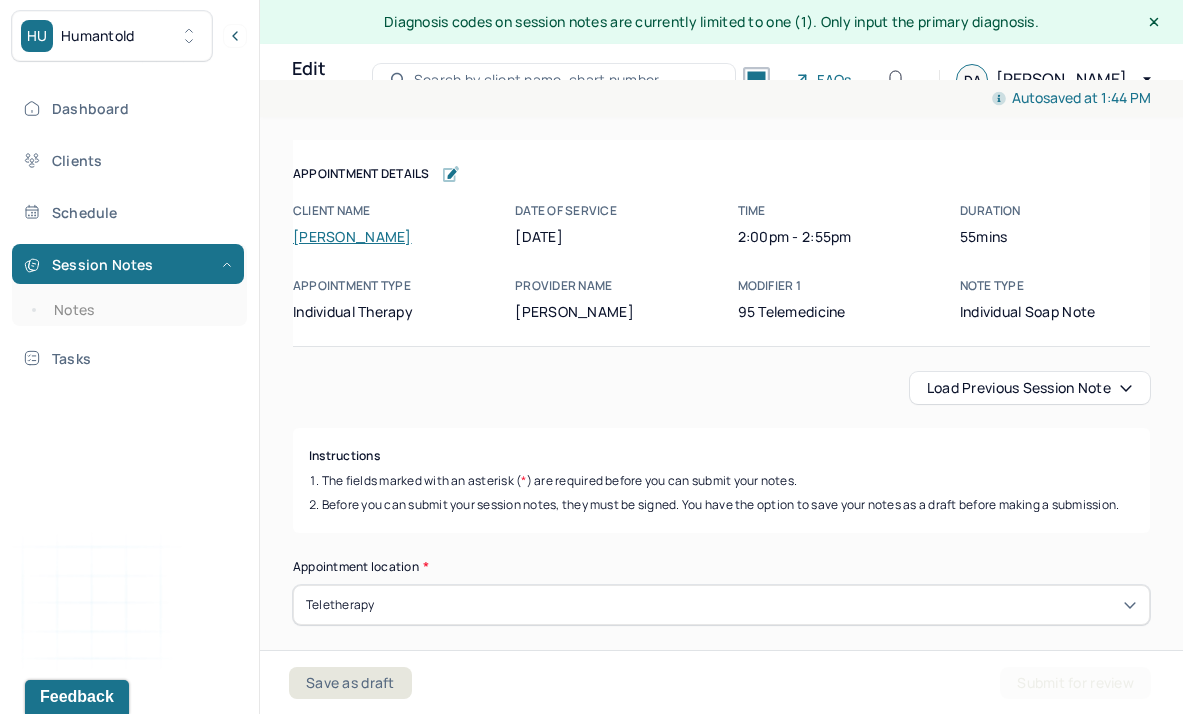 click on "Load previous session note" at bounding box center [1030, 388] 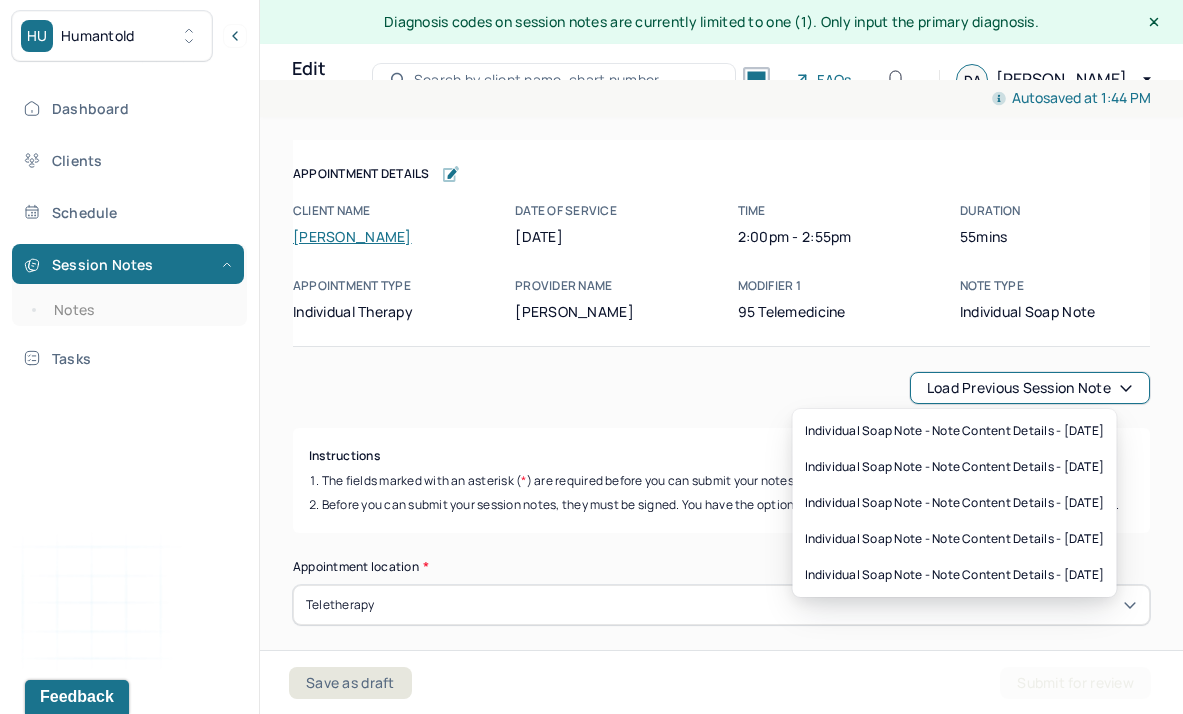 click on "Load previous session note" at bounding box center (1030, 388) 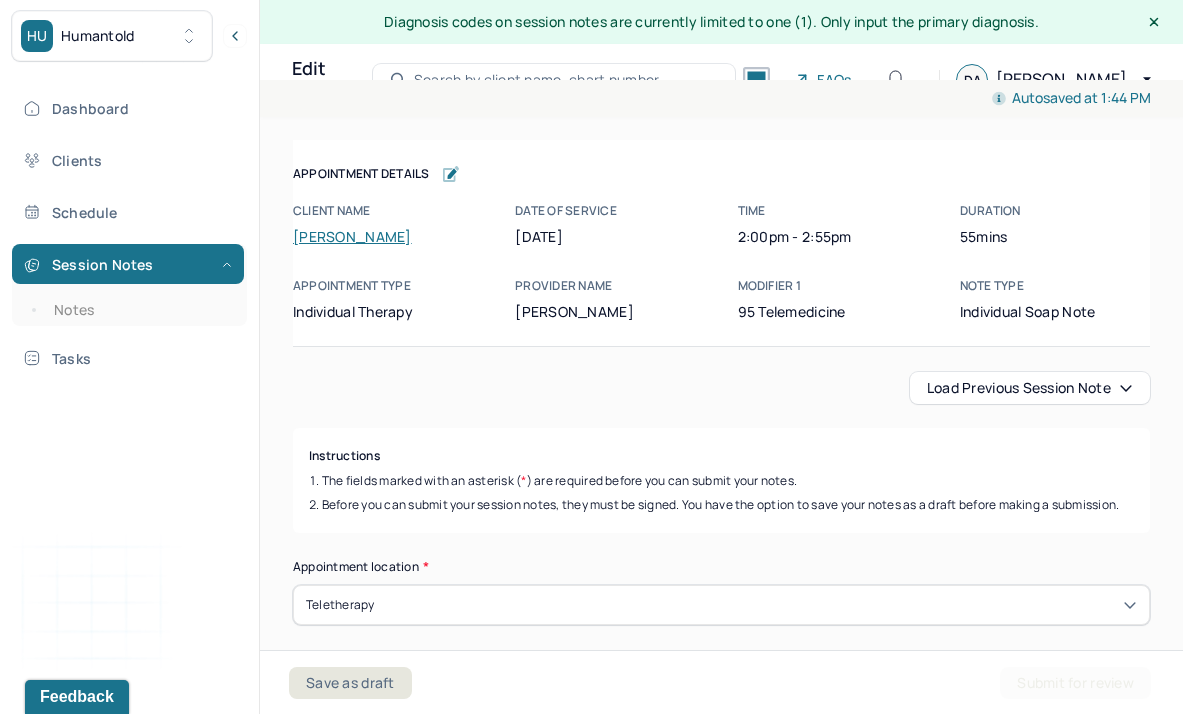 scroll, scrollTop: 36, scrollLeft: 0, axis: vertical 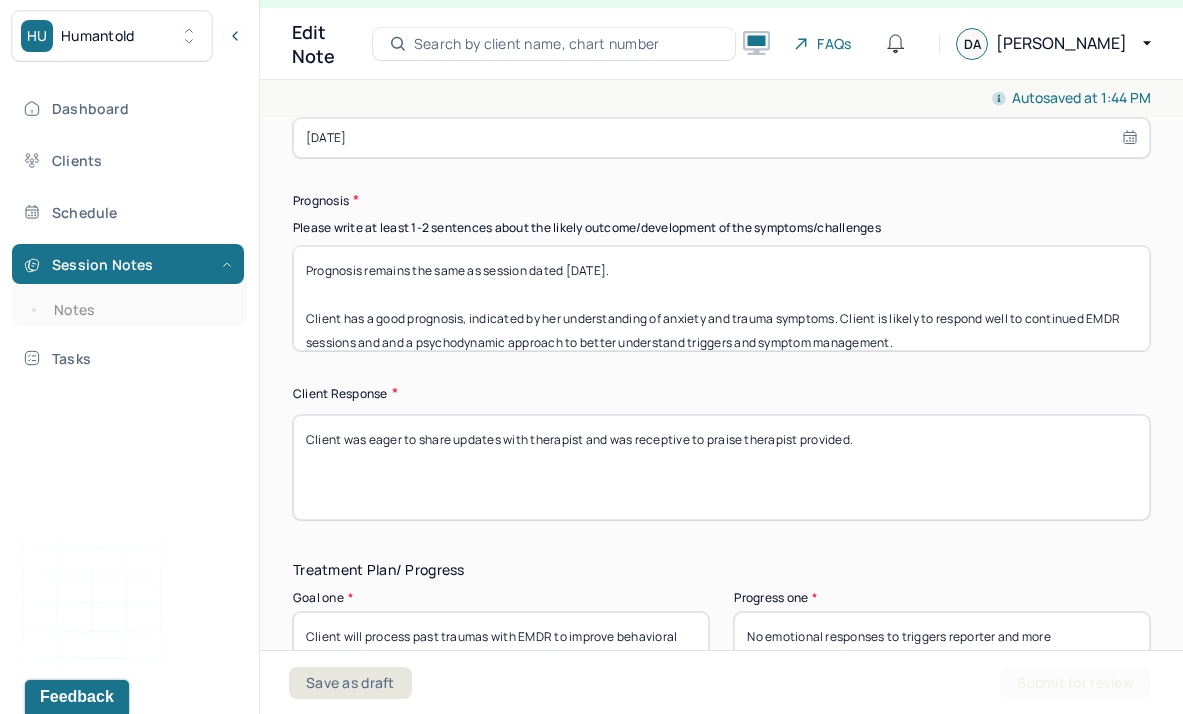 drag, startPoint x: 592, startPoint y: 265, endPoint x: 569, endPoint y: 264, distance: 23.021729 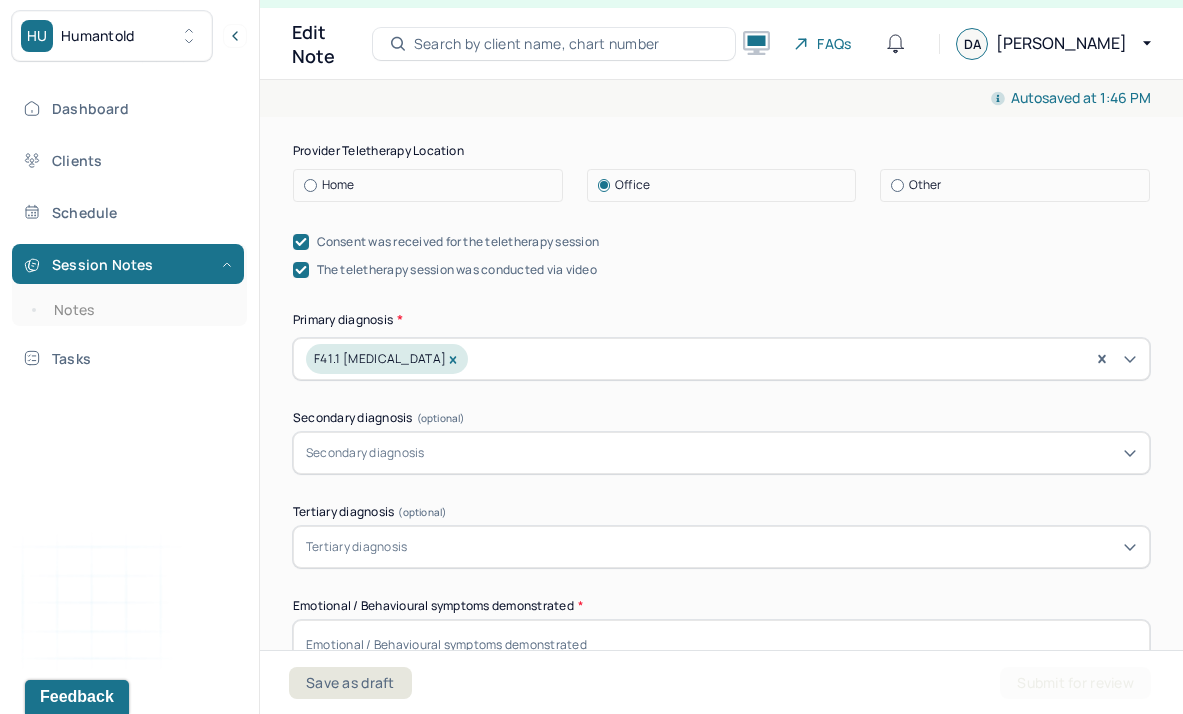 scroll, scrollTop: 1498, scrollLeft: 0, axis: vertical 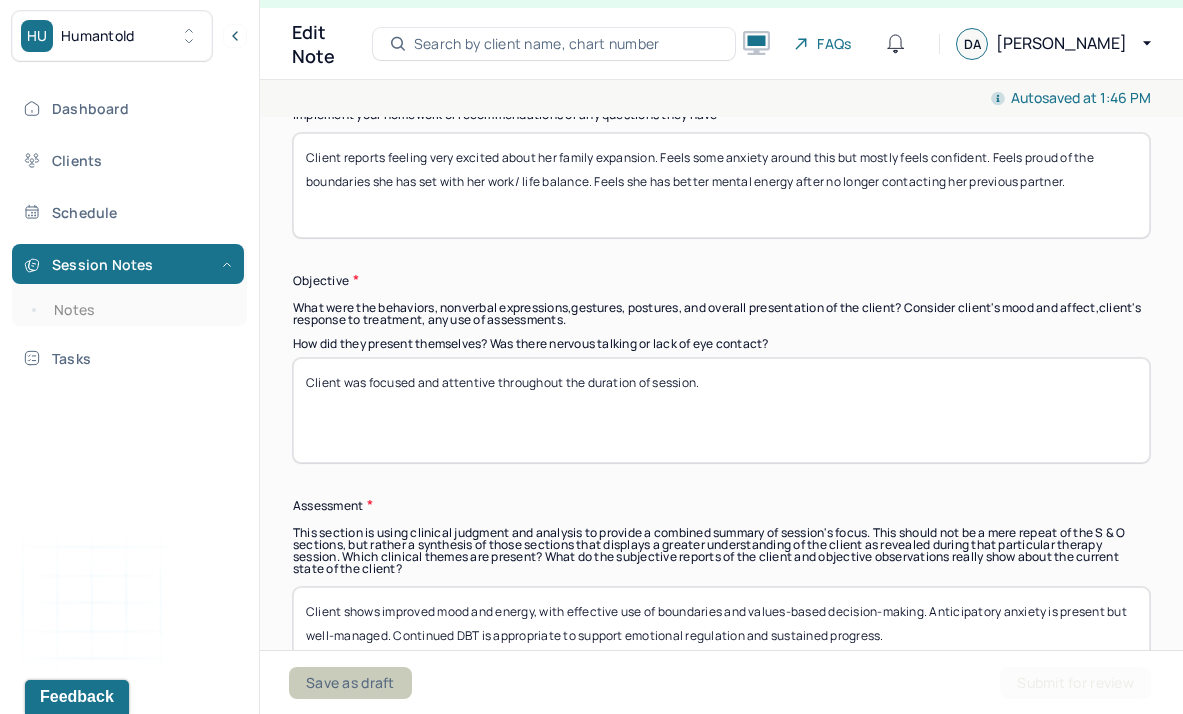 type 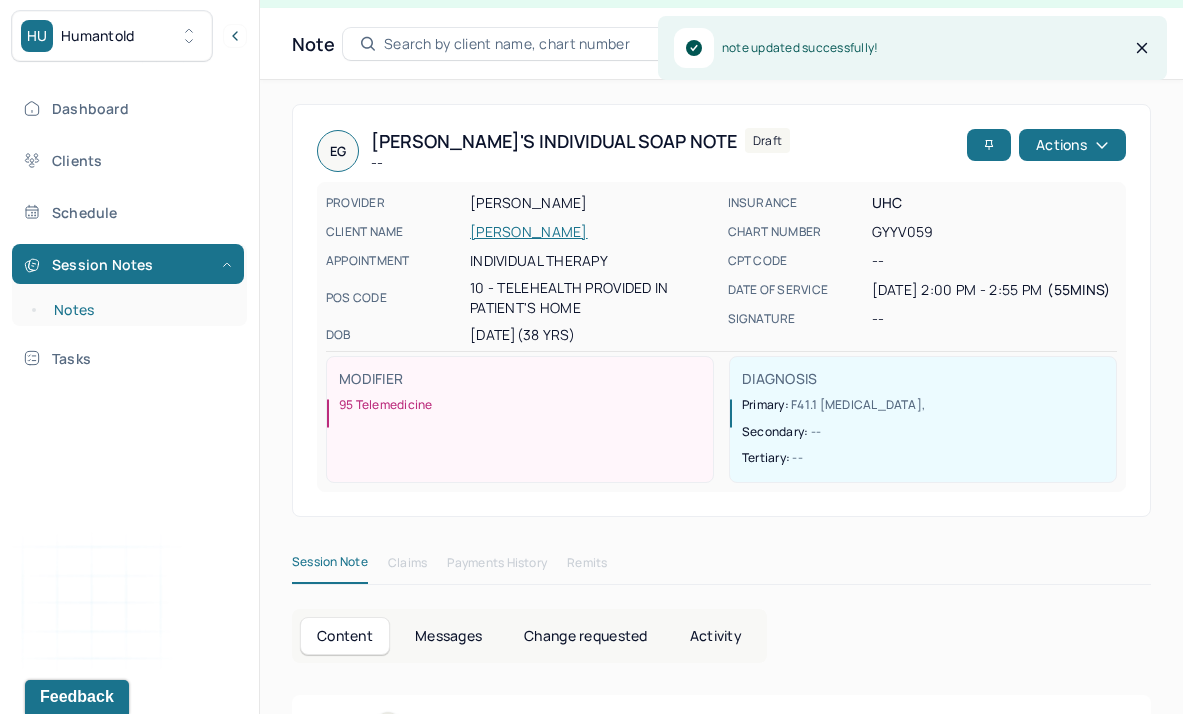 click on "Notes" at bounding box center (139, 310) 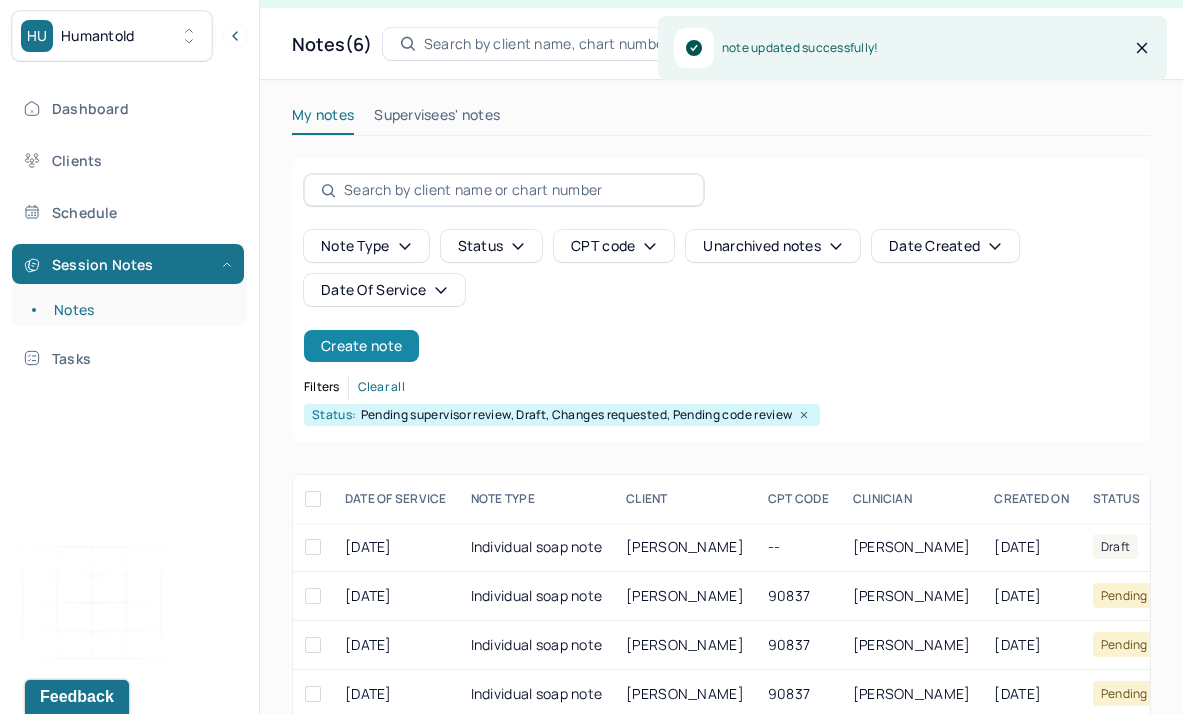 click on "Create note" at bounding box center (361, 346) 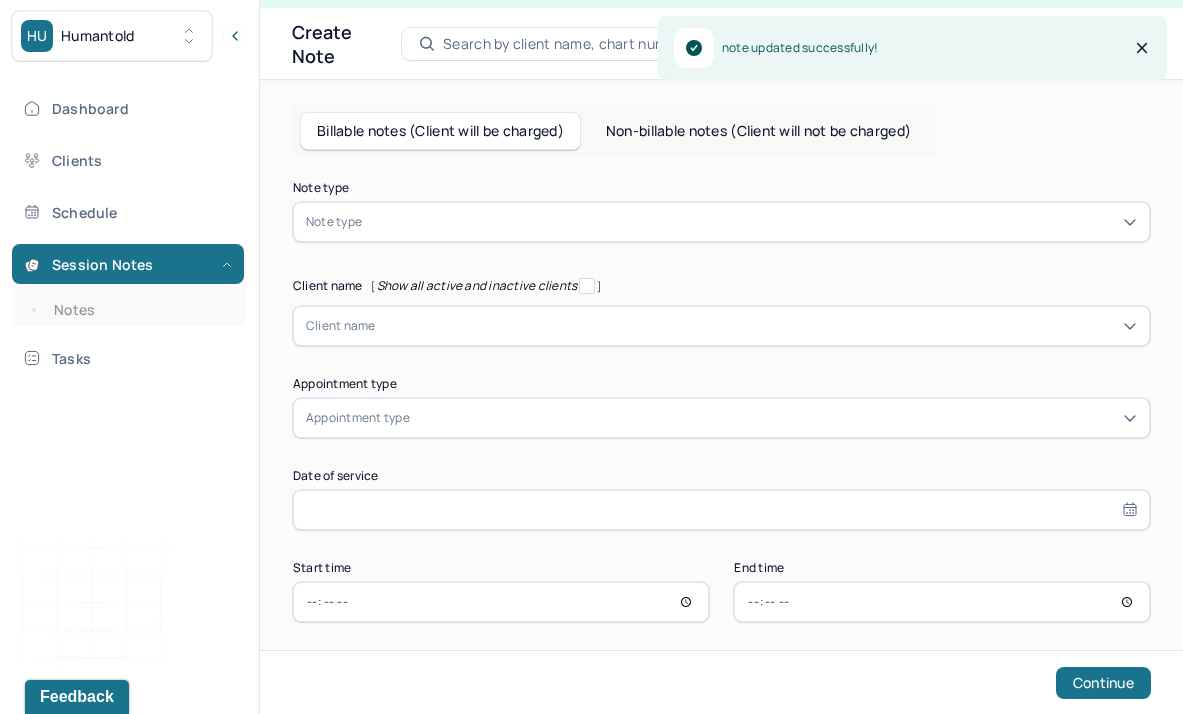 scroll, scrollTop: 0, scrollLeft: 0, axis: both 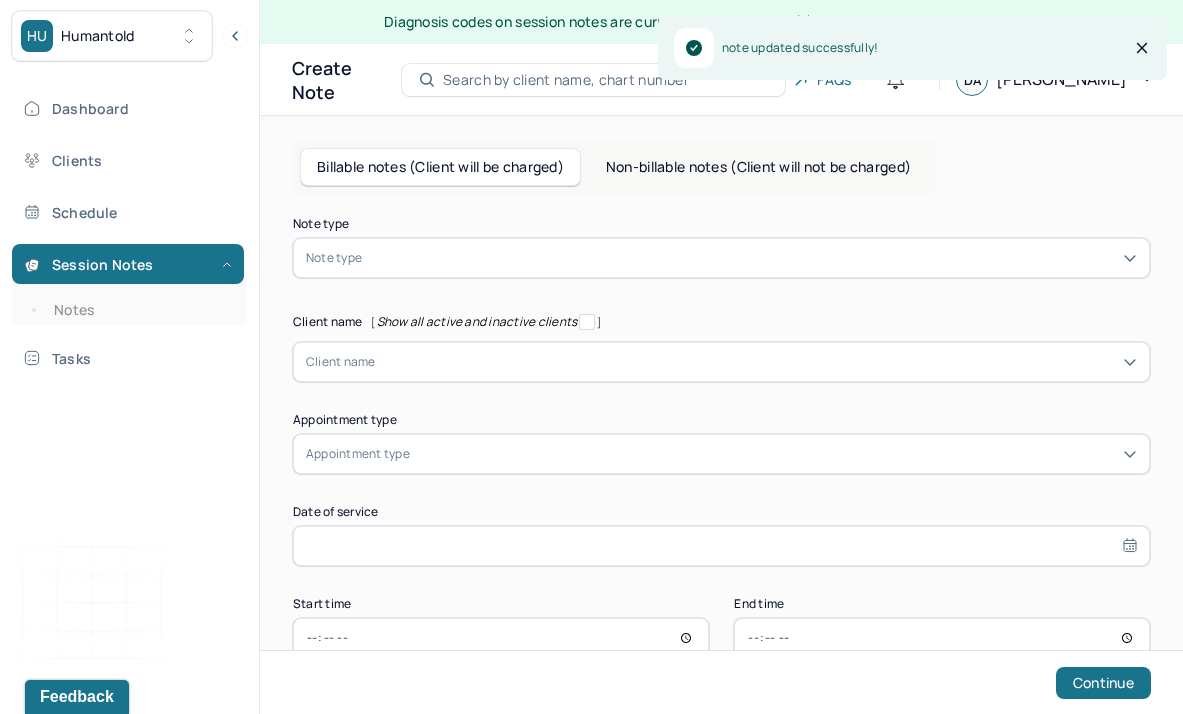 click at bounding box center [751, 258] 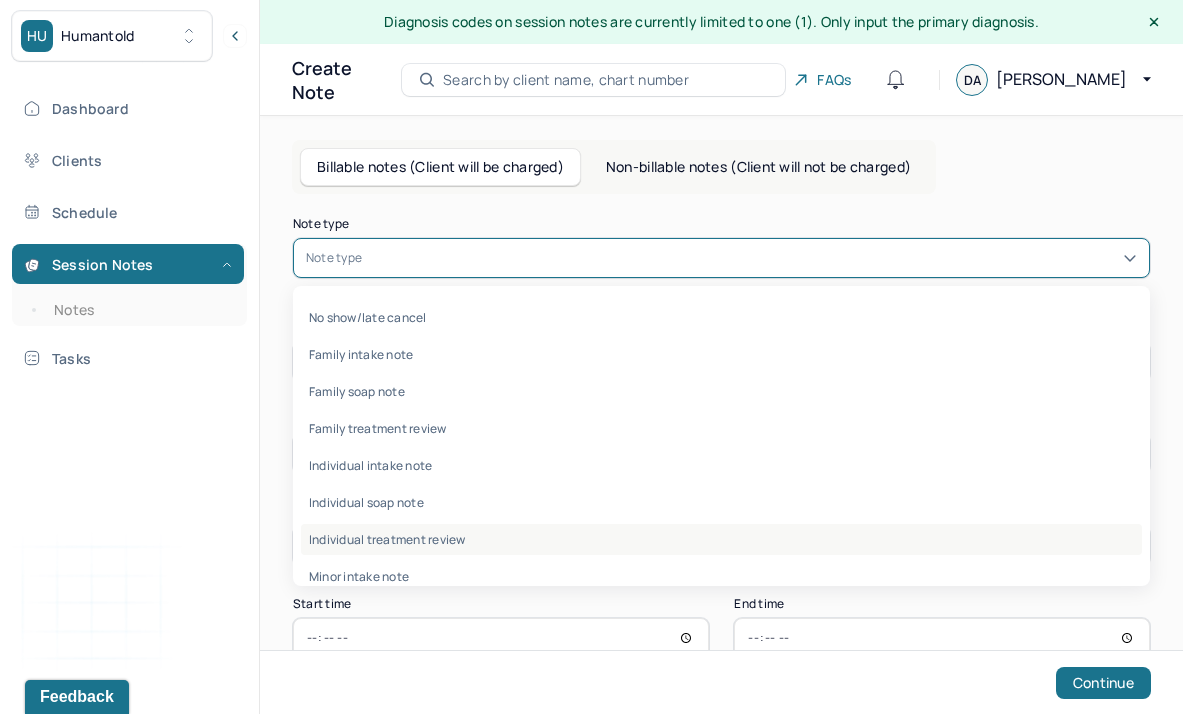 click on "Individual treatment review" at bounding box center [721, 539] 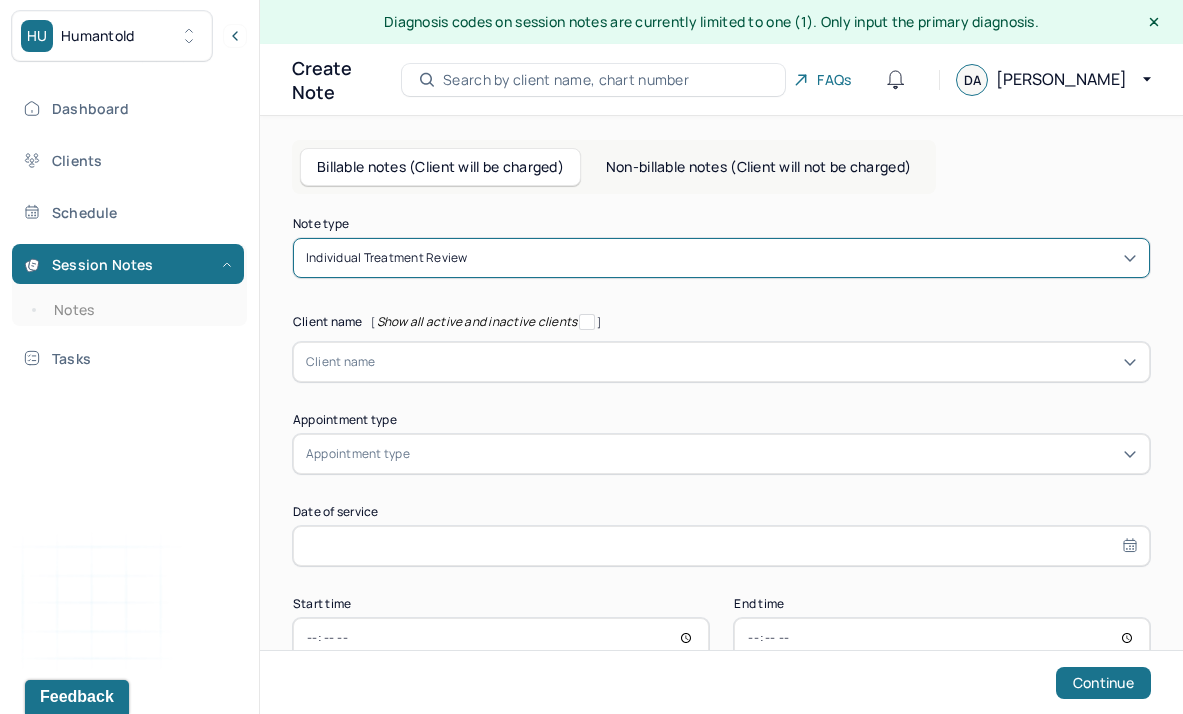click on "Client name" at bounding box center [721, 362] 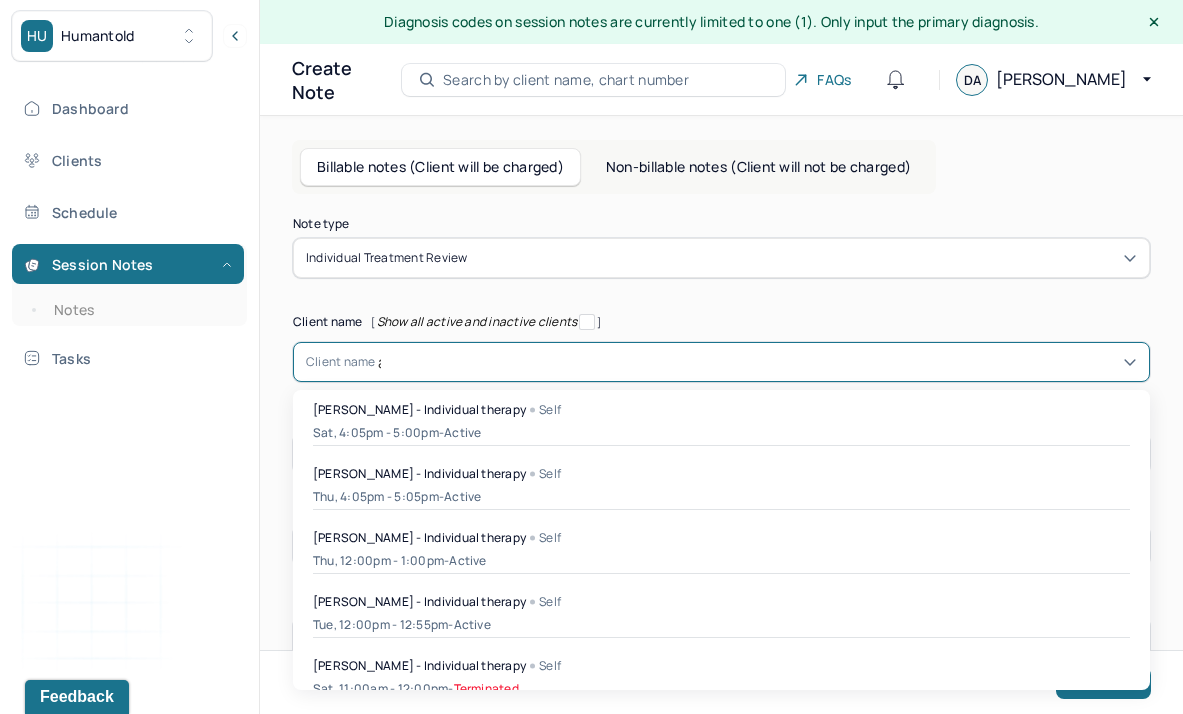 type on "ash" 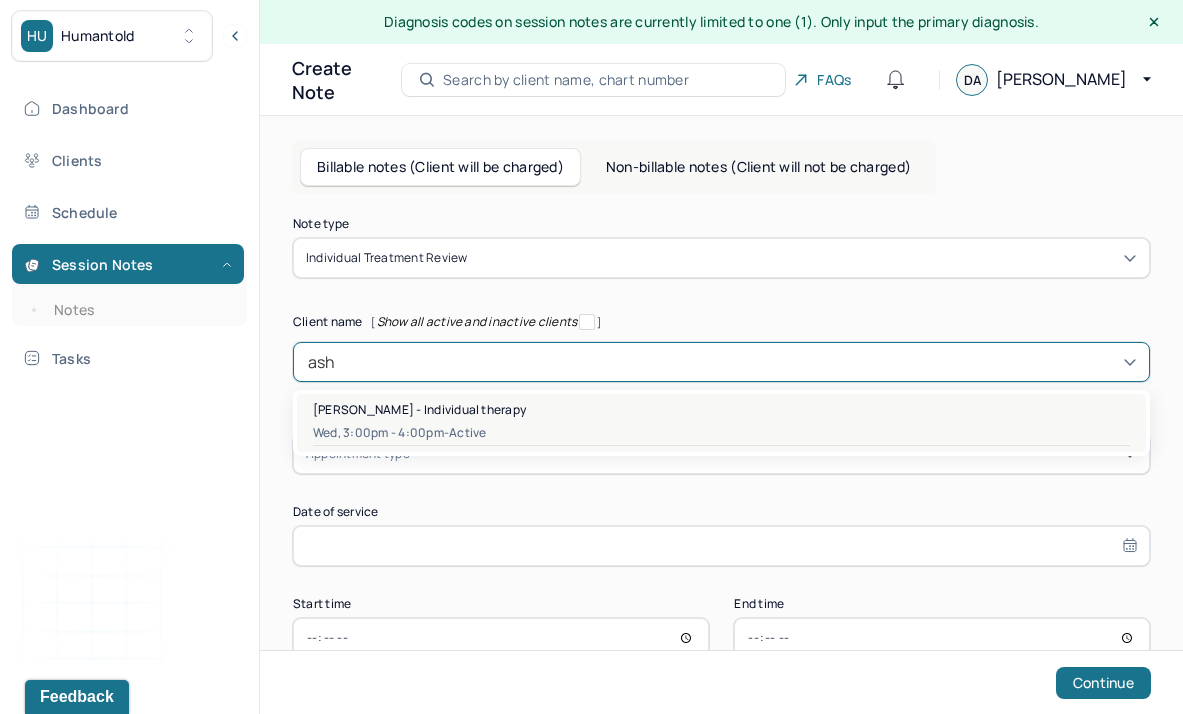 click on "[PERSON_NAME] - Individual therapy" at bounding box center [419, 409] 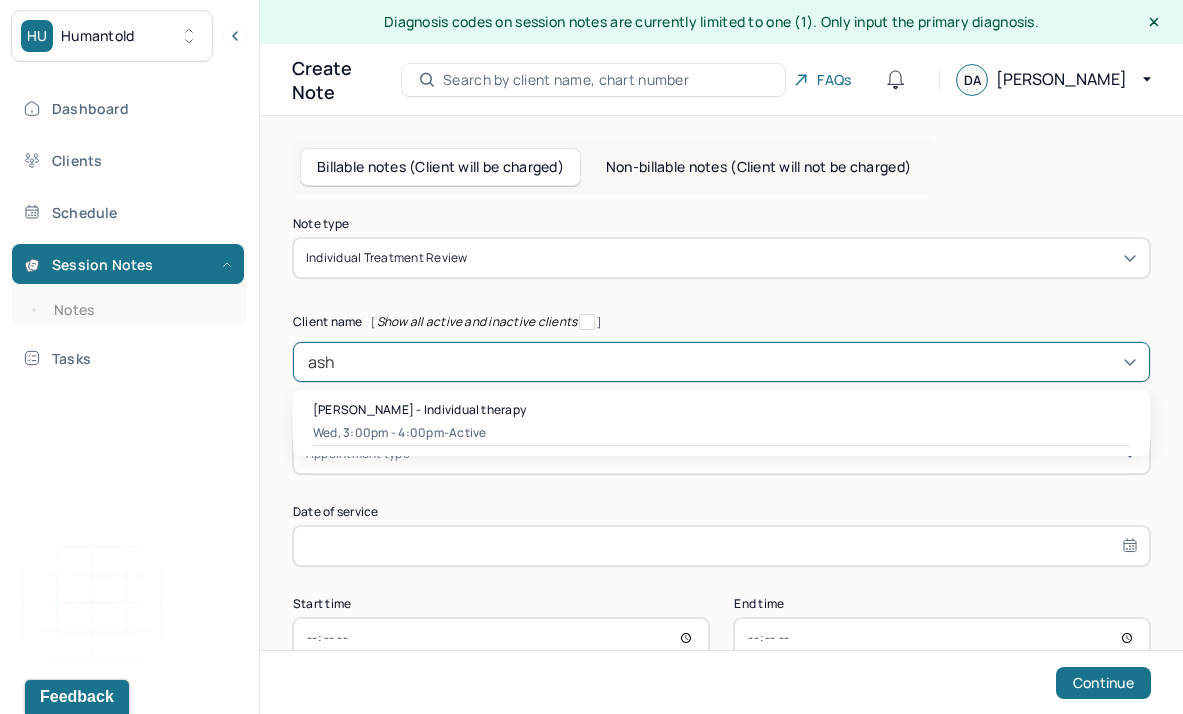 type 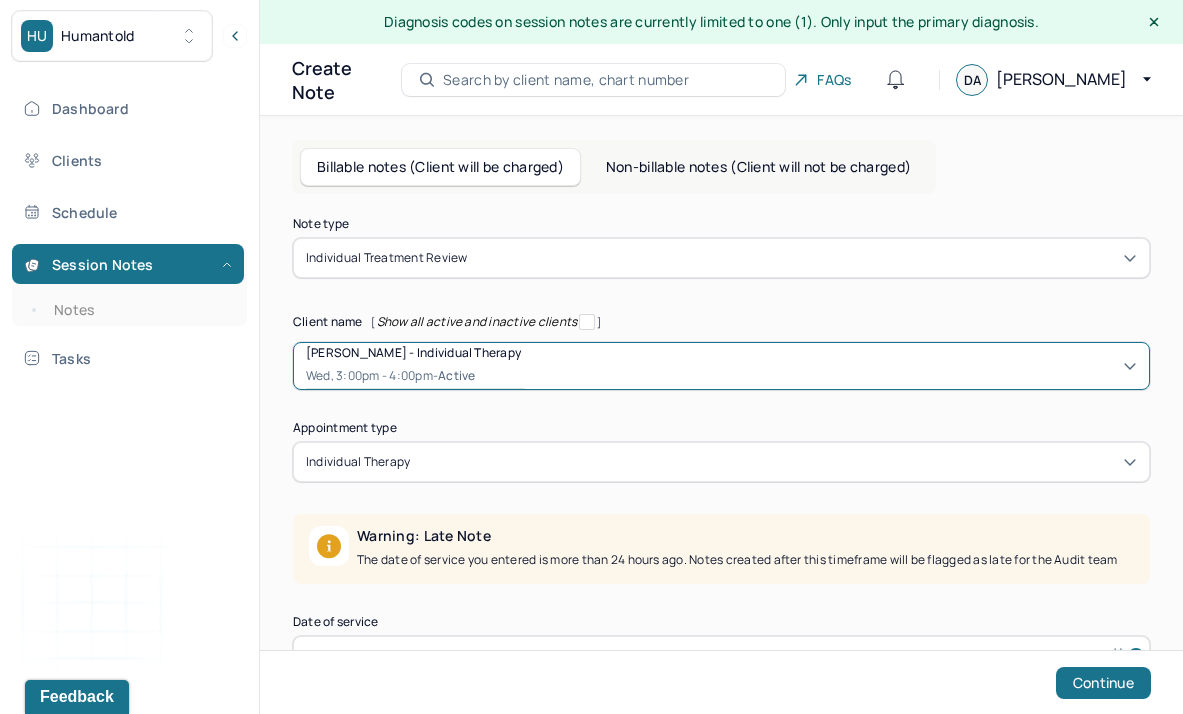 scroll, scrollTop: 159, scrollLeft: 0, axis: vertical 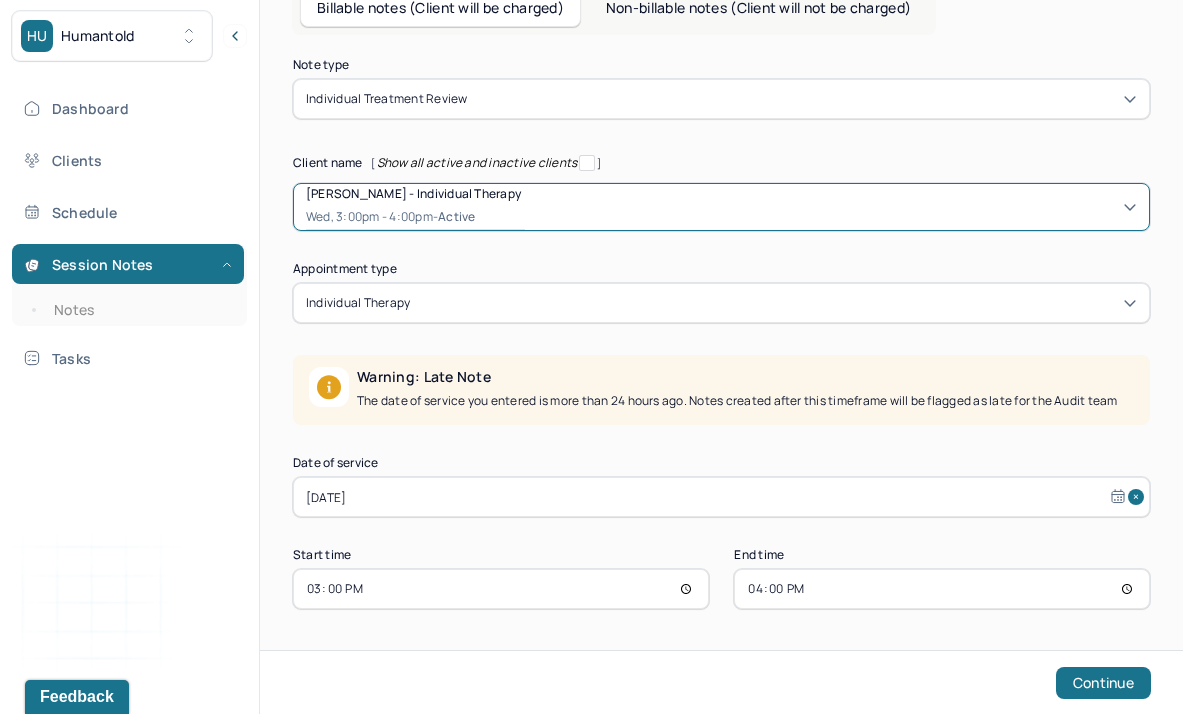 click on "[DATE]" at bounding box center (721, 497) 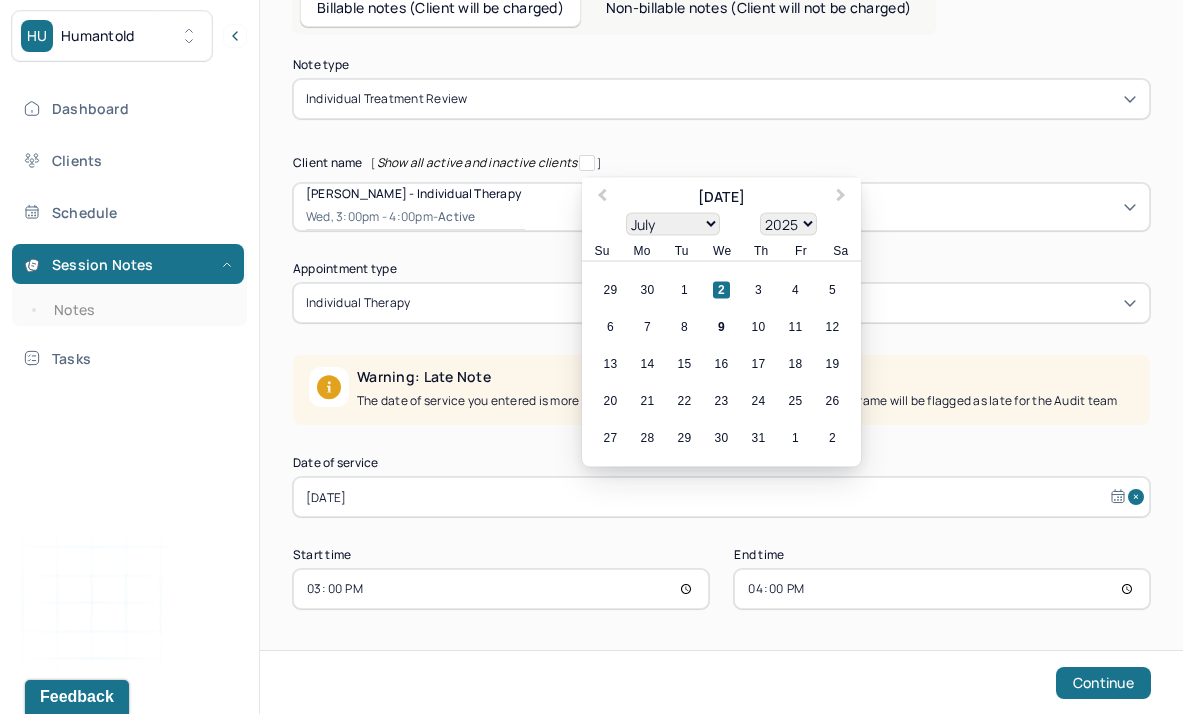 click on "9" at bounding box center (721, 327) 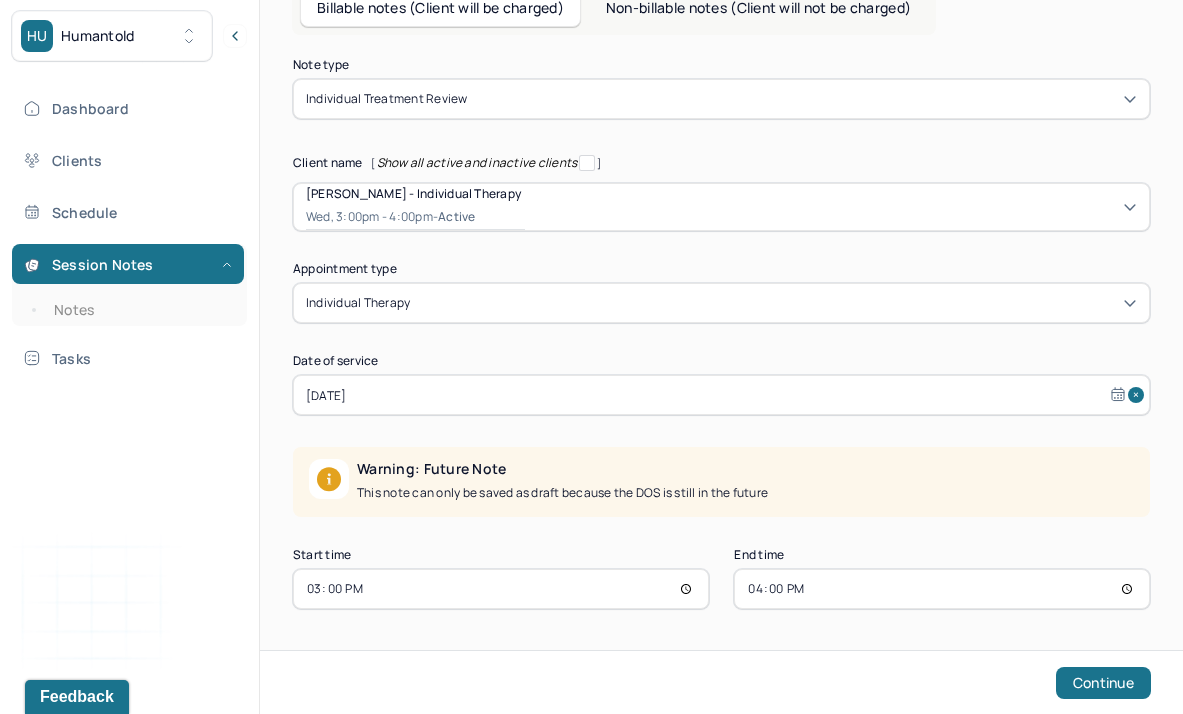 click on "16:00" at bounding box center (942, 589) 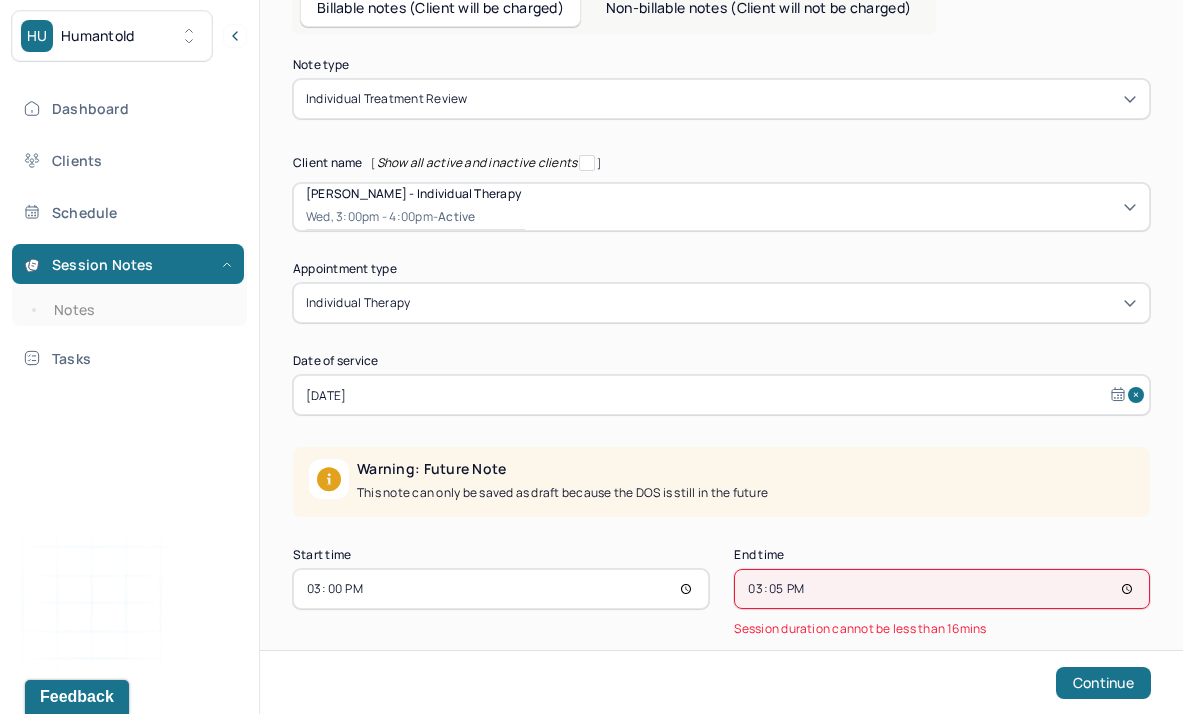 type on "15:55" 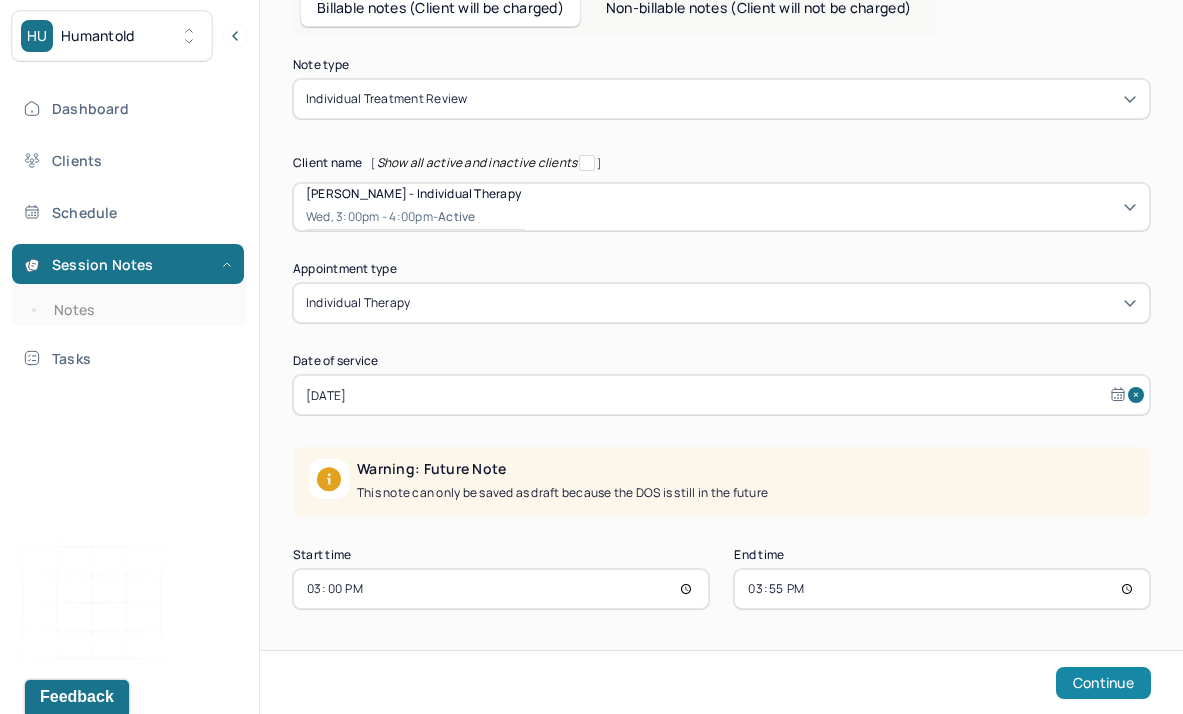 click on "Continue" at bounding box center (1103, 683) 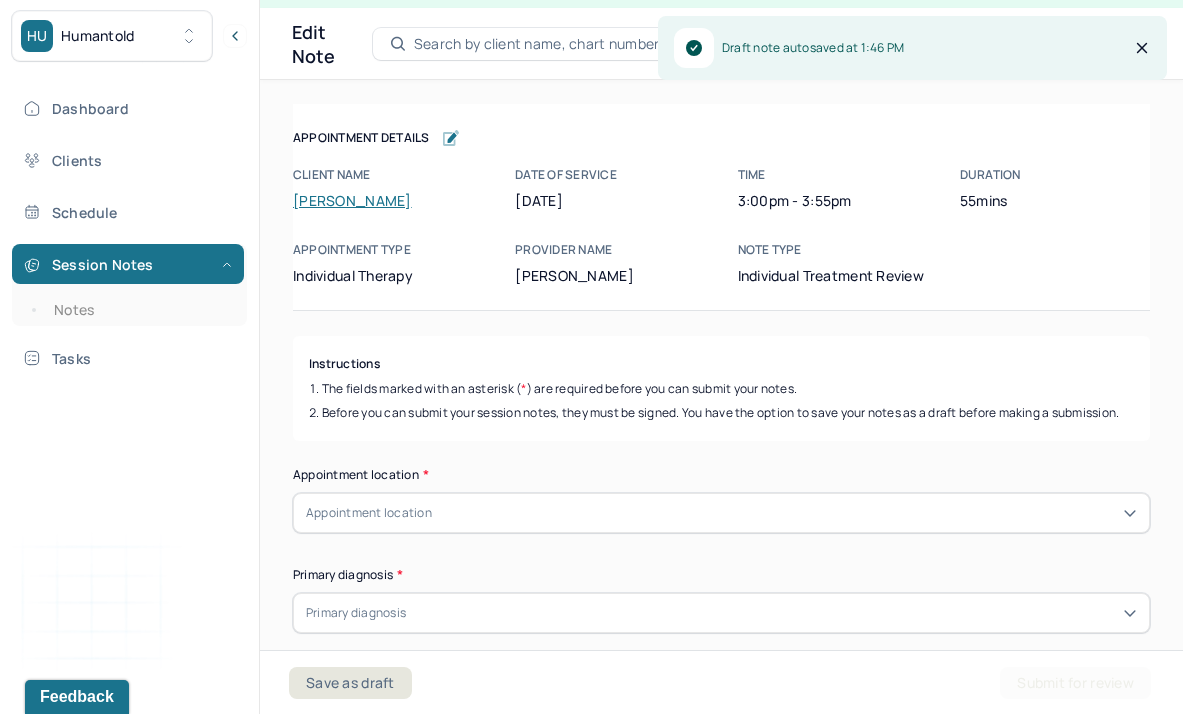 scroll, scrollTop: 36, scrollLeft: 0, axis: vertical 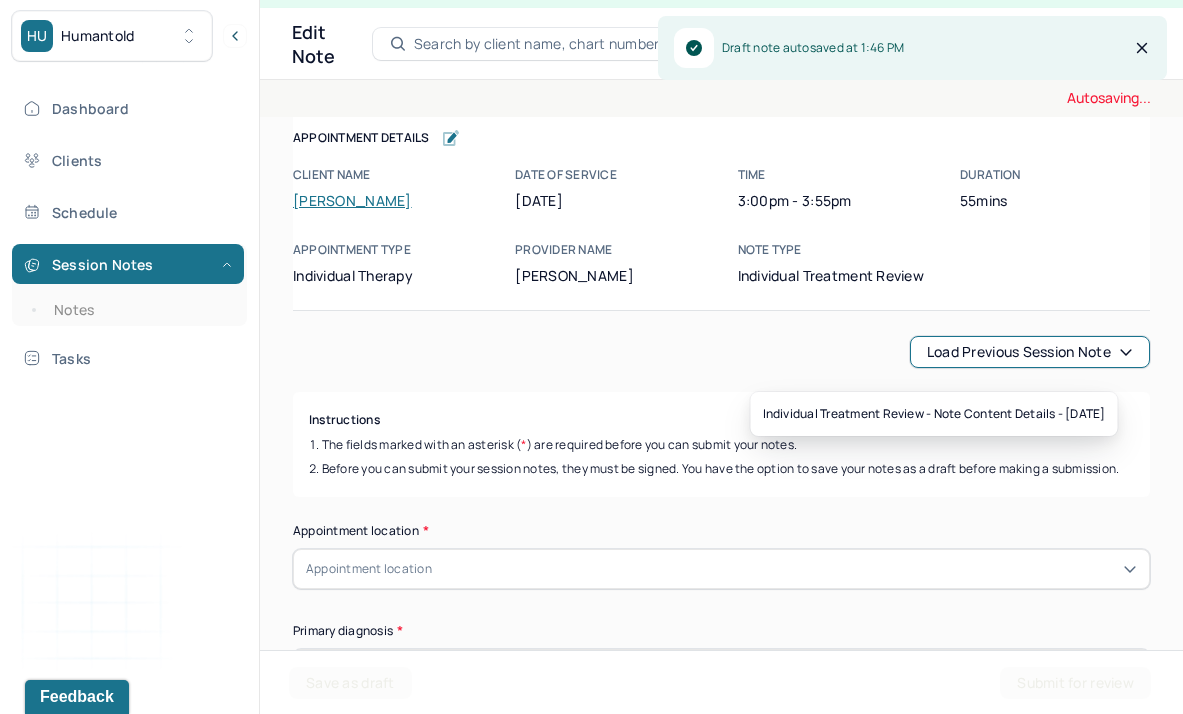 click on "Load previous session note" at bounding box center [1030, 352] 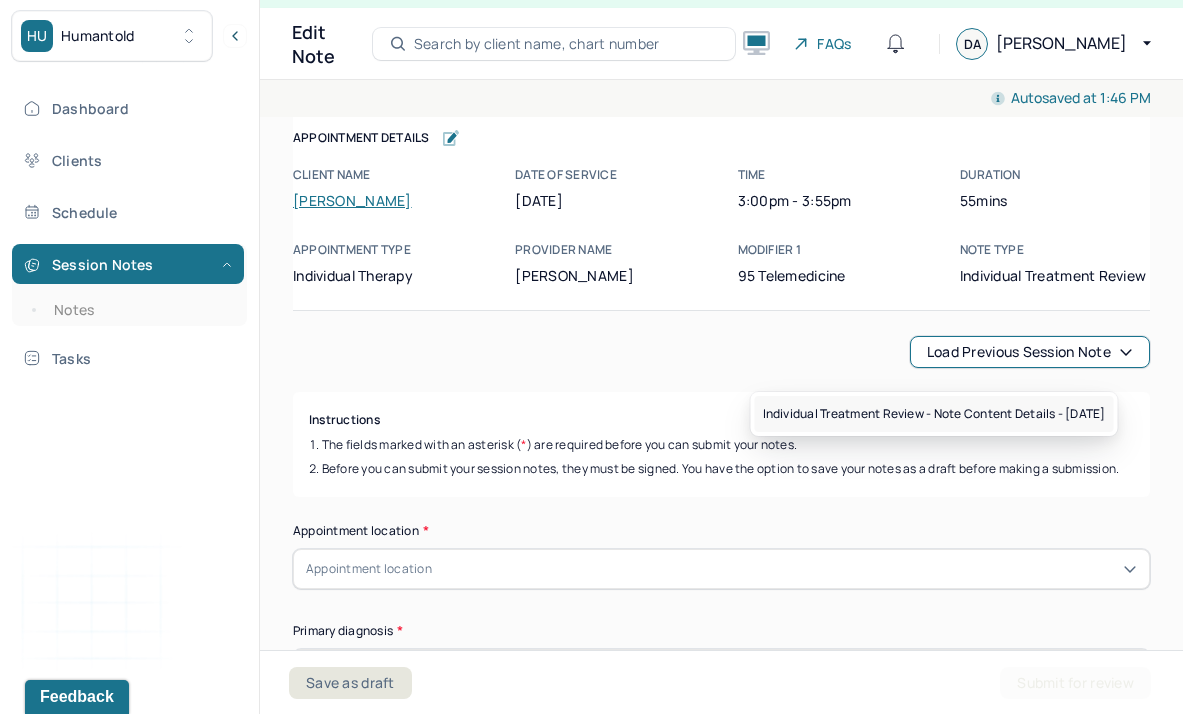 click on "Individual treatment review   - Note content Details -   [DATE]" at bounding box center (934, 414) 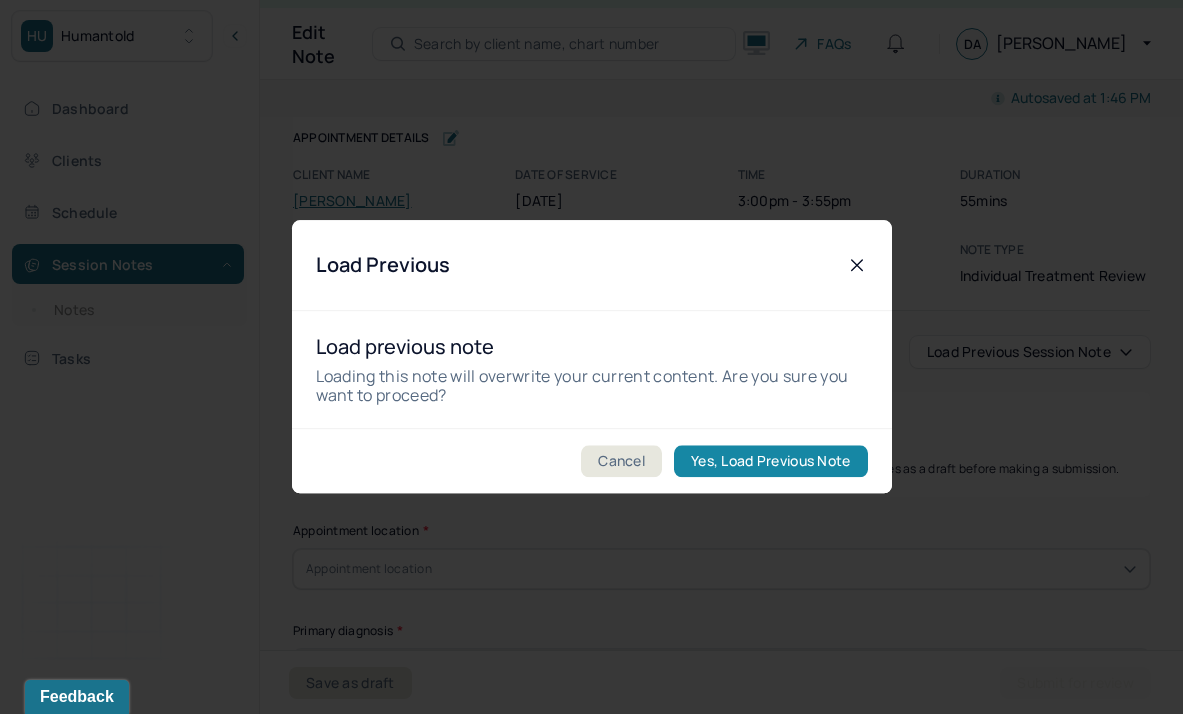click on "Yes, Load Previous Note" at bounding box center [770, 462] 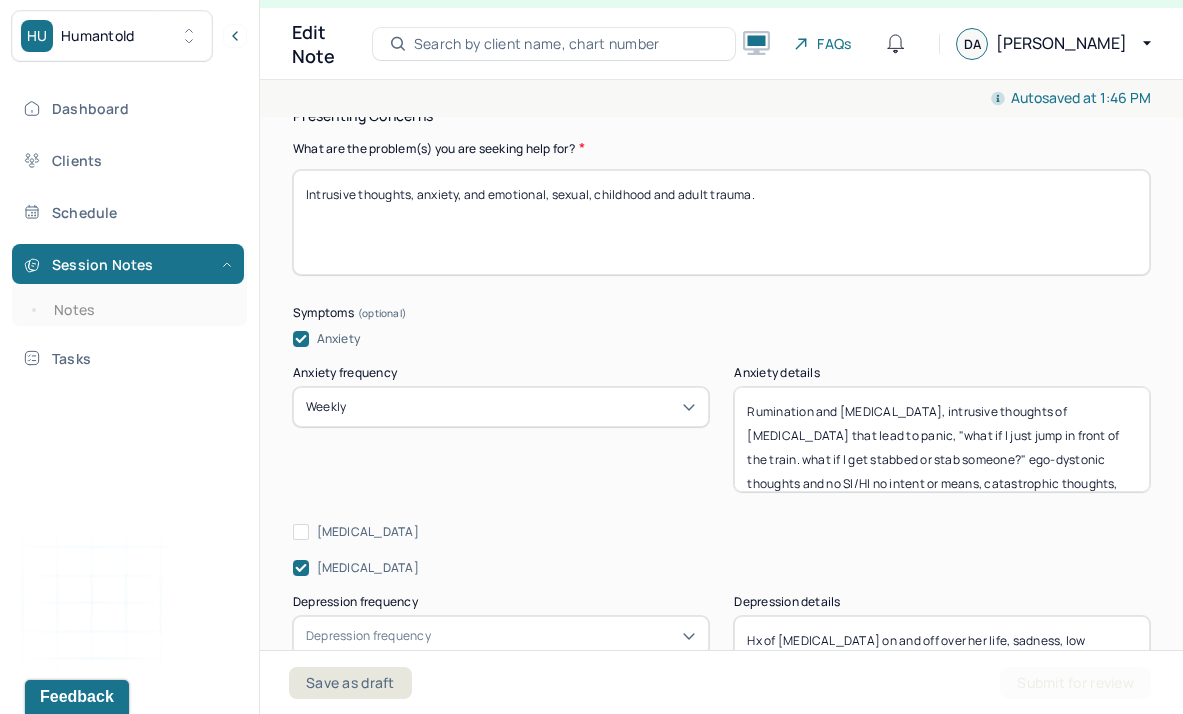 scroll, scrollTop: 1062, scrollLeft: 0, axis: vertical 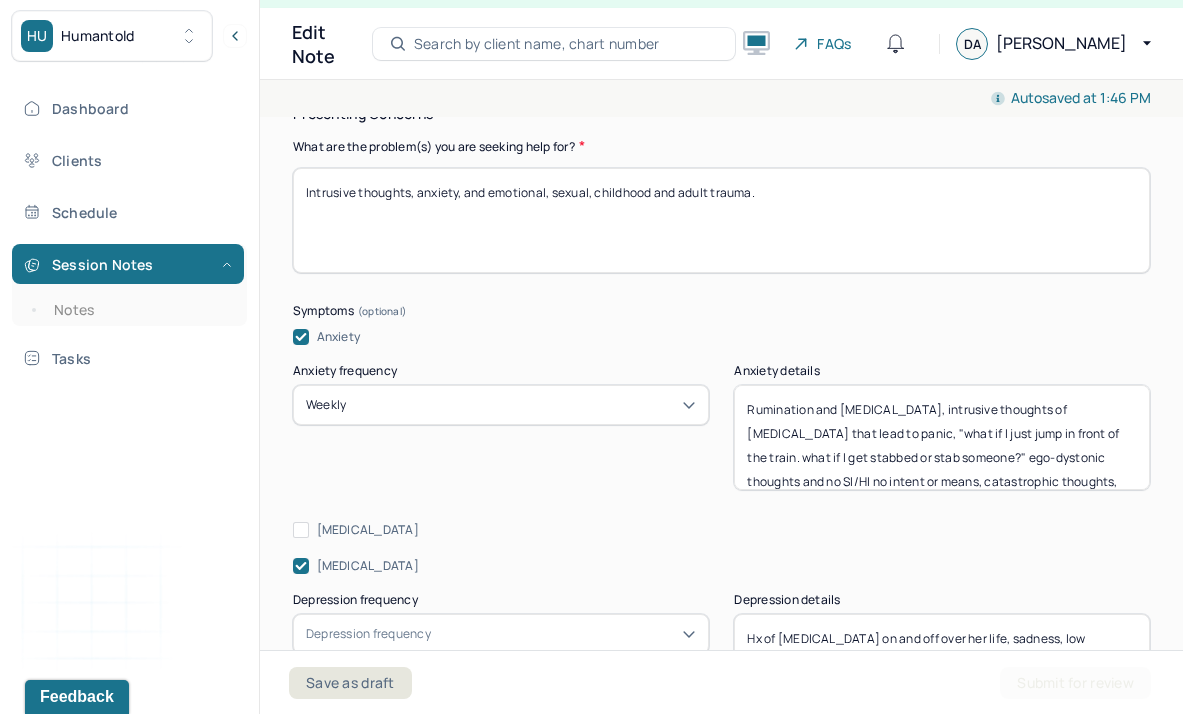 drag, startPoint x: 554, startPoint y: 206, endPoint x: 936, endPoint y: 231, distance: 382.8172 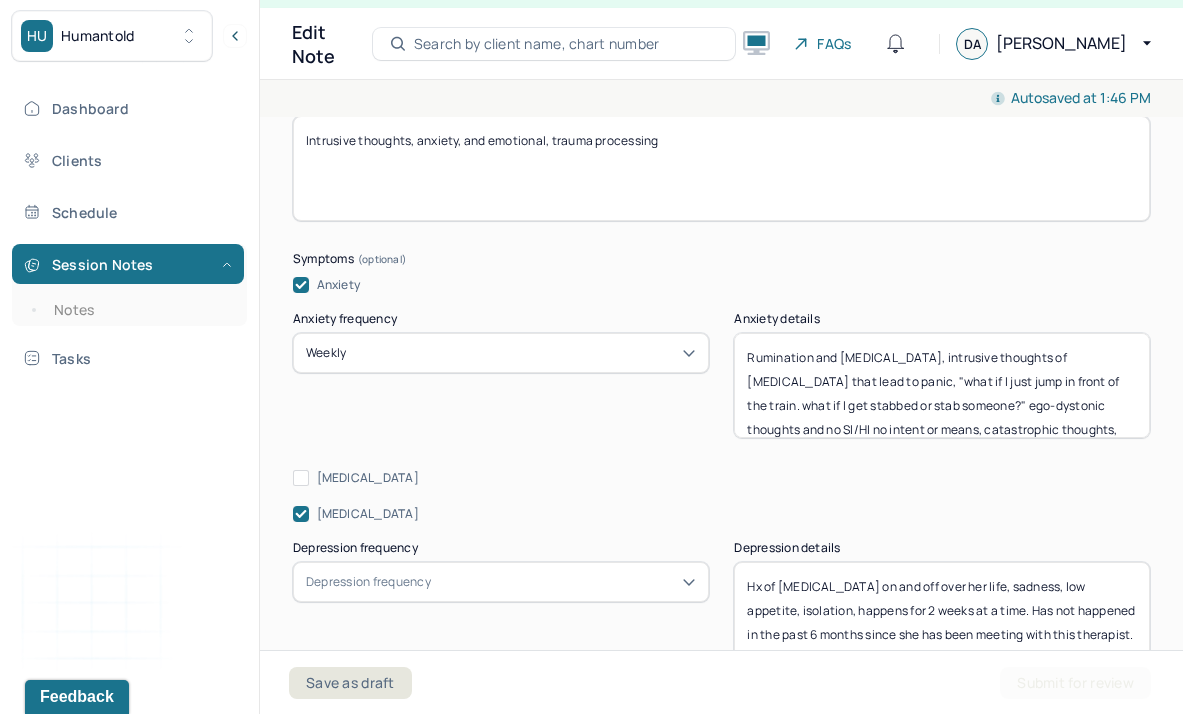 scroll, scrollTop: 1127, scrollLeft: 0, axis: vertical 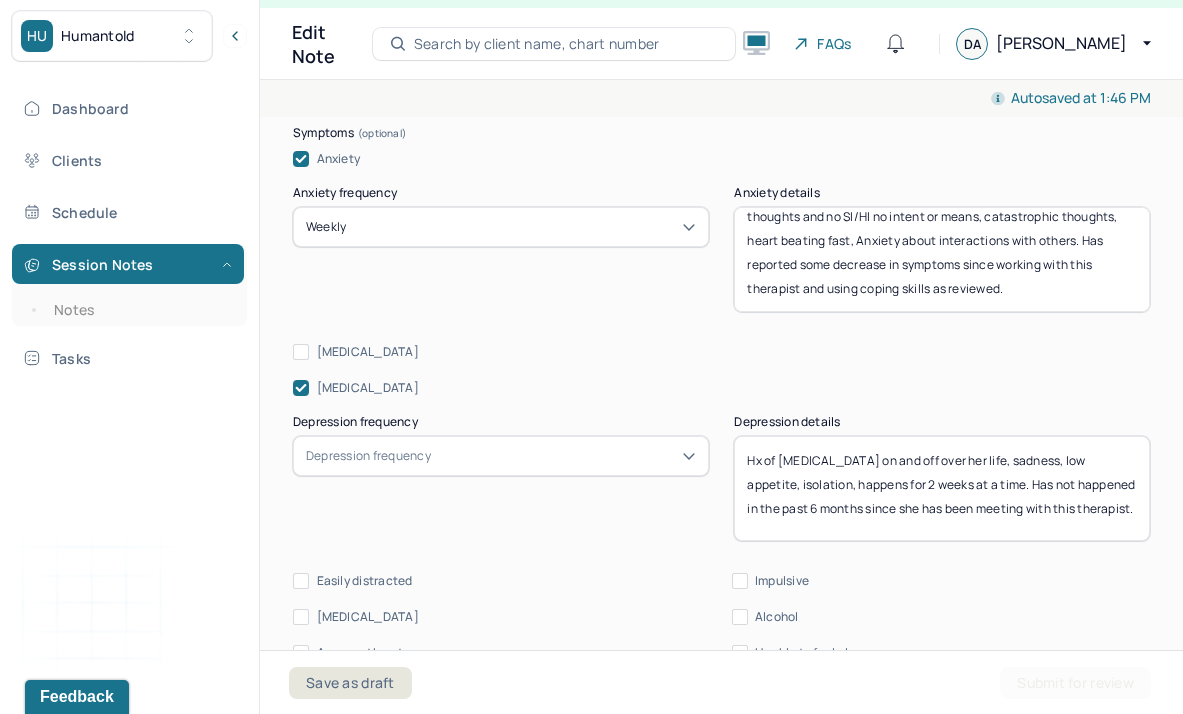 type on "Intrusive thoughts, anxiety, and emotional, trauma processing" 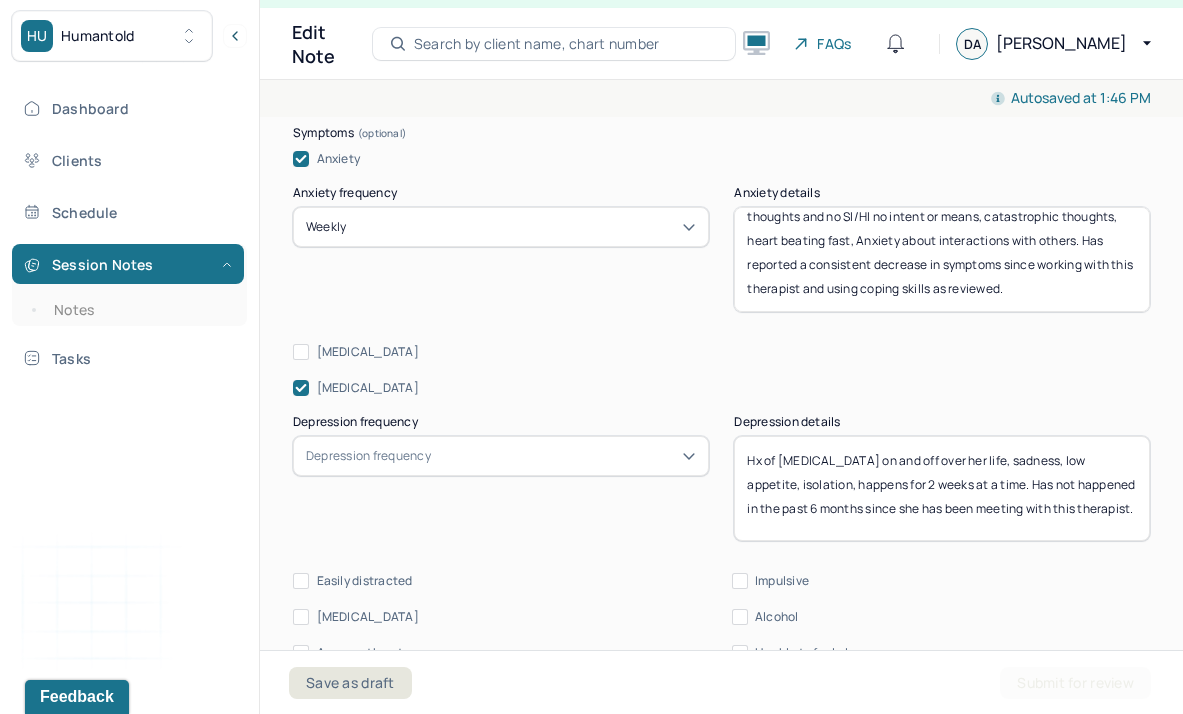 type on "Rumination and [MEDICAL_DATA], intrusive thoughts of [MEDICAL_DATA] that lead to panic, "what if I just jump in front of the train. what if I get stabbed or stab someone?" ego-dystonic thoughts and no SI/HI no intent or means, catastrophic thoughts, heart beating fast, Anxiety about interactions with others. Has reported a consistent decrease in symptoms since working with this therapist and using coping skills as reviewed." 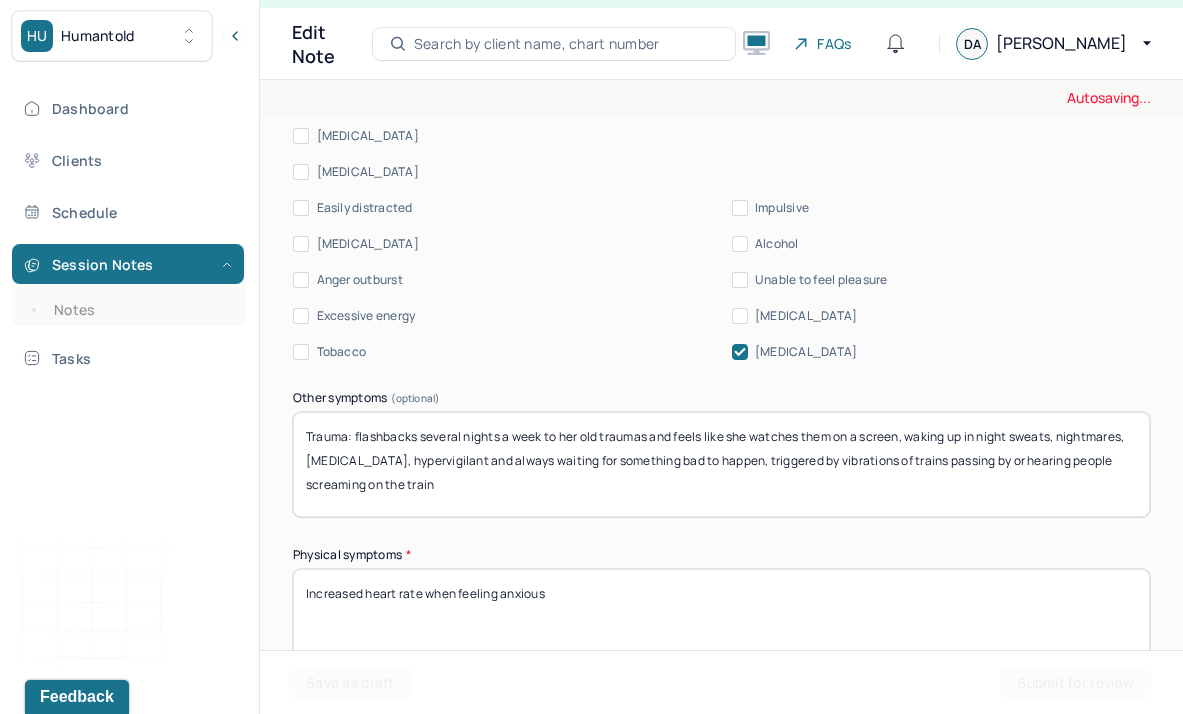 scroll, scrollTop: 1458, scrollLeft: 0, axis: vertical 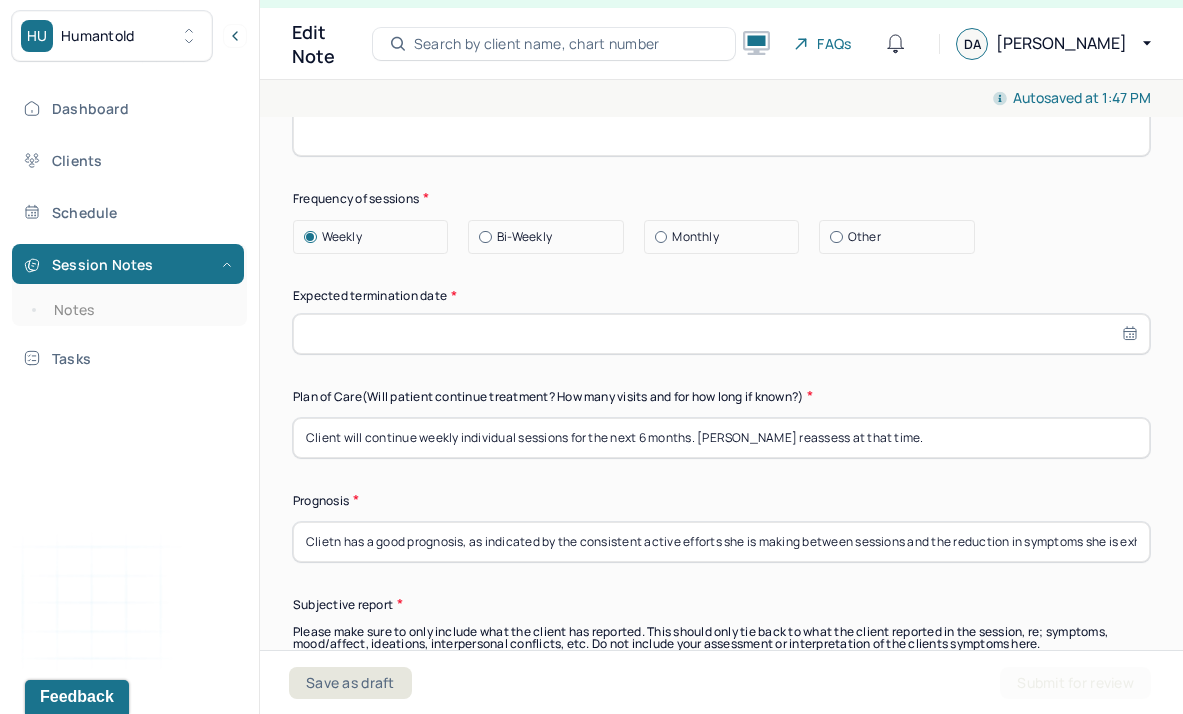select on "6" 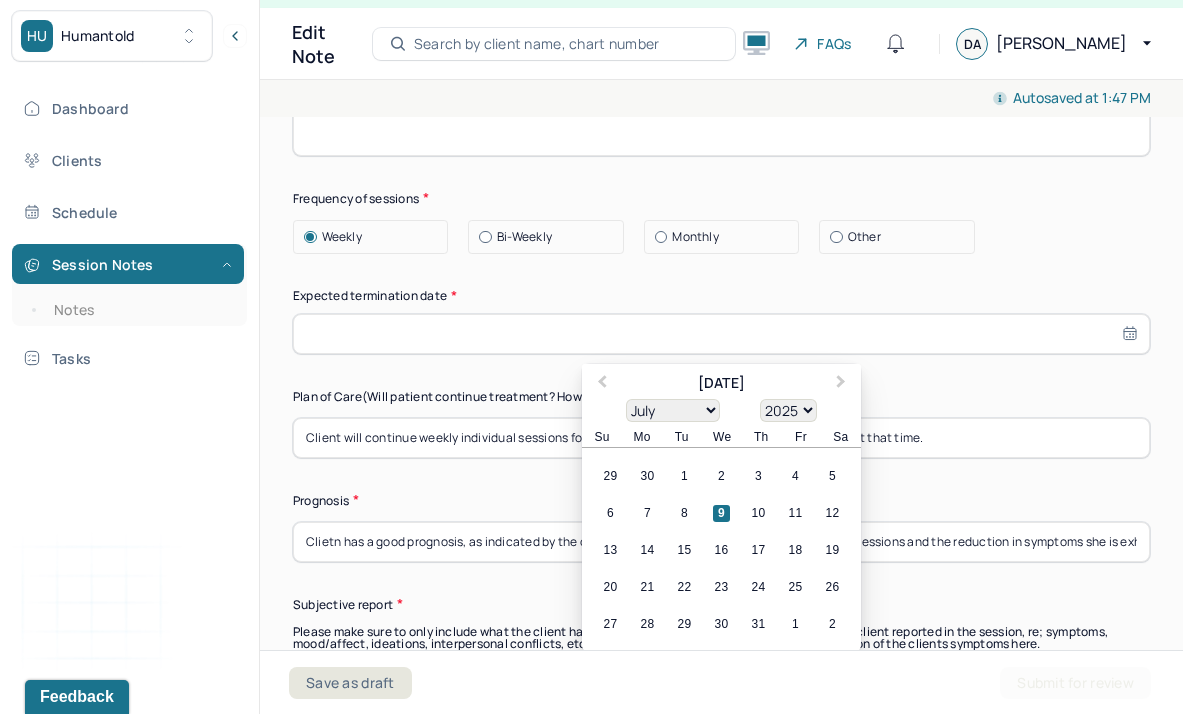 click at bounding box center (721, 334) 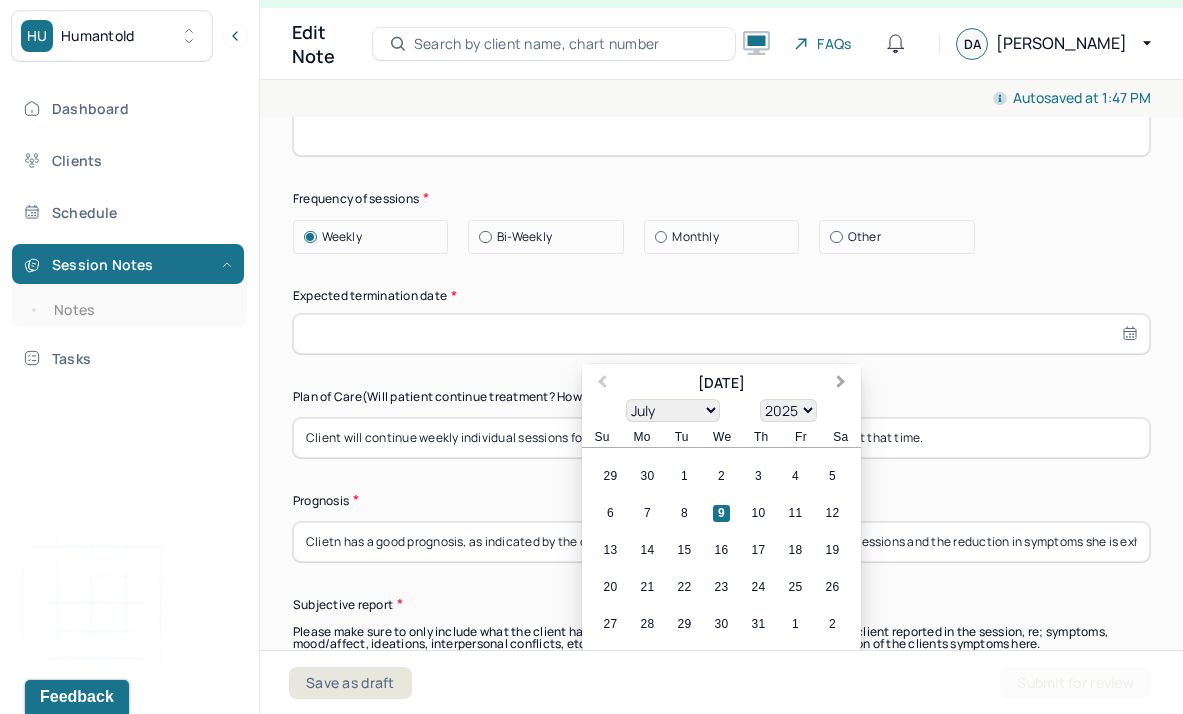 click on "Next Month" at bounding box center (843, 385) 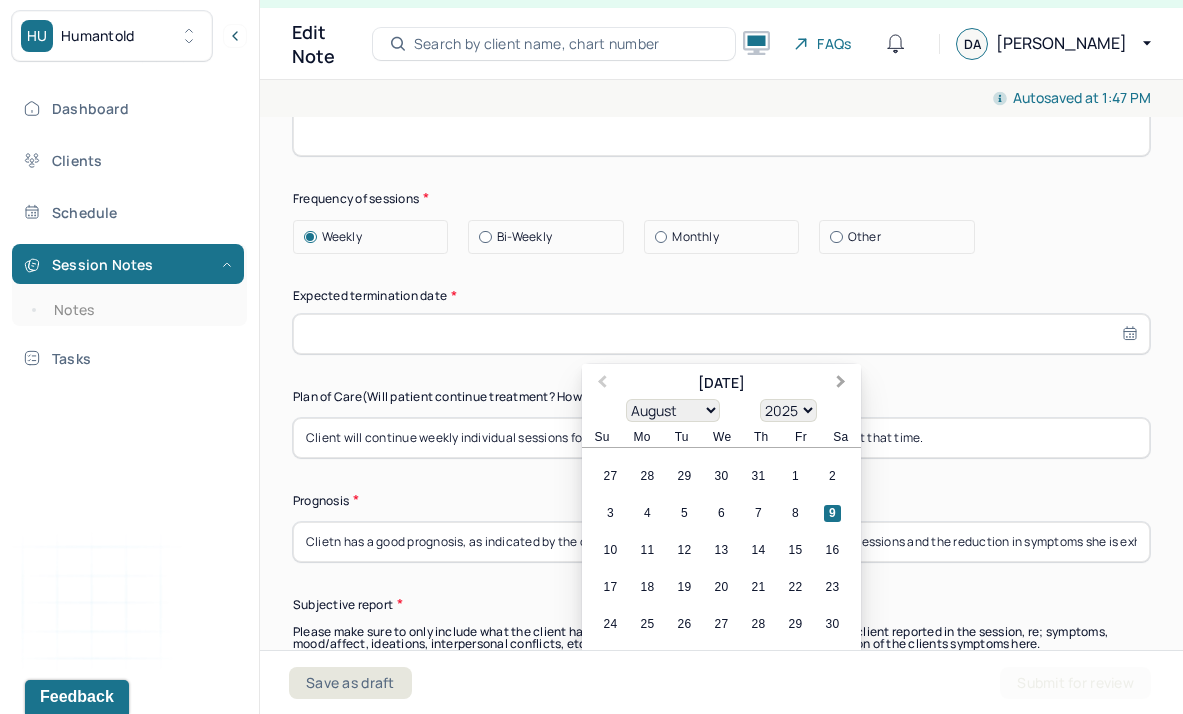 click on "Next Month" at bounding box center (843, 385) 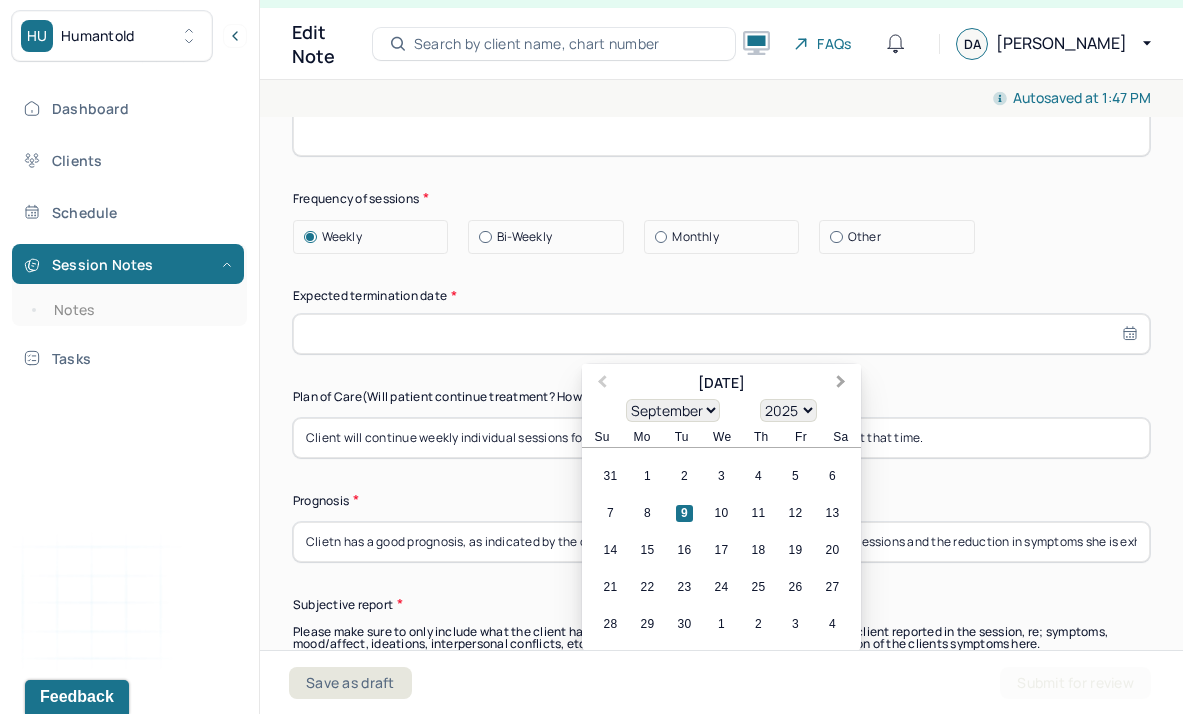 click on "Next Month" at bounding box center [843, 385] 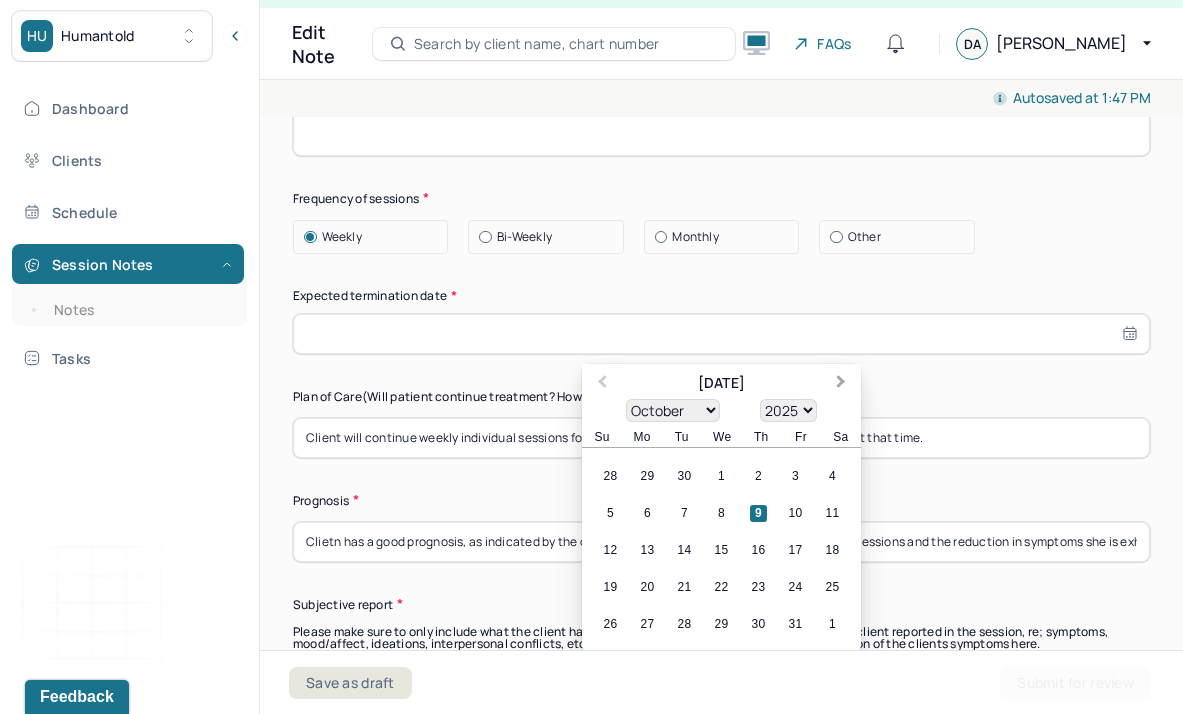 click on "Next Month" at bounding box center (843, 385) 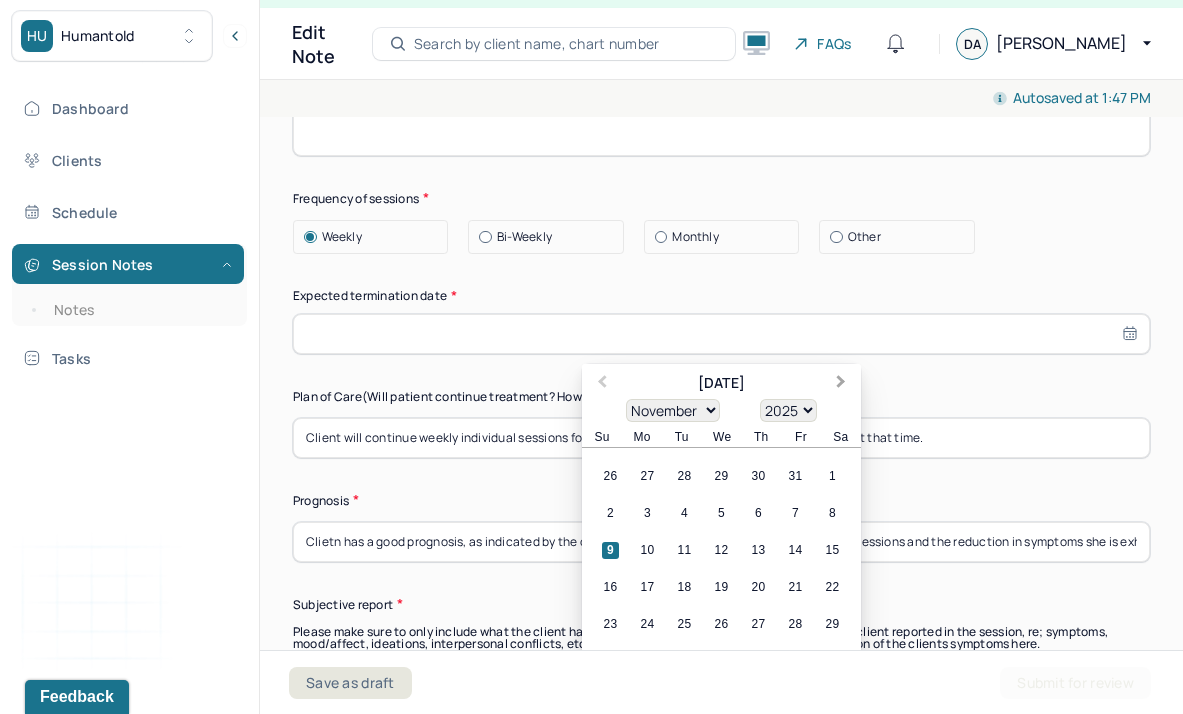 click on "Next Month" at bounding box center [843, 385] 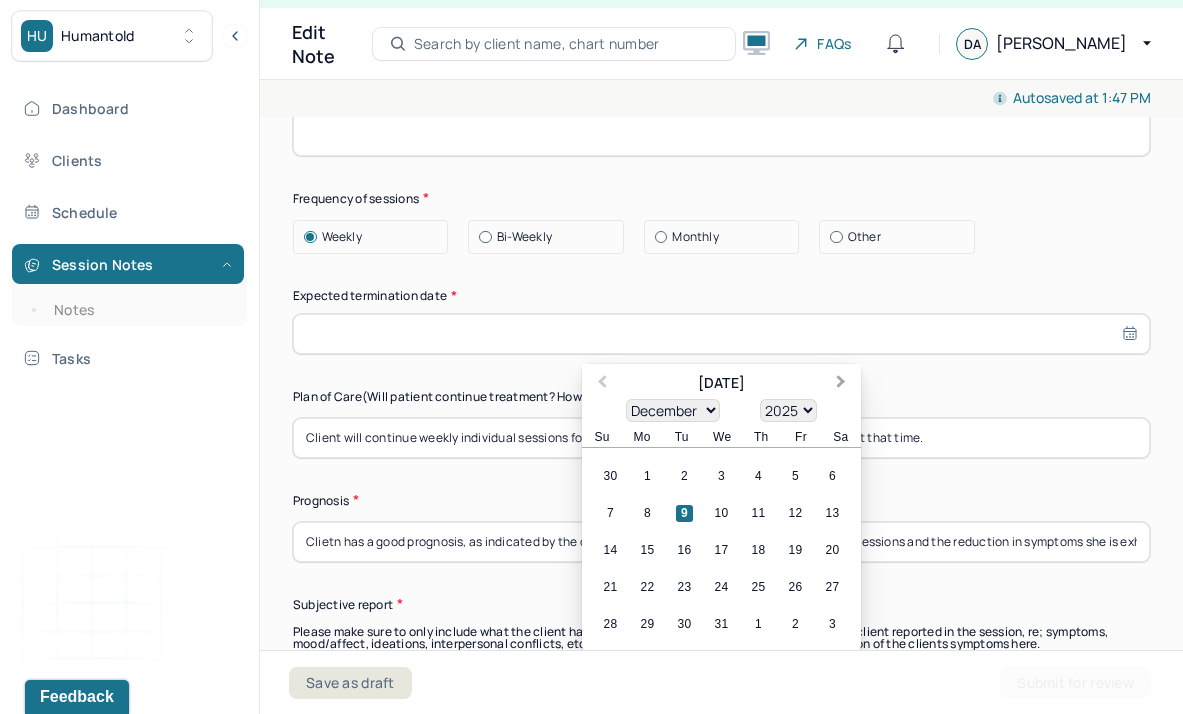 click on "Next Month" at bounding box center (843, 385) 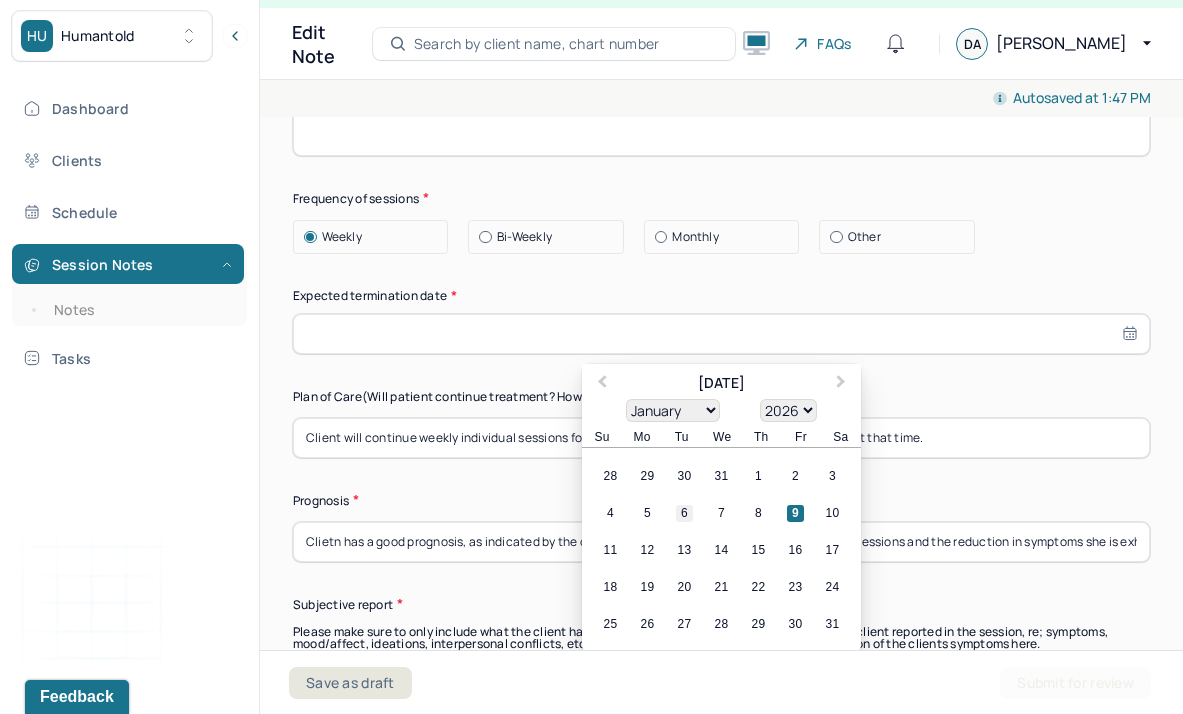 click on "6" at bounding box center [684, 513] 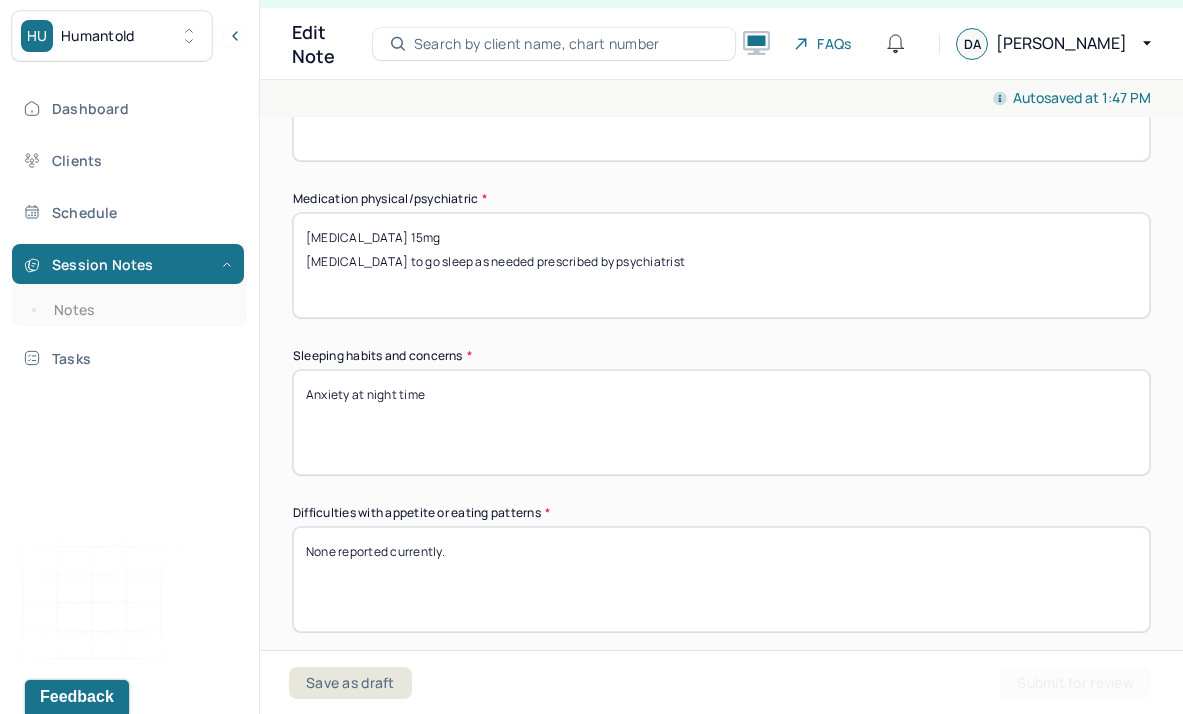 scroll, scrollTop: 1075, scrollLeft: 0, axis: vertical 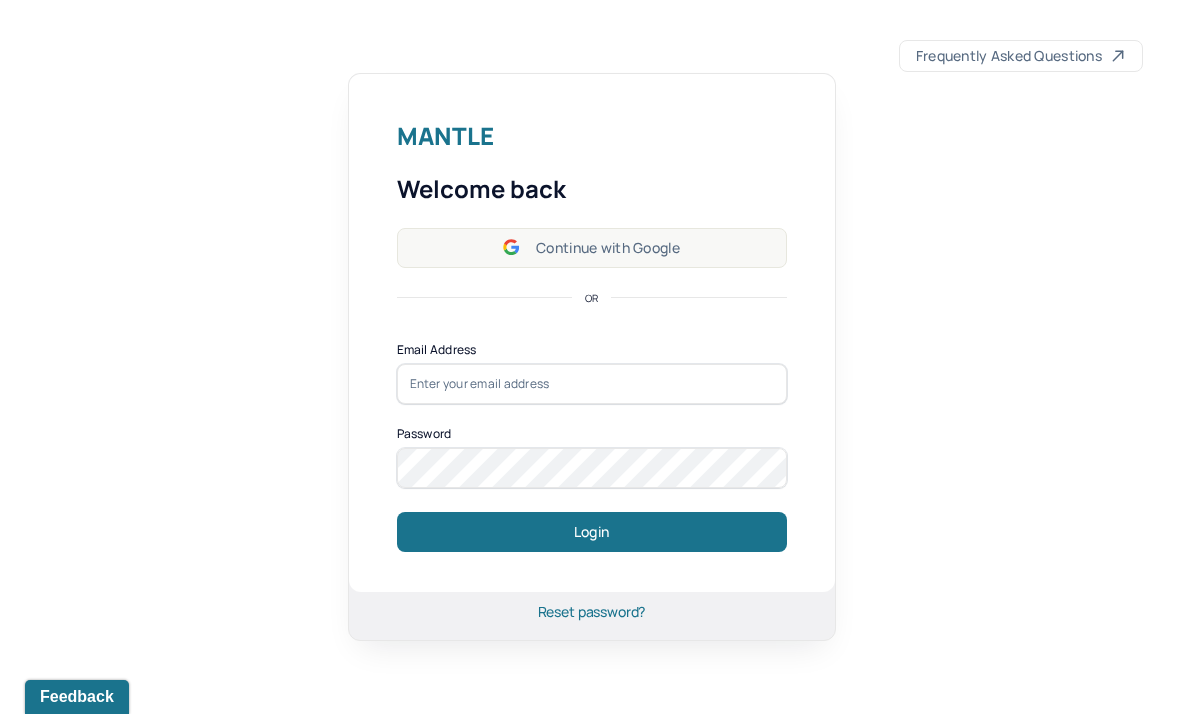 click on "Continue with Google" at bounding box center (592, 248) 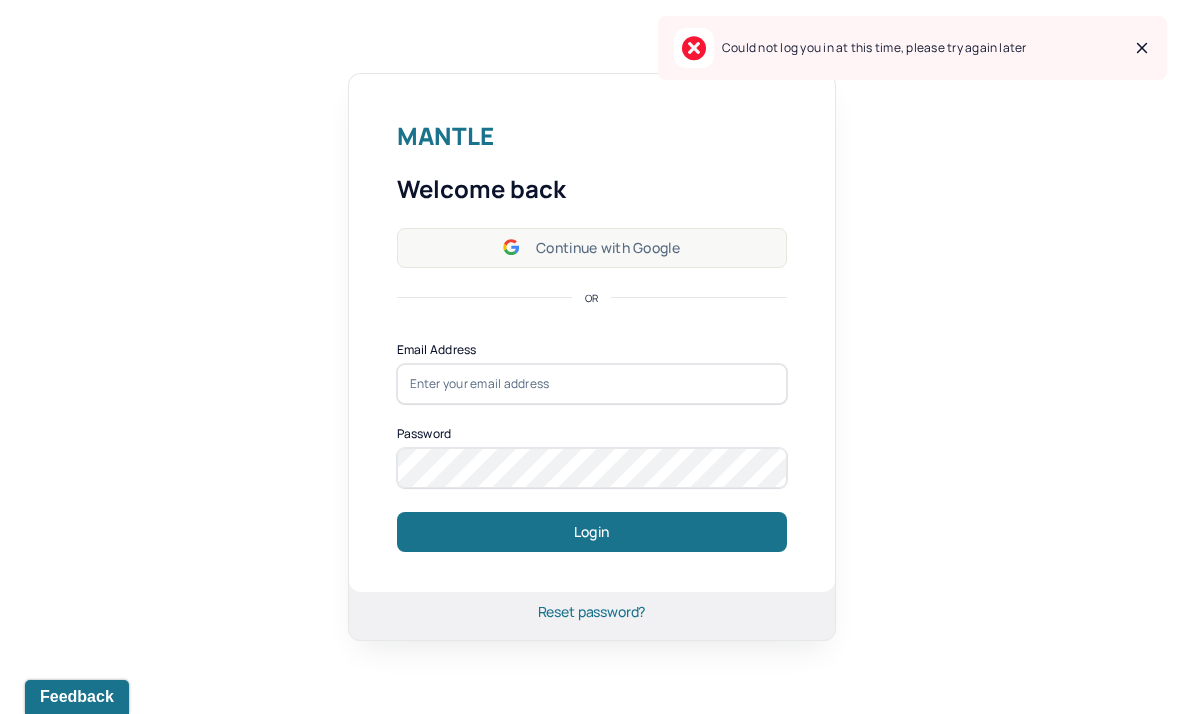 click on "Continue with Google" at bounding box center (592, 248) 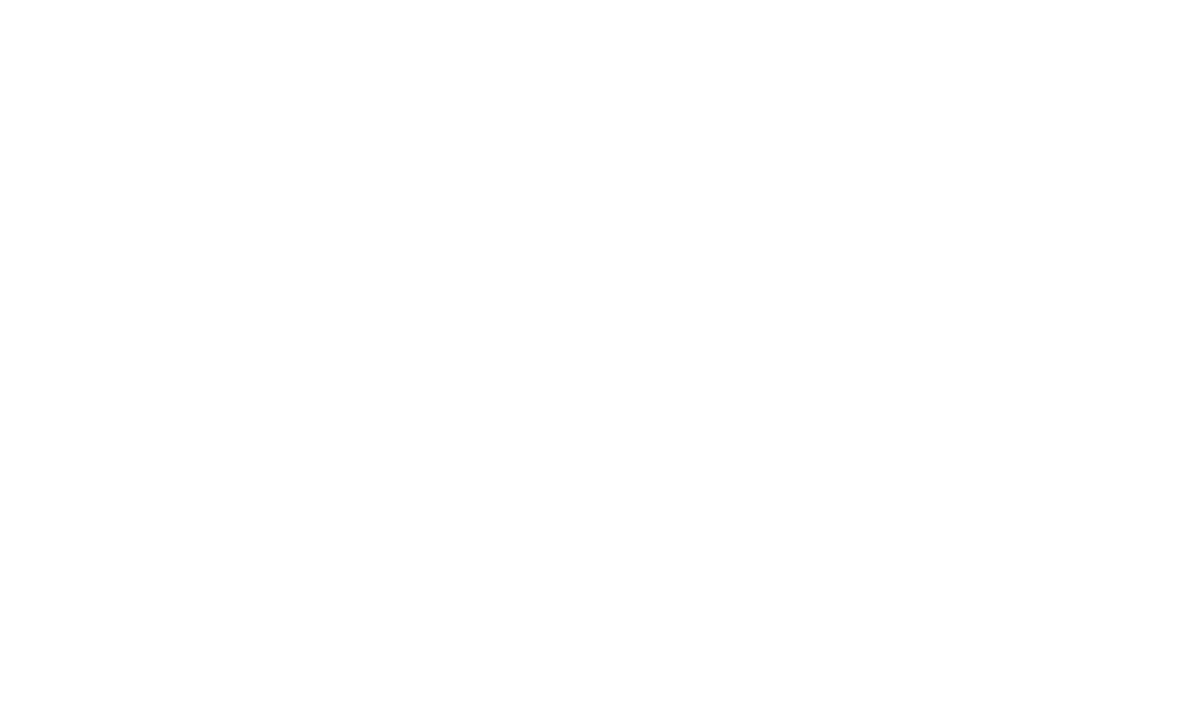 scroll, scrollTop: 0, scrollLeft: 0, axis: both 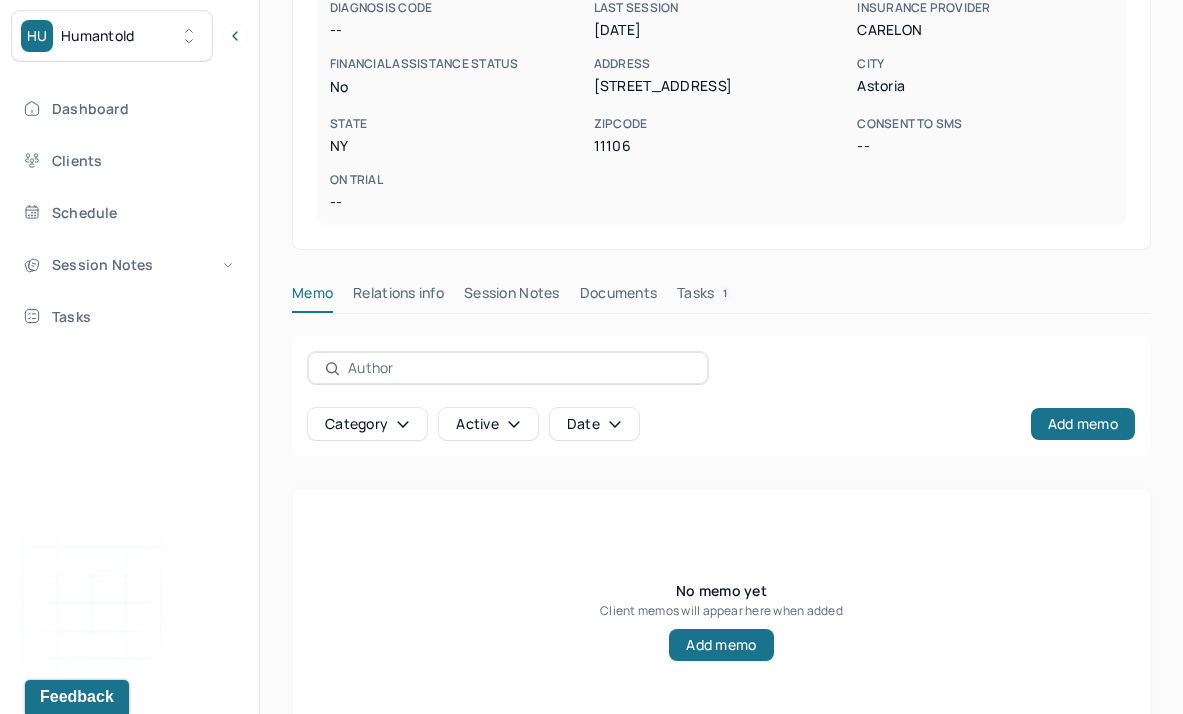 click on "Session Notes" at bounding box center [512, 297] 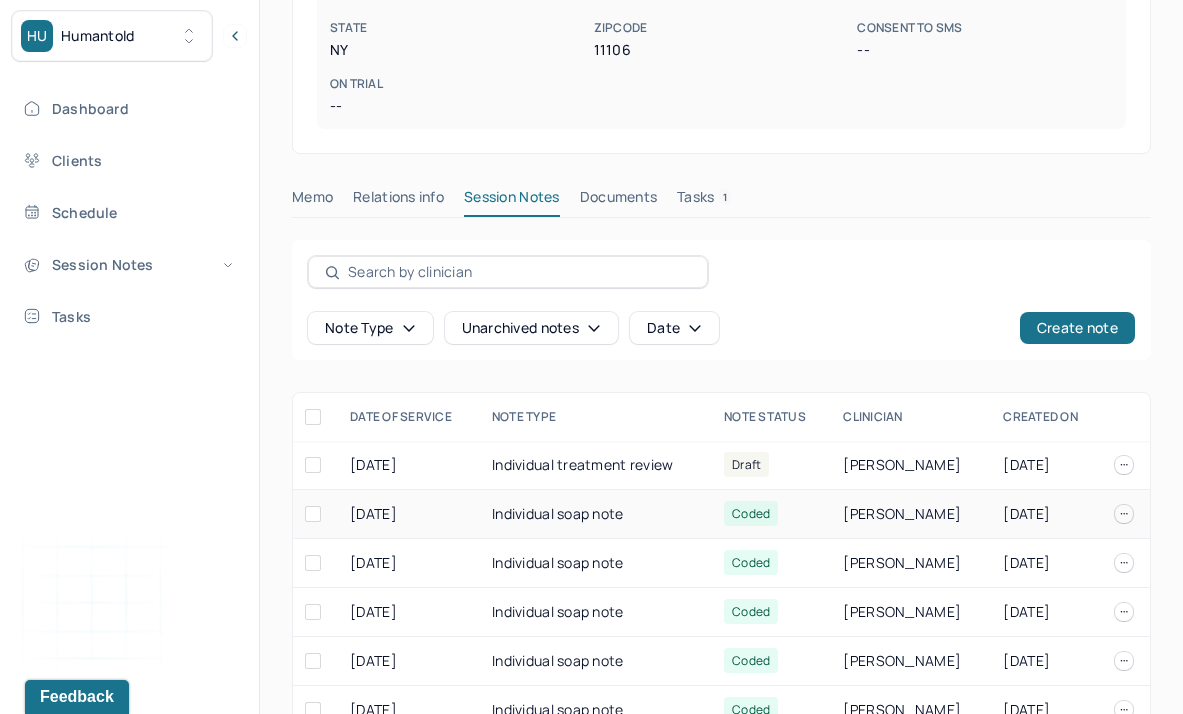 click on "Individual soap note" at bounding box center [596, 514] 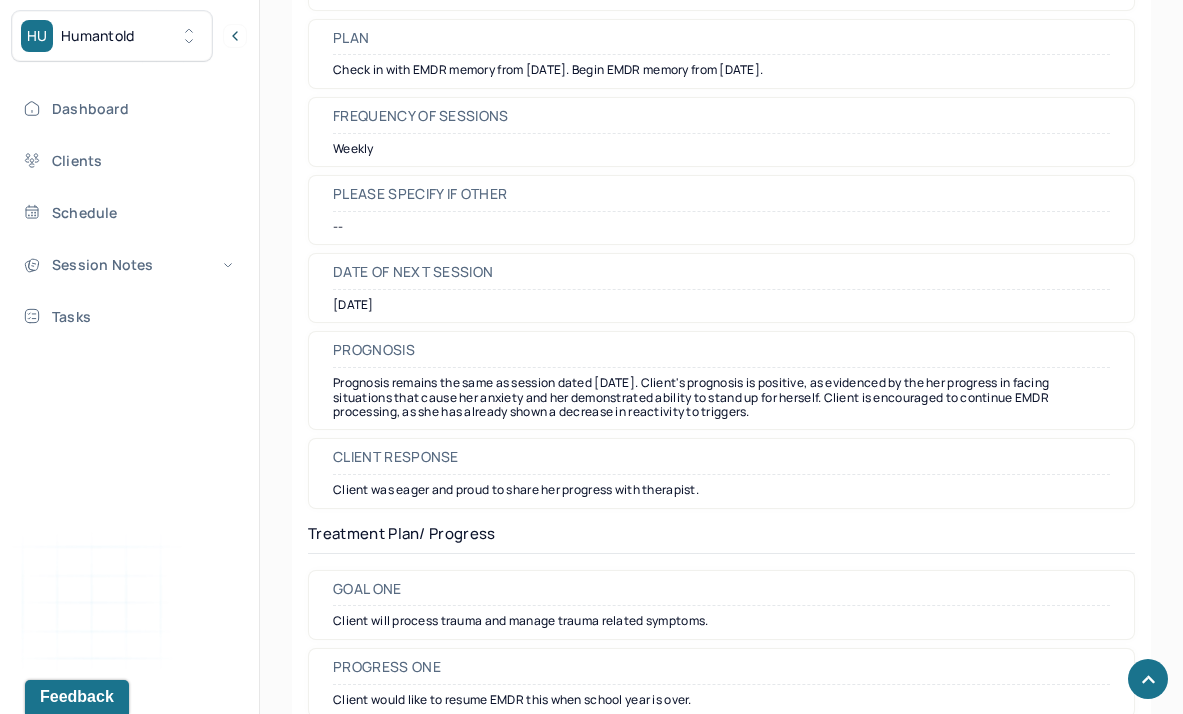 scroll, scrollTop: 2542, scrollLeft: 0, axis: vertical 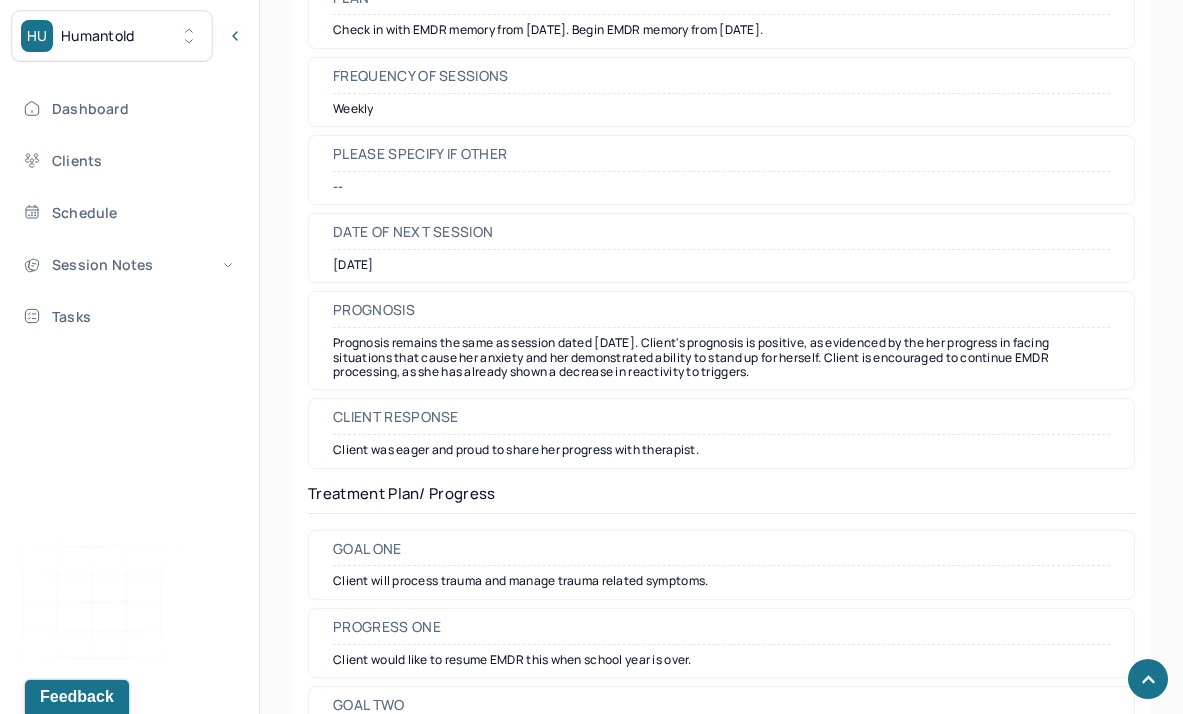 drag, startPoint x: 331, startPoint y: 343, endPoint x: 794, endPoint y: 375, distance: 464.10452 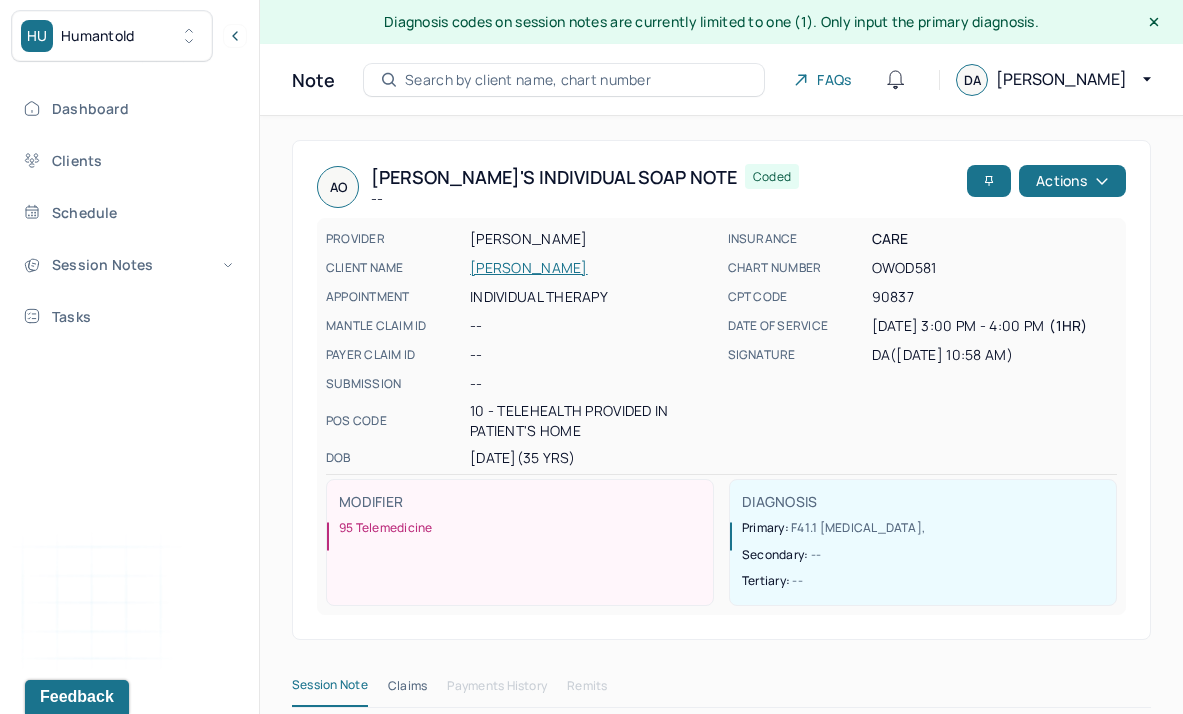 click on "[PERSON_NAME]" at bounding box center (593, 268) 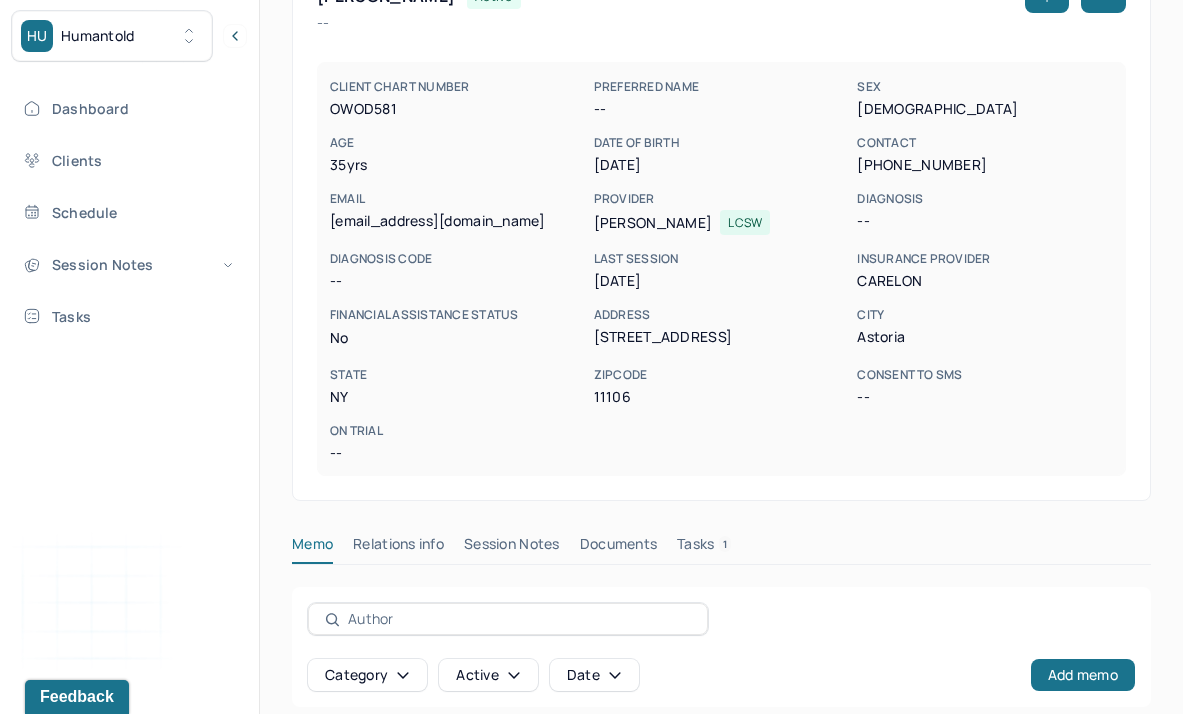 scroll, scrollTop: 494, scrollLeft: 0, axis: vertical 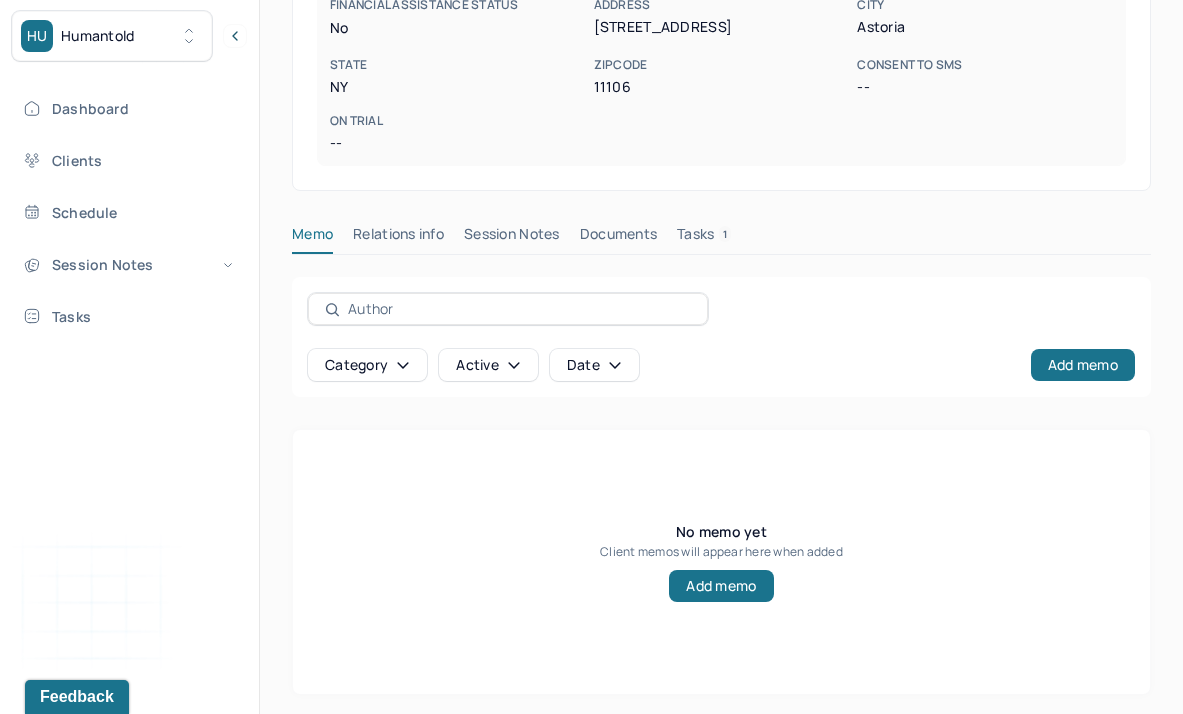 click on "Session Notes" at bounding box center [512, 238] 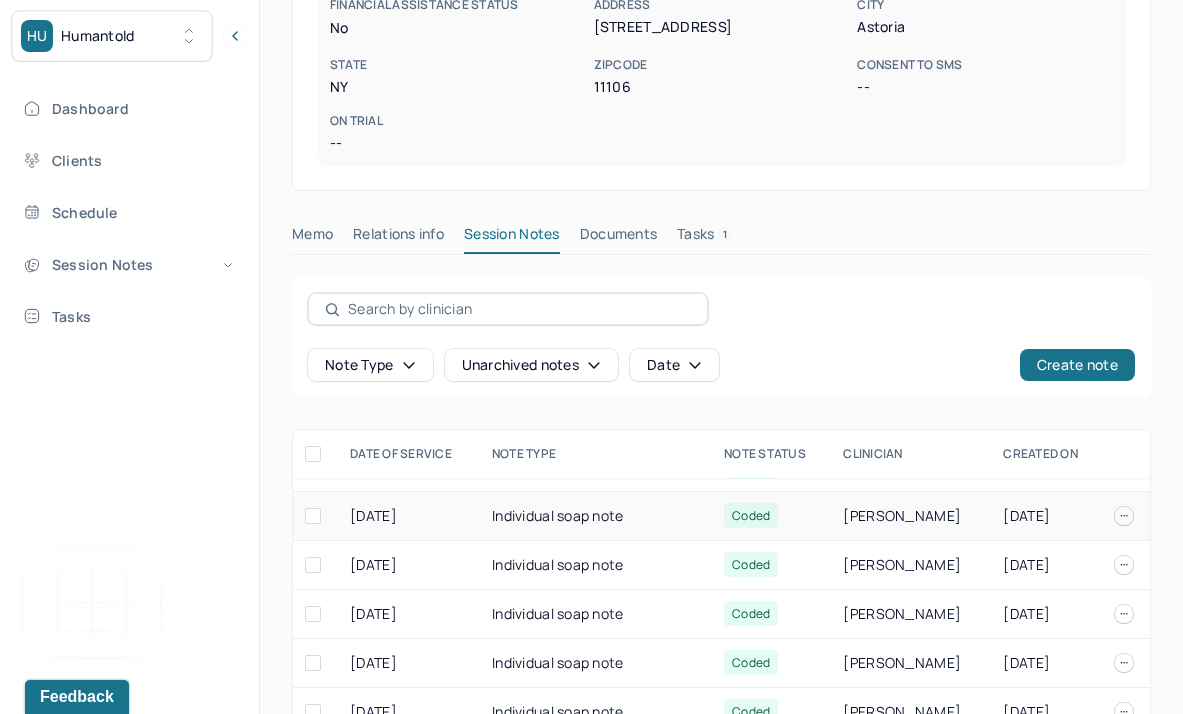 scroll, scrollTop: 0, scrollLeft: 0, axis: both 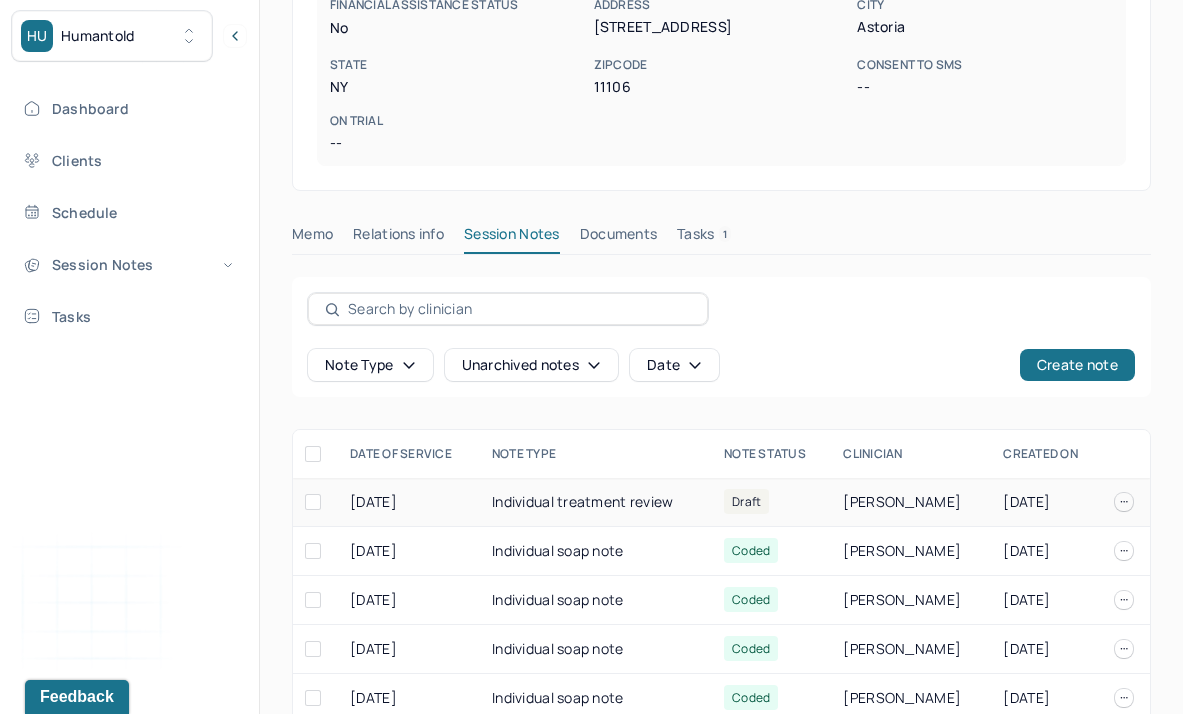 click on "Individual treatment review" at bounding box center [596, 502] 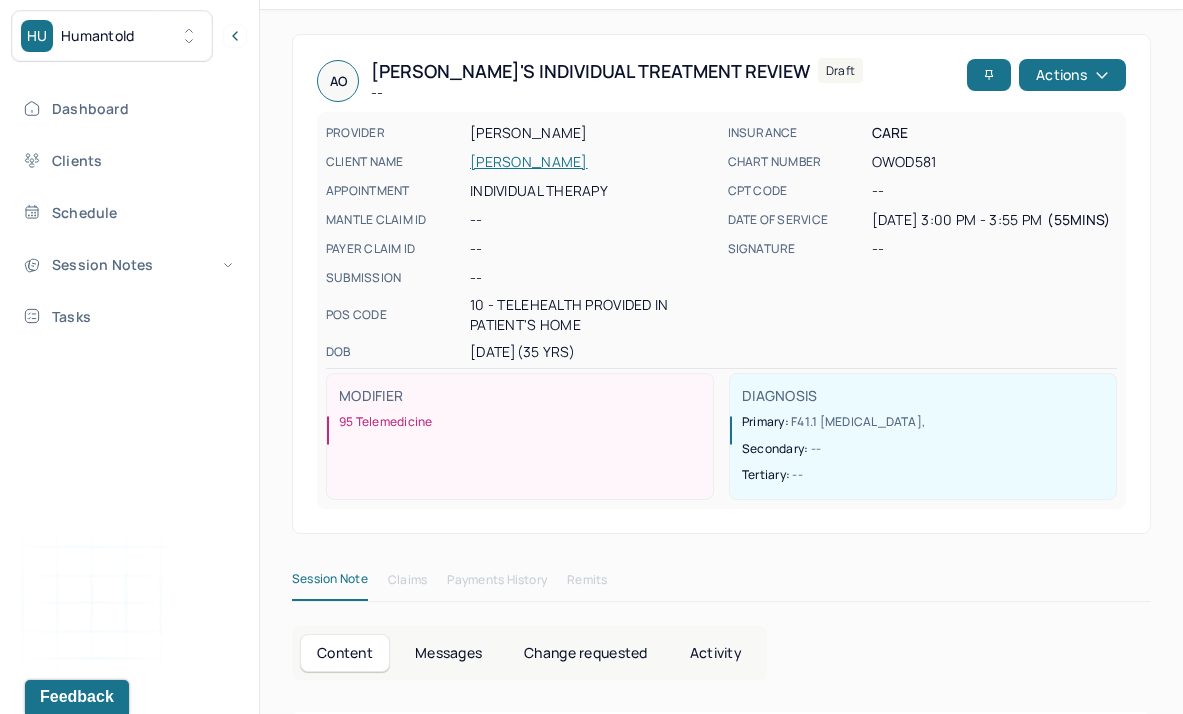 scroll, scrollTop: 0, scrollLeft: 0, axis: both 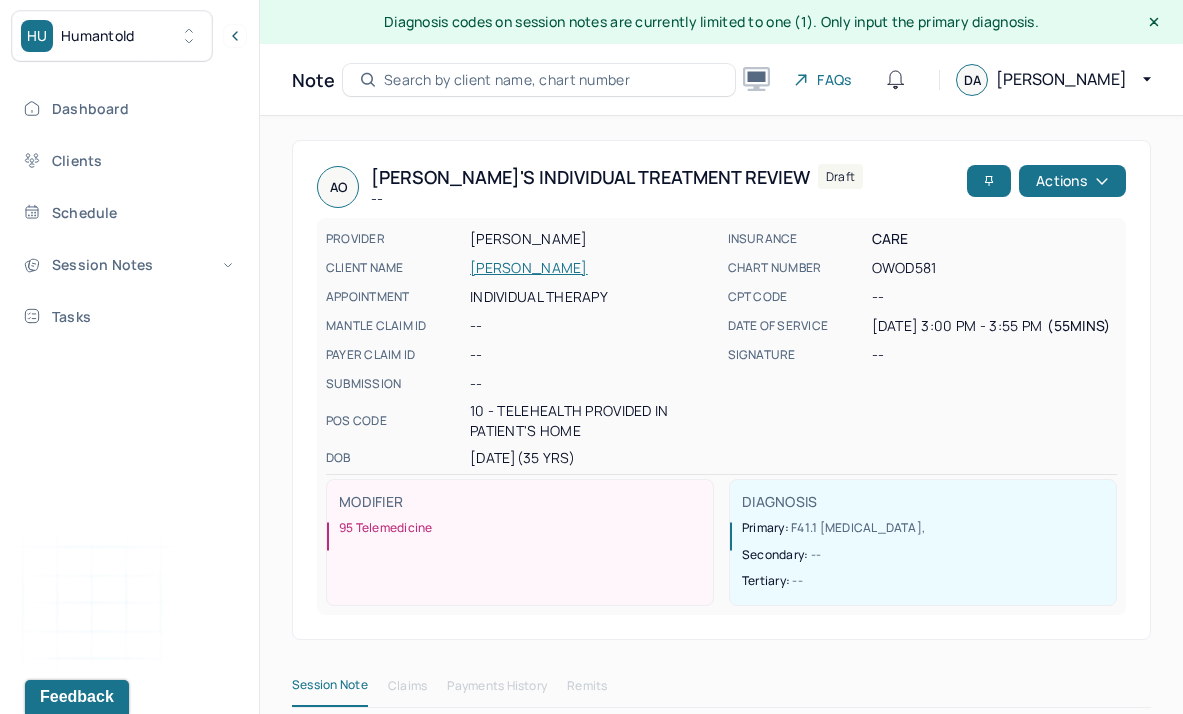 click on "AO Ashley's   Individual treatment review -- Draft       Actions   PROVIDER ALIPERTI, DEANNA CLIENT NAME O'CONNOR, ASHLEY APPOINTMENT Individual therapy   MANTLE CLAIM ID -- PAYER CLAIM ID -- SUBMISSION -- POS CODE 10 - Telehealth Provided in Patient's Home DOB 11/12/1989  (35 Yrs) INSURANCE CARE CHART NUMBER OWOD581 CPT CODE -- DATE OF SERVICE 07/09/2025   3:00 PM   -   3:55 PM ( 55mins ) SIGNATURE -- MODIFIER 95 Telemedicine DIAGNOSIS Primary:   F41.1 GENERALIZED ANXIETY DISORDER ,  Secondary:   -- Tertiary:   --" at bounding box center (721, 390) 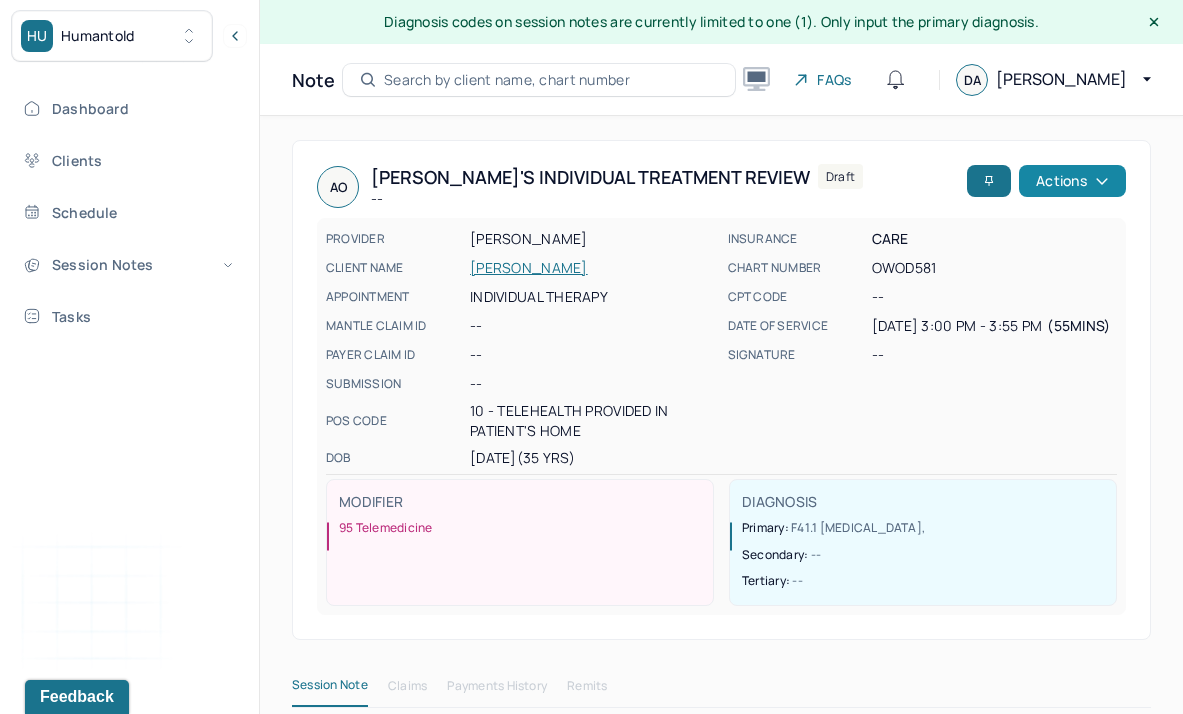 click on "Actions" at bounding box center [1072, 181] 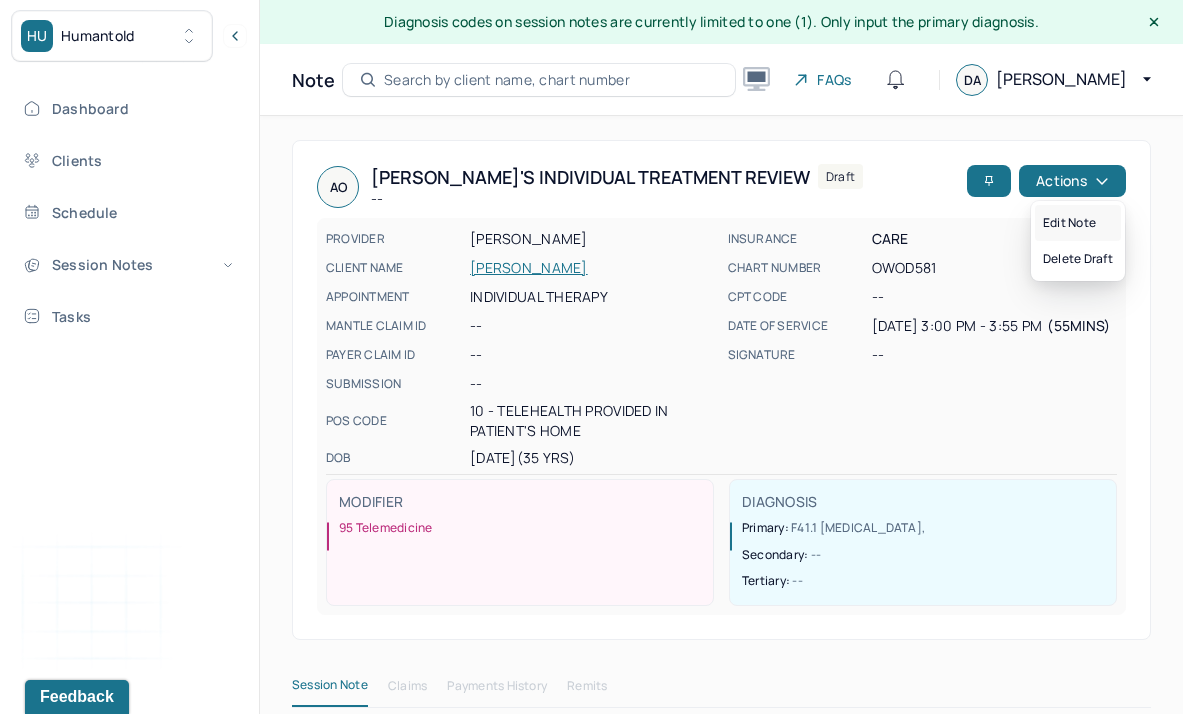 click on "Edit note" at bounding box center (1078, 223) 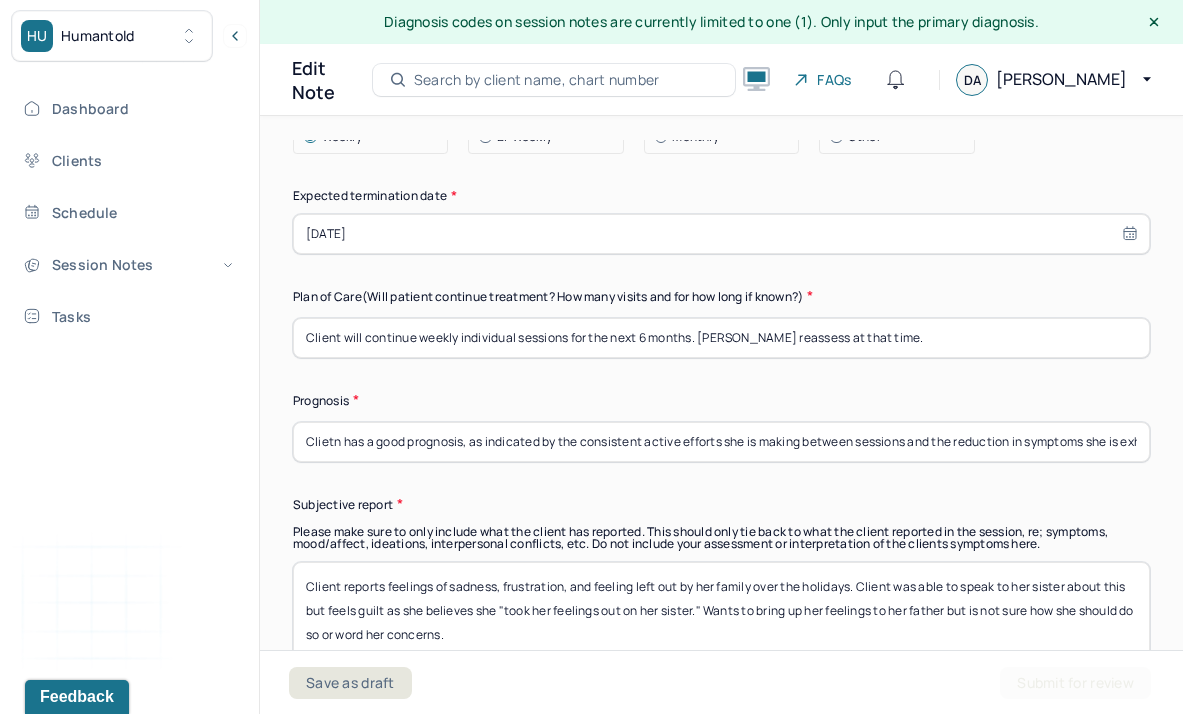 scroll, scrollTop: 5857, scrollLeft: 0, axis: vertical 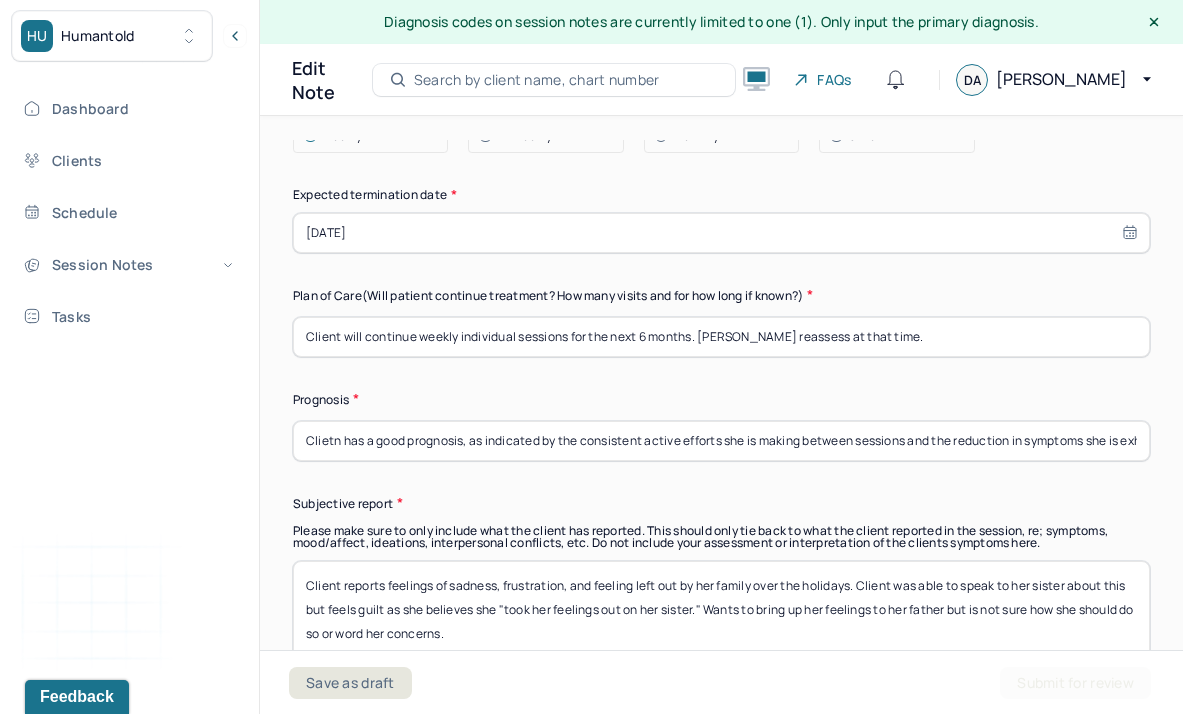 click on "Clietn has a good prognosis, as indicated by the consistent active efforts she is making between sessions and the reduction in symptoms she is exhibiting and reporting. Client has exhibited a marked improvement in her self-esteem and ability to stand up for herself in healthy confrontations with others. Client is committed to continual usage of coping skills between sessions, which has led to a reduction in her anxiety." at bounding box center [721, 441] 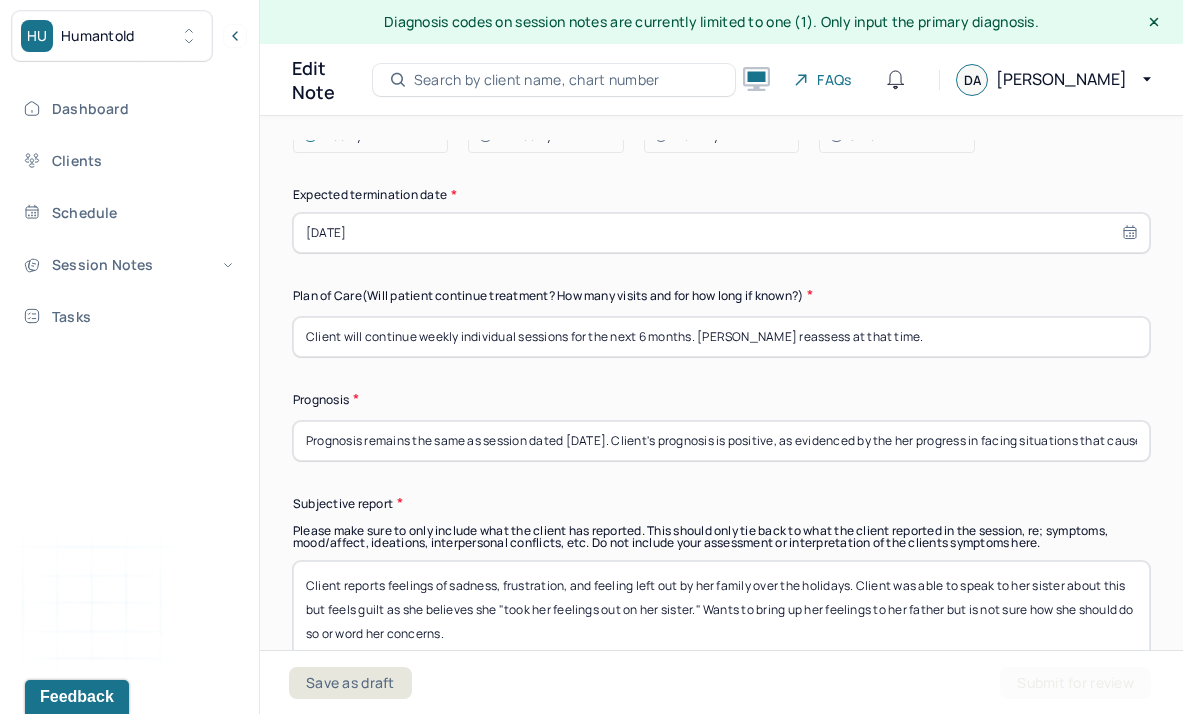 scroll, scrollTop: 0, scrollLeft: 1043, axis: horizontal 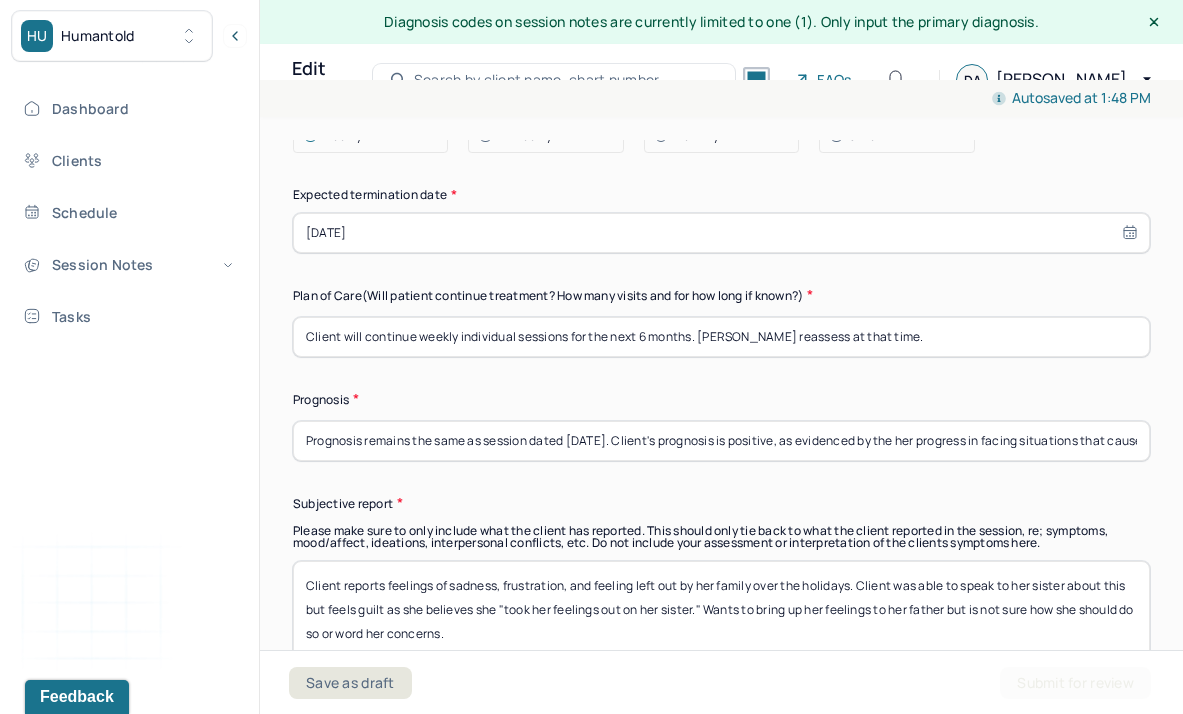 drag, startPoint x: 589, startPoint y: 436, endPoint x: 227, endPoint y: 428, distance: 362.08838 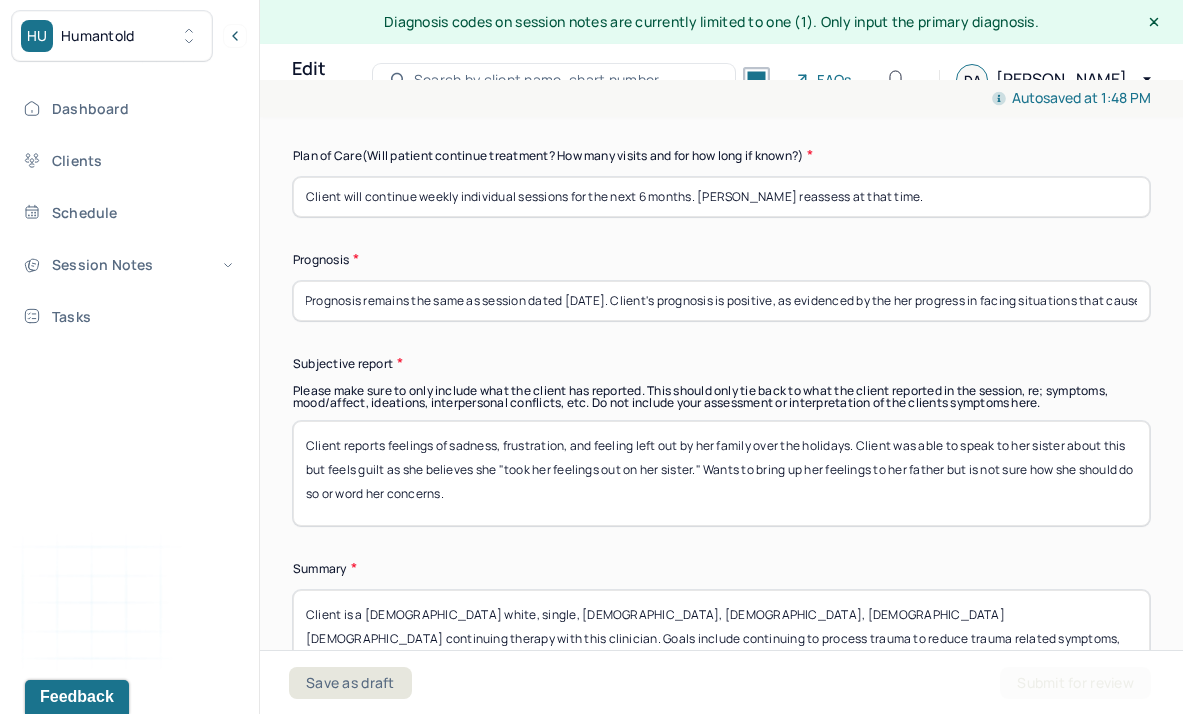 scroll, scrollTop: 6070, scrollLeft: 0, axis: vertical 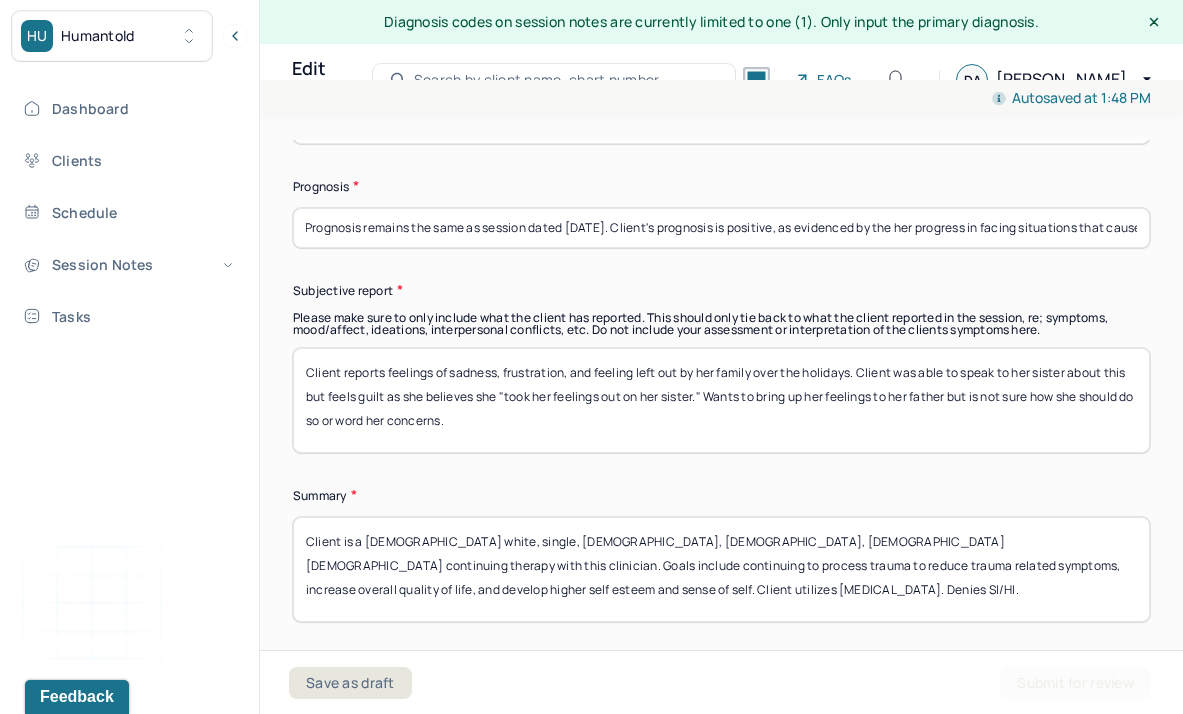 type on "Prognosis remains the same as session dated 6/25/2025. Client's prognosis is positive, as evidenced by the her progress in facing situations that cause her anxiety and her demonstrated ability to stand up for herself. Client is encouraged to continue EMDR processing, as she has already shown a decrease in reactivity to triggers." 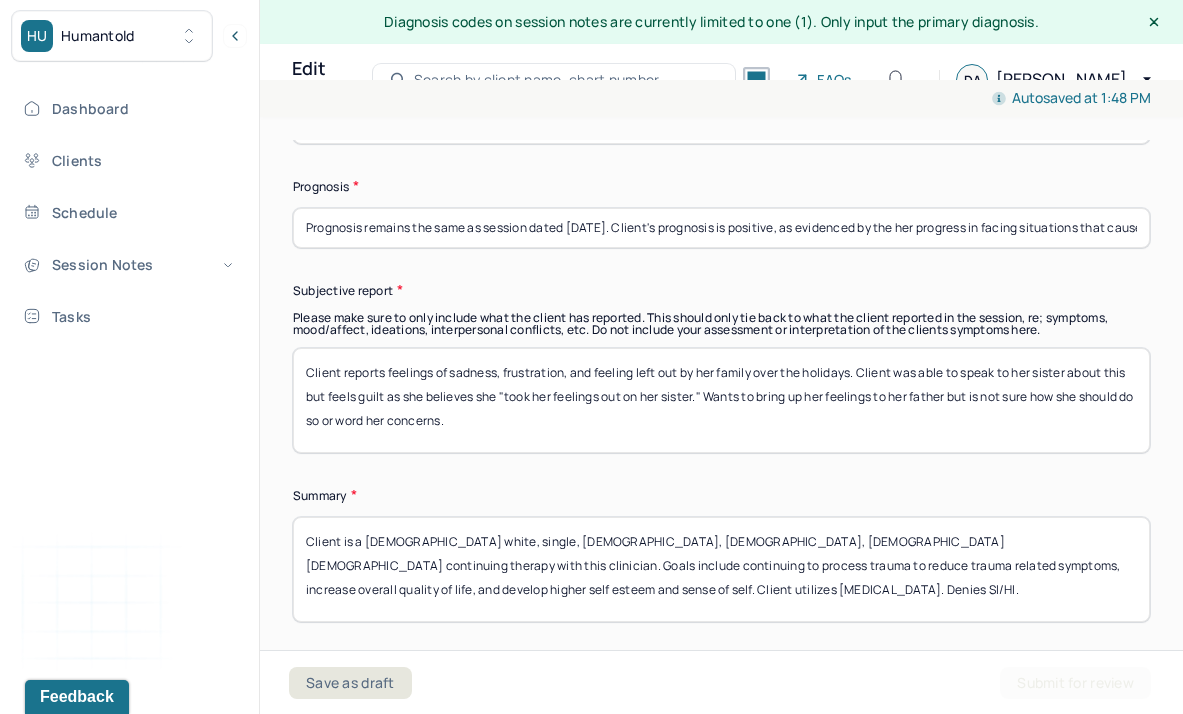 drag, startPoint x: 555, startPoint y: 426, endPoint x: 291, endPoint y: 334, distance: 279.5711 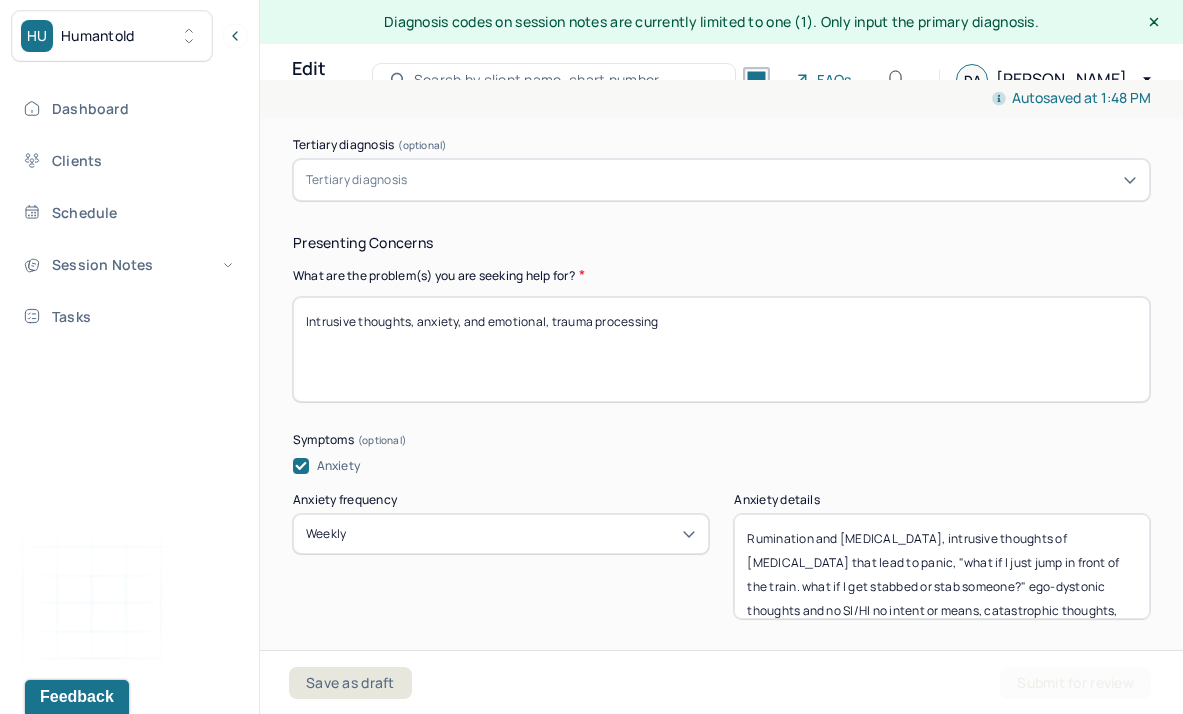 scroll, scrollTop: 0, scrollLeft: 0, axis: both 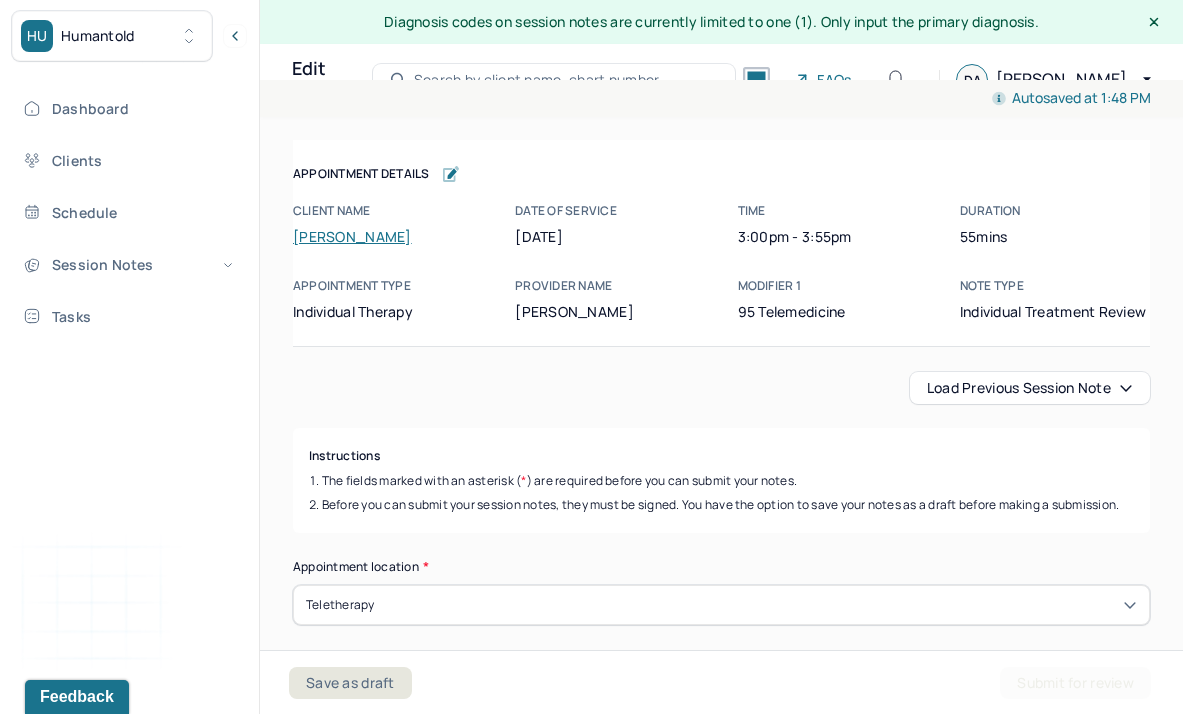 type 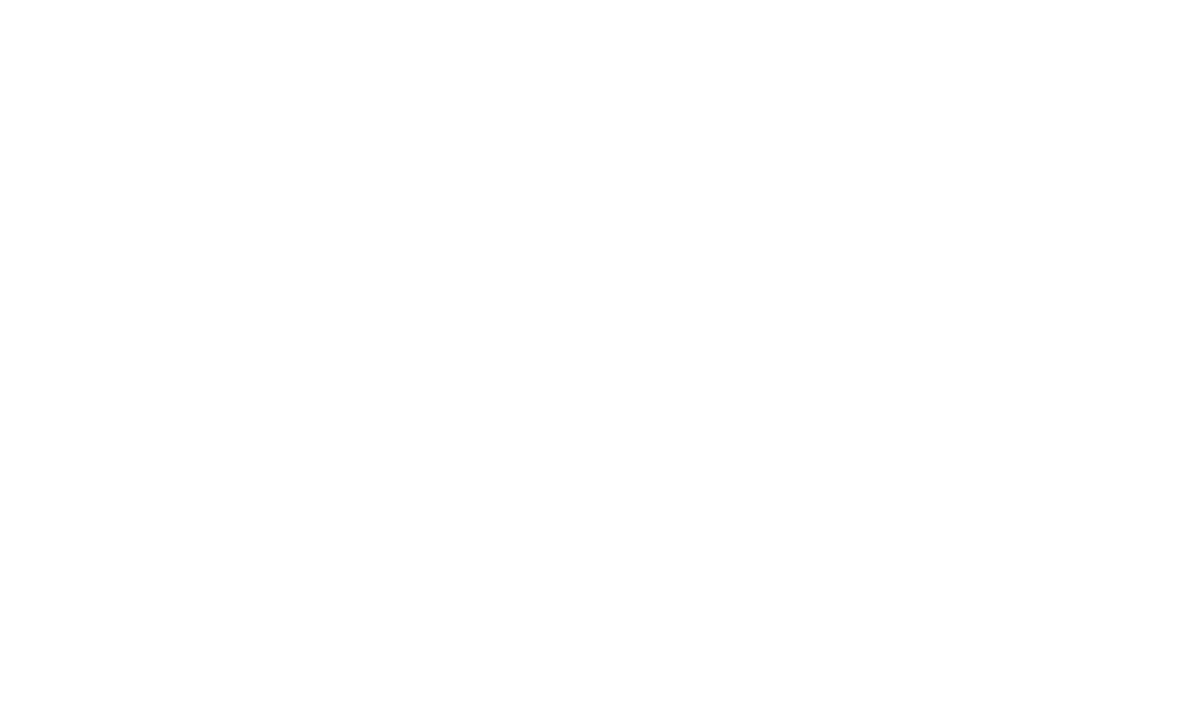scroll, scrollTop: 0, scrollLeft: 0, axis: both 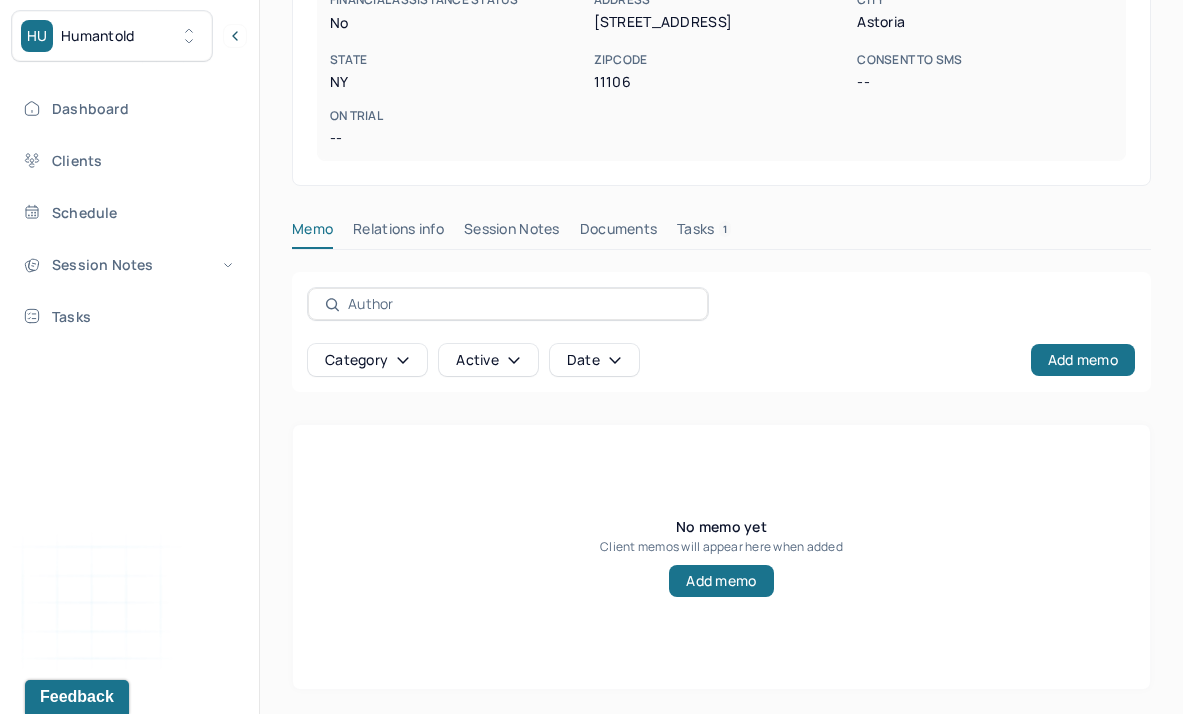 click on "O'CONNOR, ASHLEY active         -- CLIENT CHART NUMBER OWOD581 PREFERRED NAME -- SEX female AGE 35  yrs DATE OF BIRTH 11/12/1989  CONTACT (347) 869-5917 EMAIL aoconno01@gmail.com PROVIDER ALIPERTI, DEANNA LCSW DIAGNOSIS -- DIAGNOSIS CODE -- LAST SESSION 06/25/2025 insurance provider CARELON FINANCIAL ASSISTANCE STATUS no Address 31-72 31st street  City  Astoria State NY Zipcode 11106 Consent to Sms -- On Trial --   Memo     Relations info     Session Notes     Documents     Tasks 1     Category     active     Date     Add memo   No memo yet Client memos will appear here when added   Add memo" at bounding box center [721, 165] 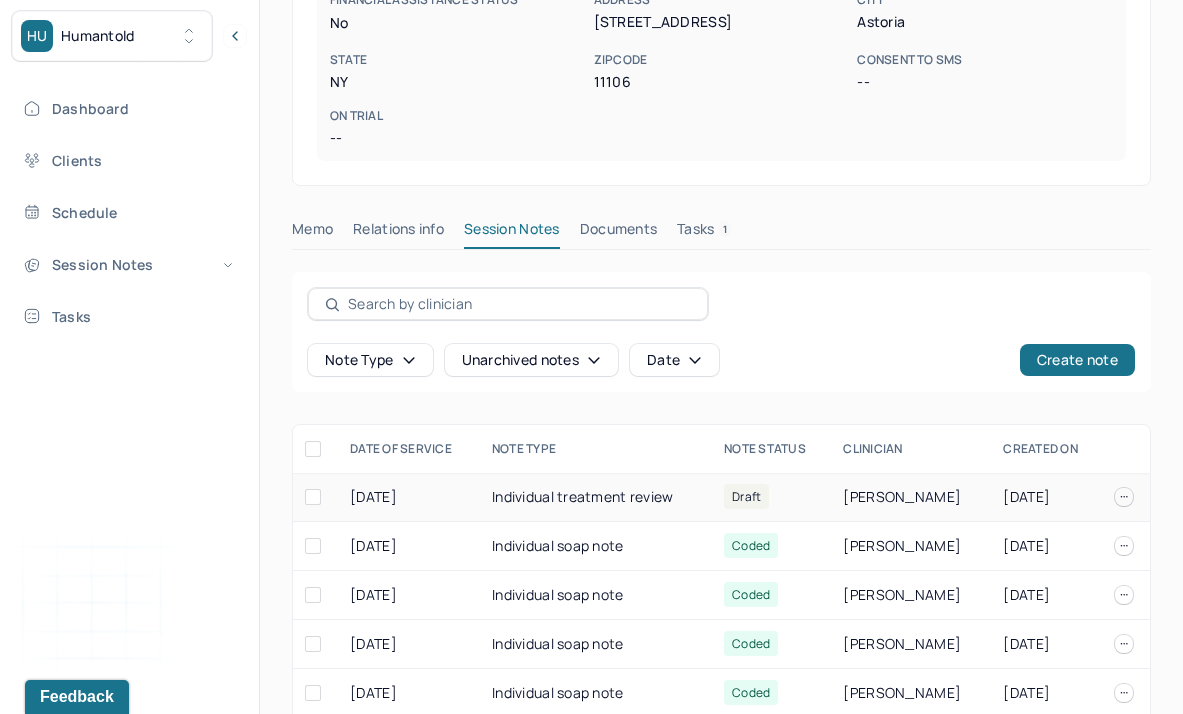 click on "Individual treatment review" at bounding box center [596, 497] 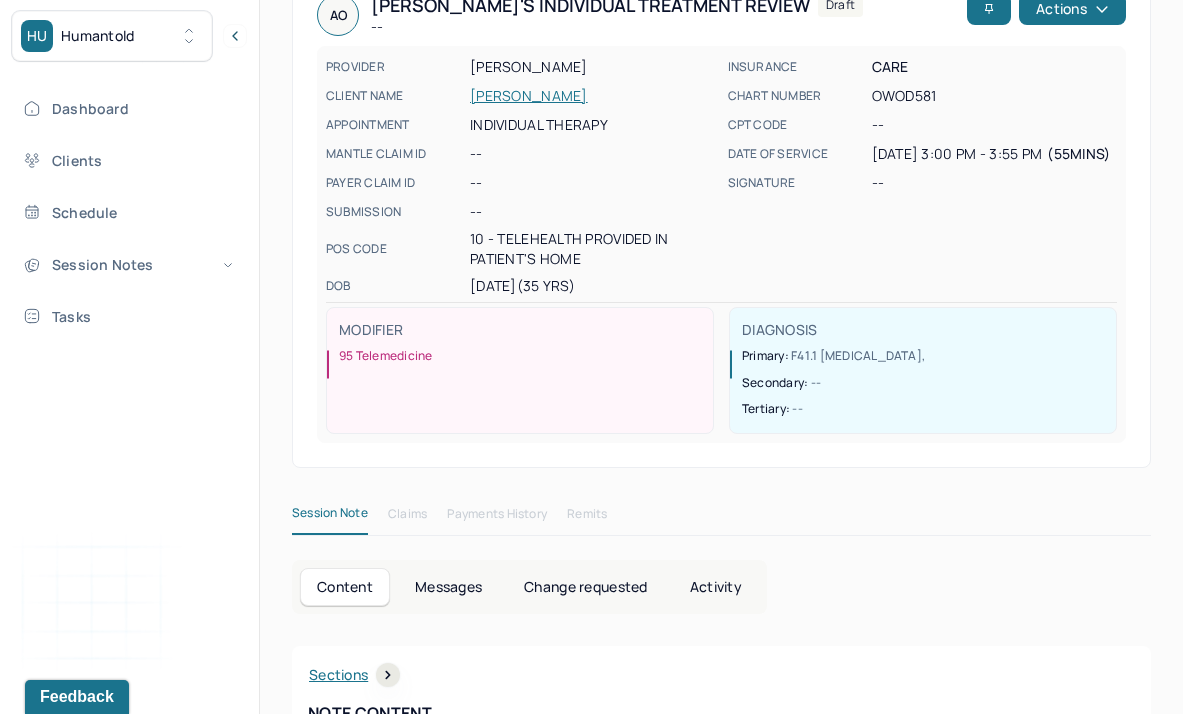 scroll, scrollTop: 98, scrollLeft: 0, axis: vertical 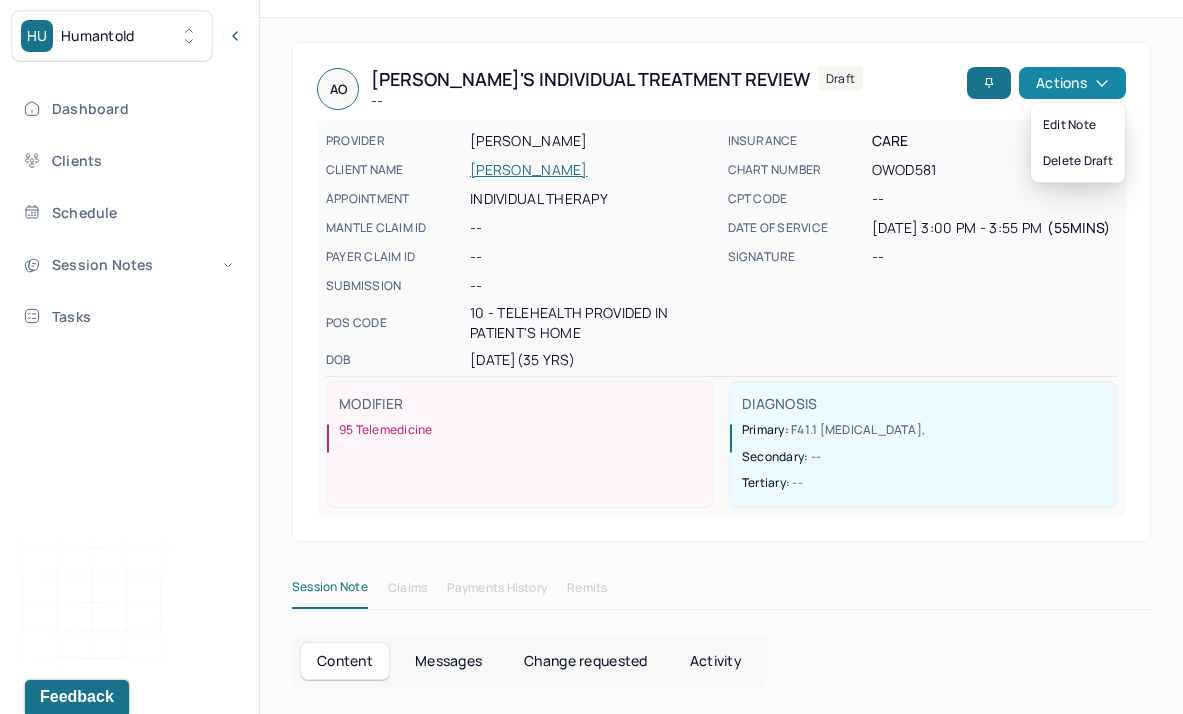 click on "Actions" at bounding box center (1072, 83) 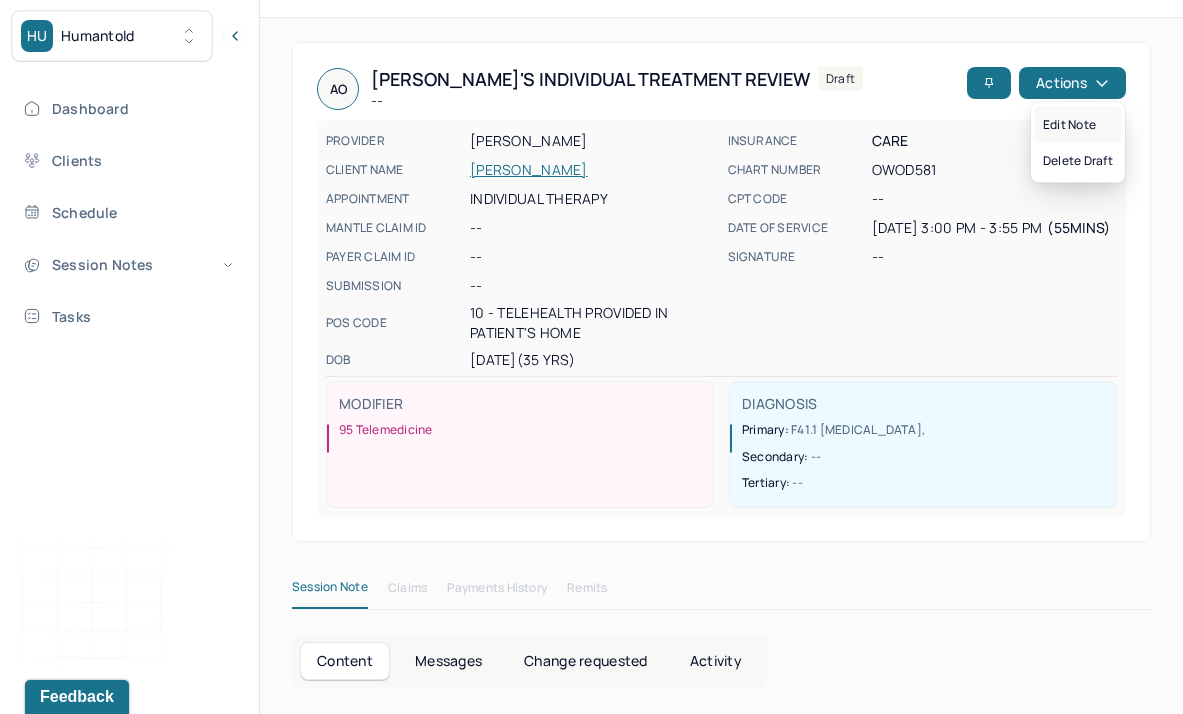 click on "Edit note" at bounding box center (1078, 125) 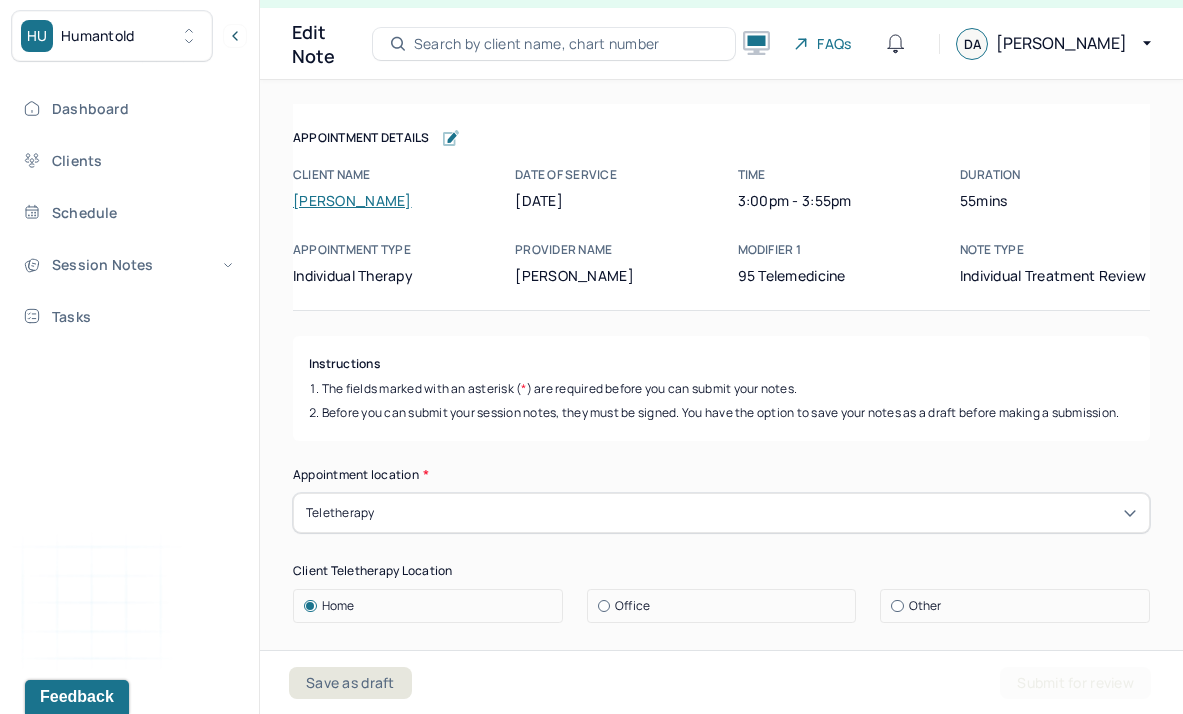 scroll, scrollTop: 36, scrollLeft: 0, axis: vertical 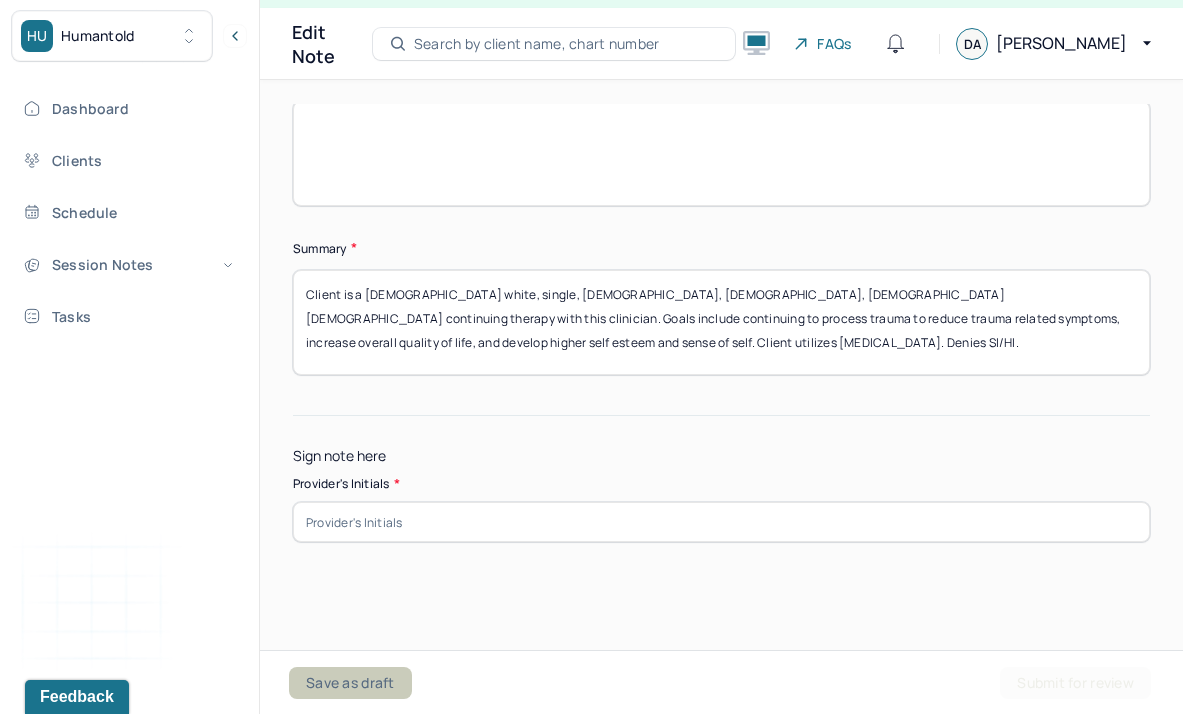 click on "Save as draft" at bounding box center (350, 683) 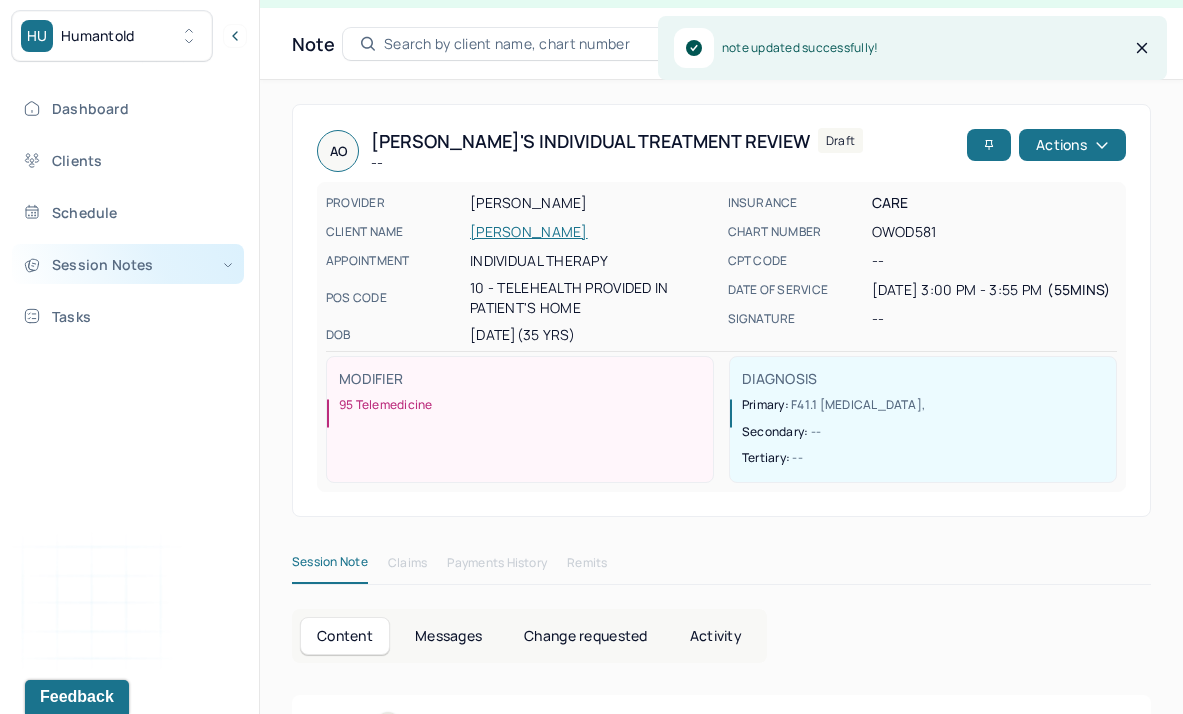 click on "Session Notes" at bounding box center [128, 264] 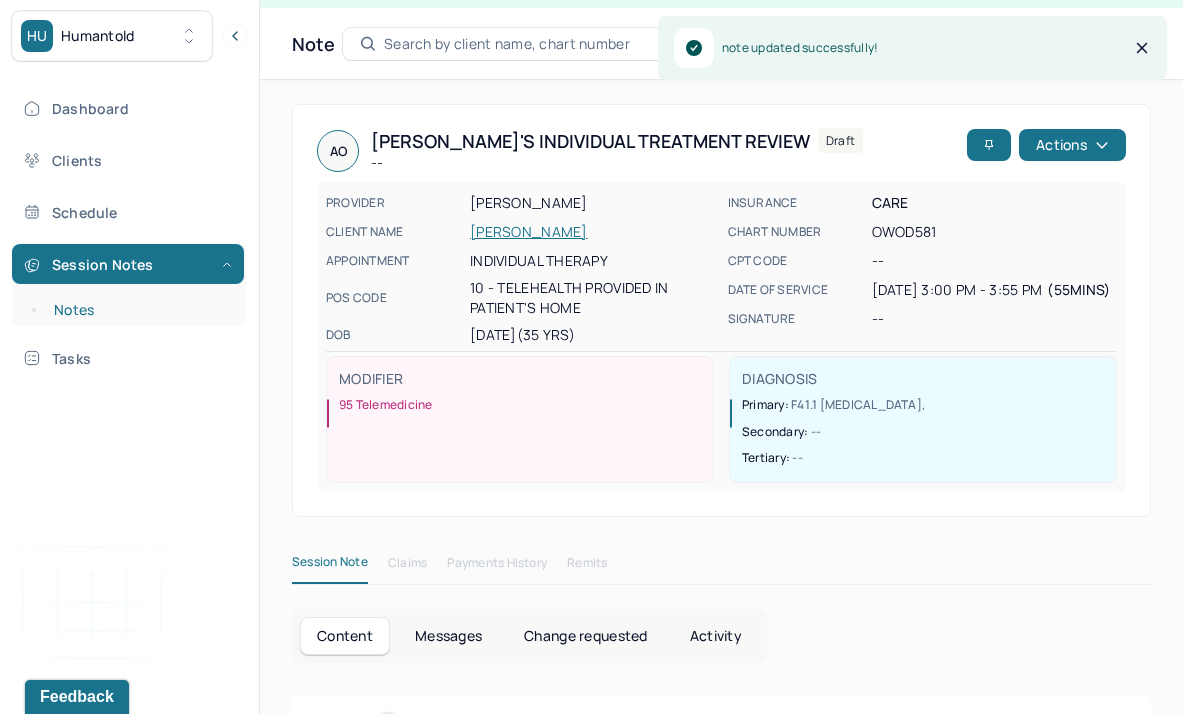 click on "Notes" at bounding box center (139, 310) 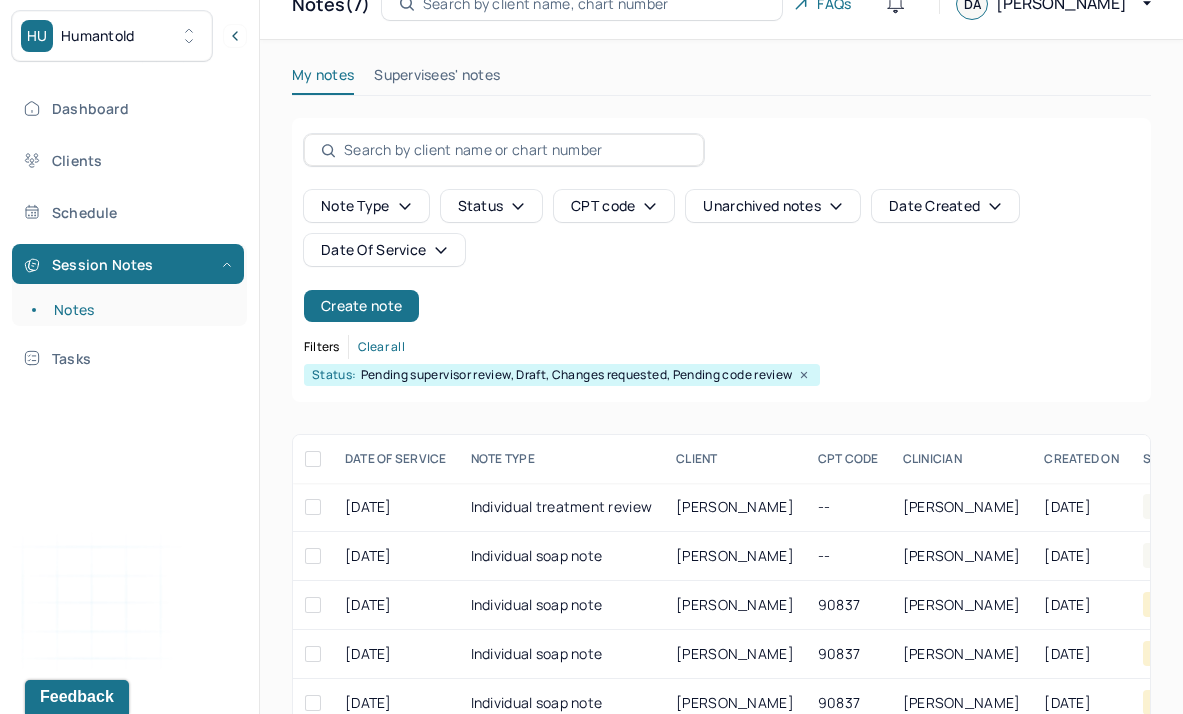 scroll, scrollTop: 85, scrollLeft: 0, axis: vertical 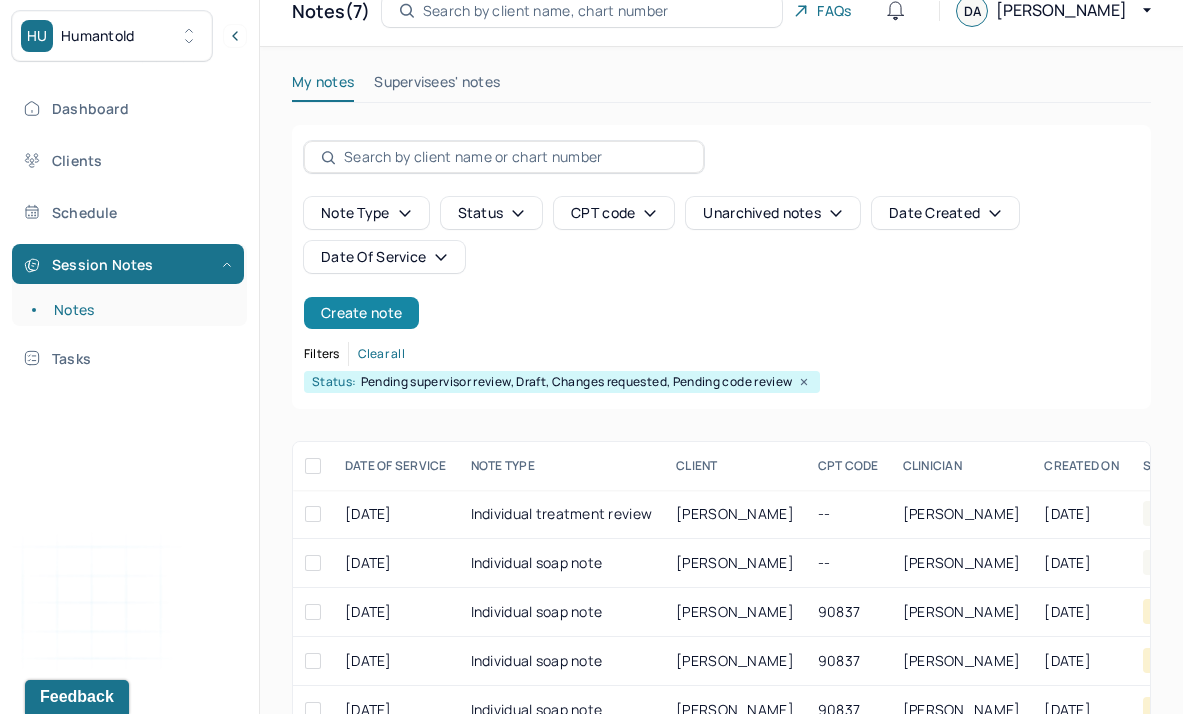 click on "Create note" at bounding box center (361, 313) 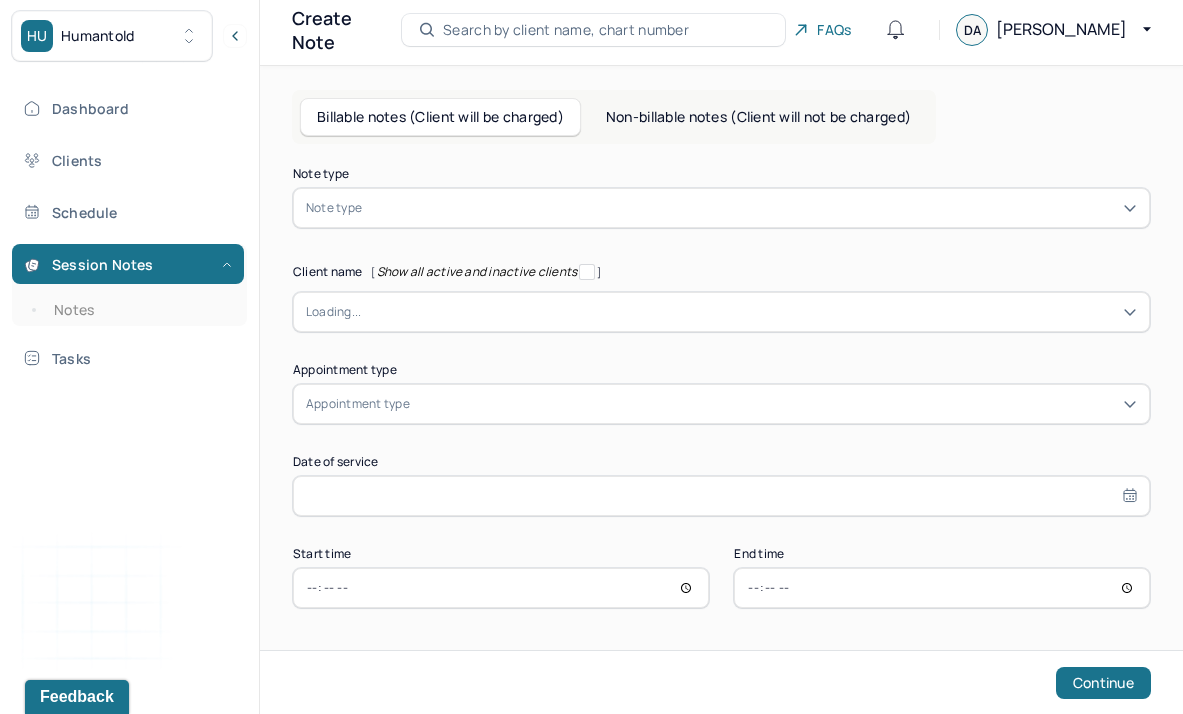scroll, scrollTop: 51, scrollLeft: 0, axis: vertical 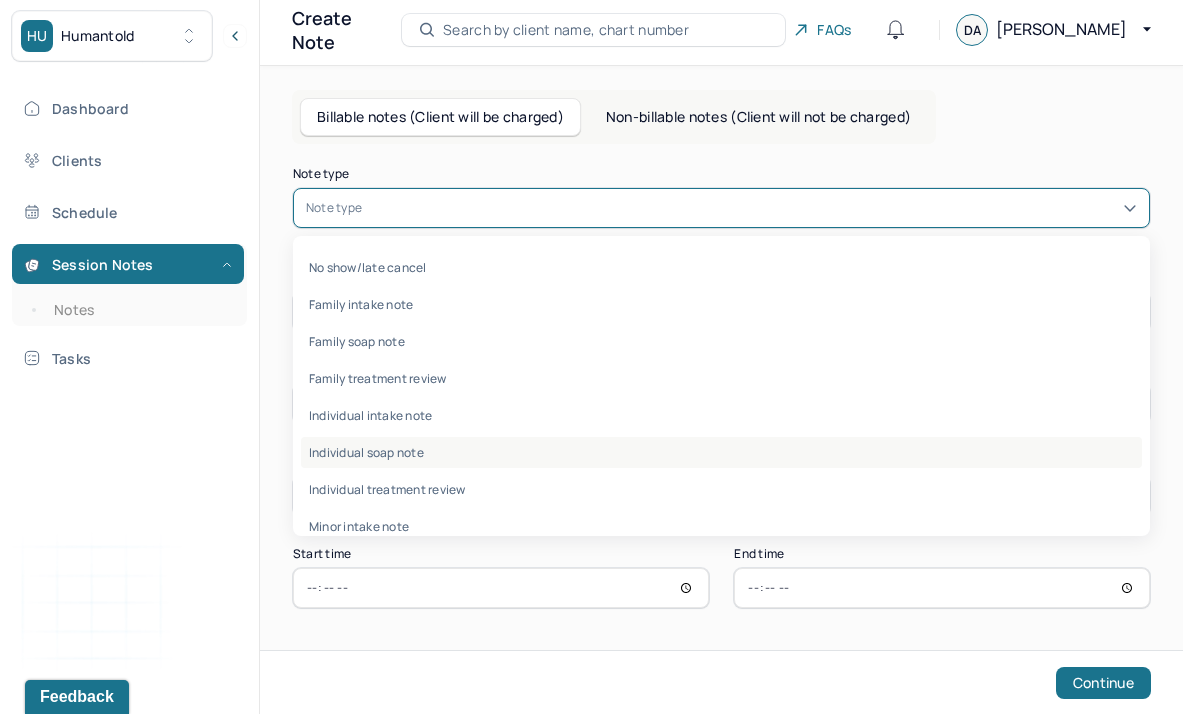 click on "Individual soap note" at bounding box center (721, 452) 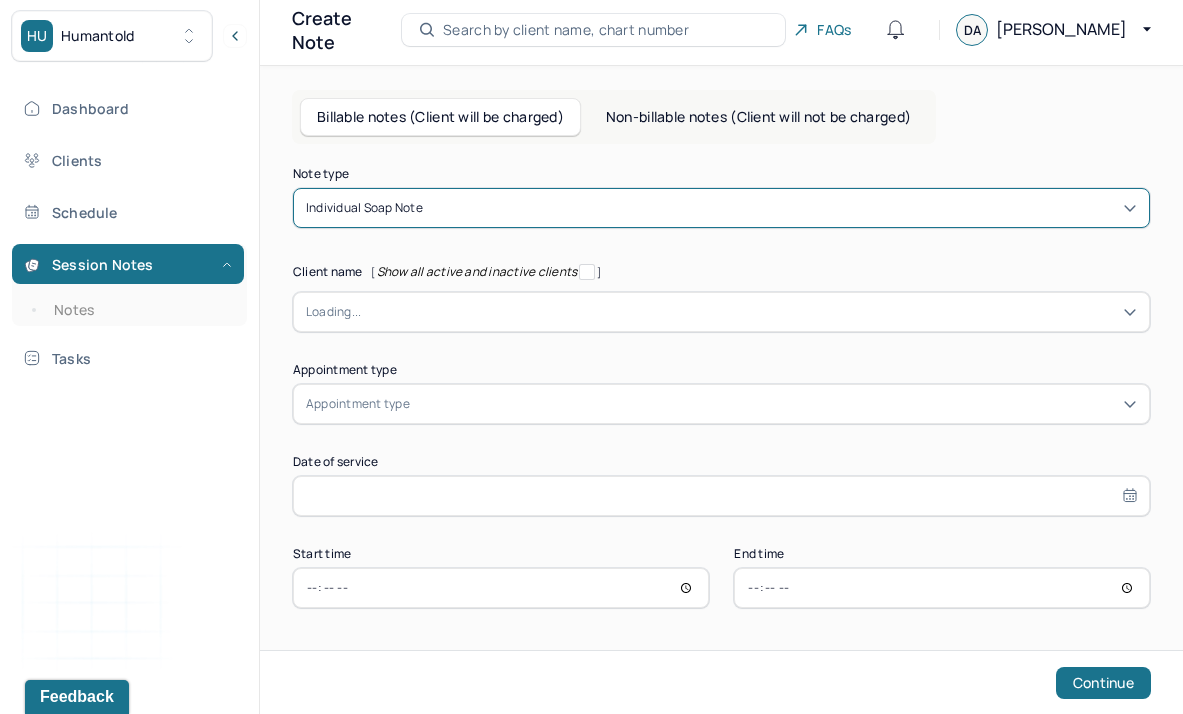 click on "Loading..." at bounding box center [333, 312] 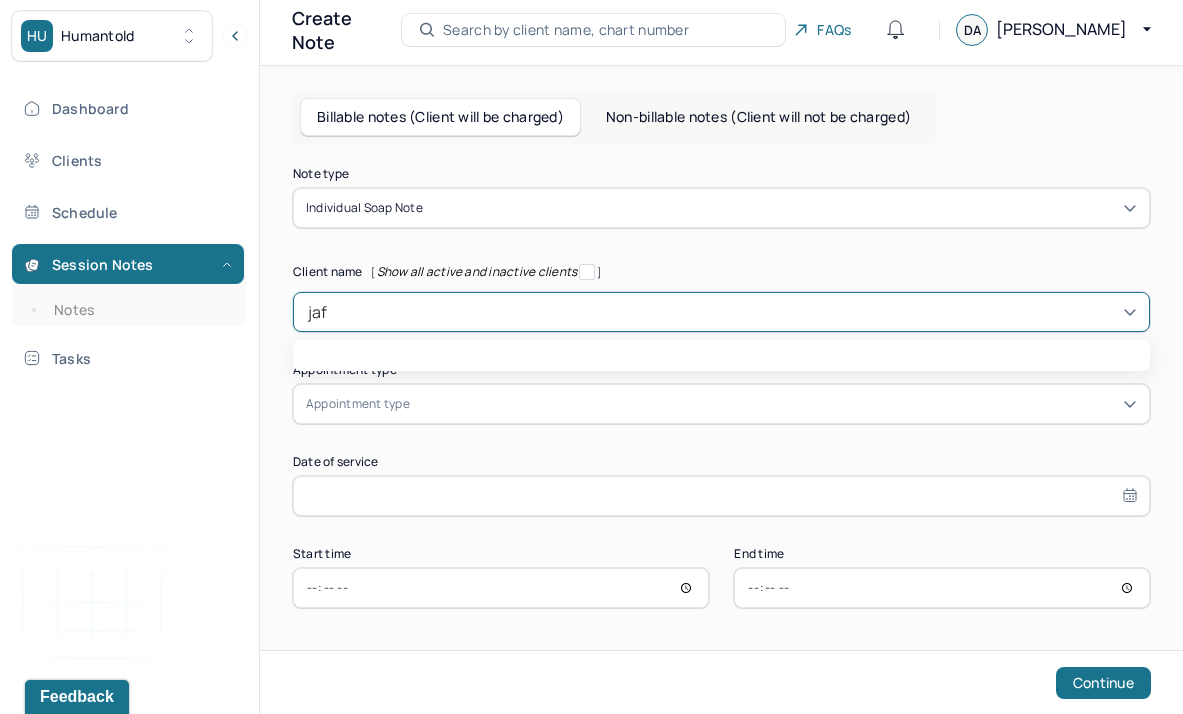 type on "jafe" 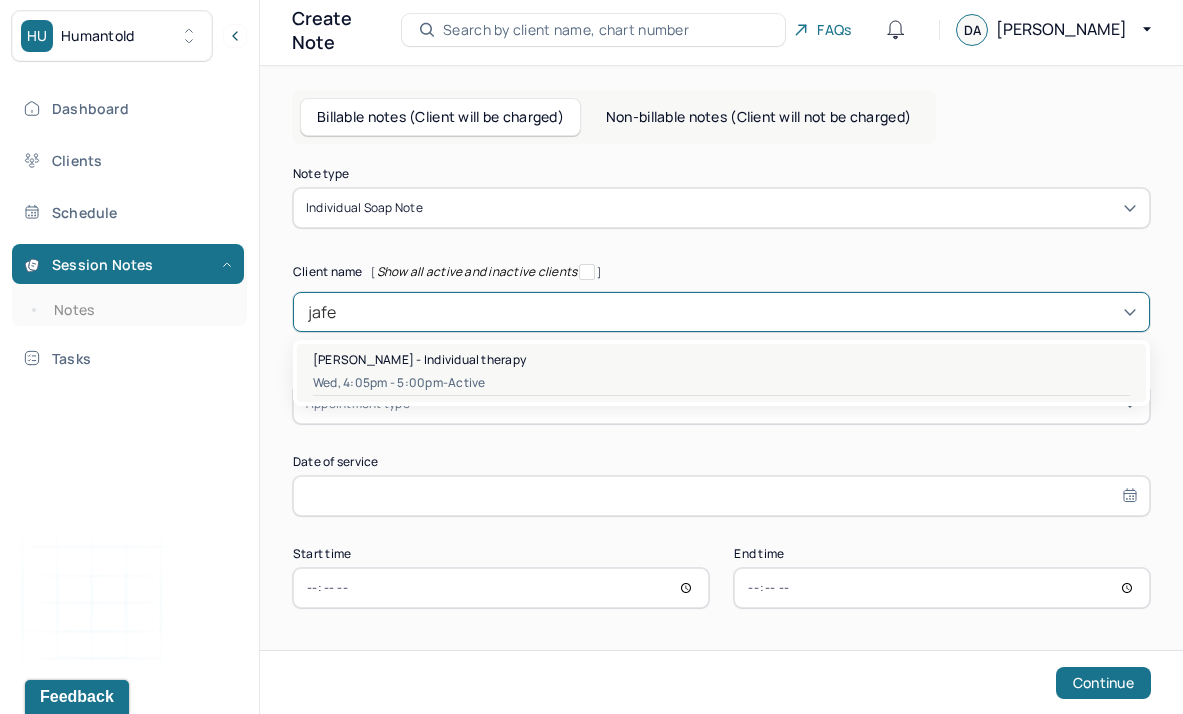 click on "Wed, 4:05pm - 5:00pm  -  active" at bounding box center [721, 383] 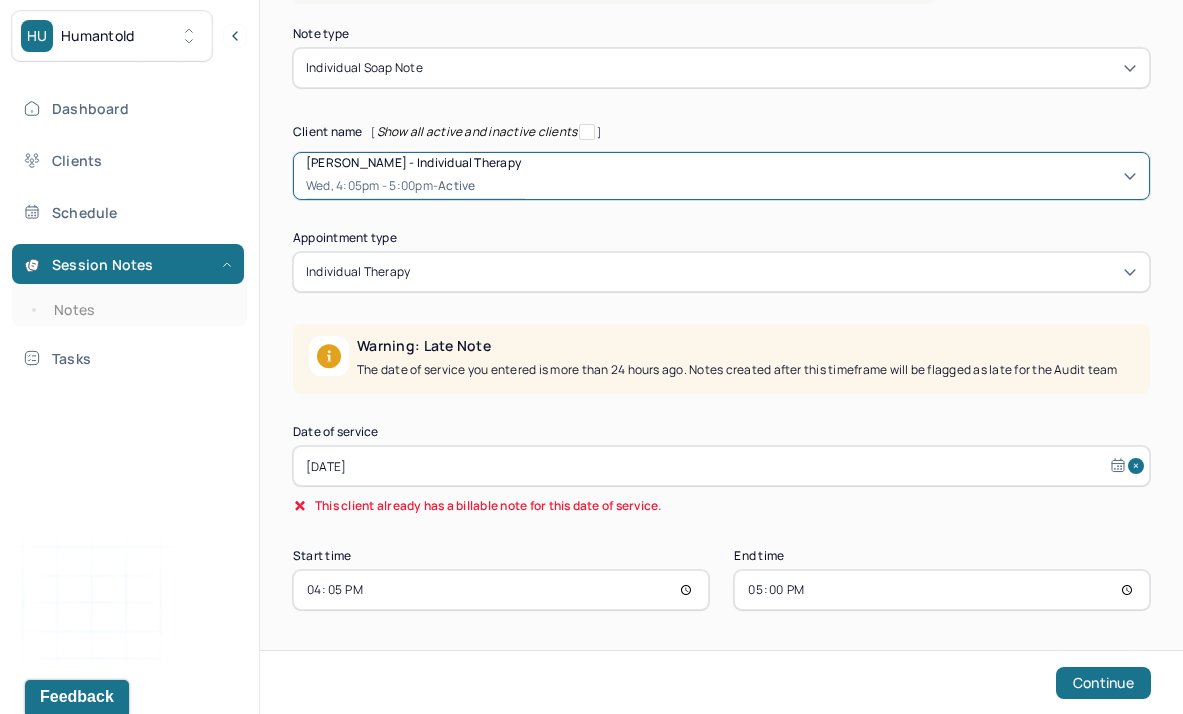 scroll, scrollTop: 191, scrollLeft: 0, axis: vertical 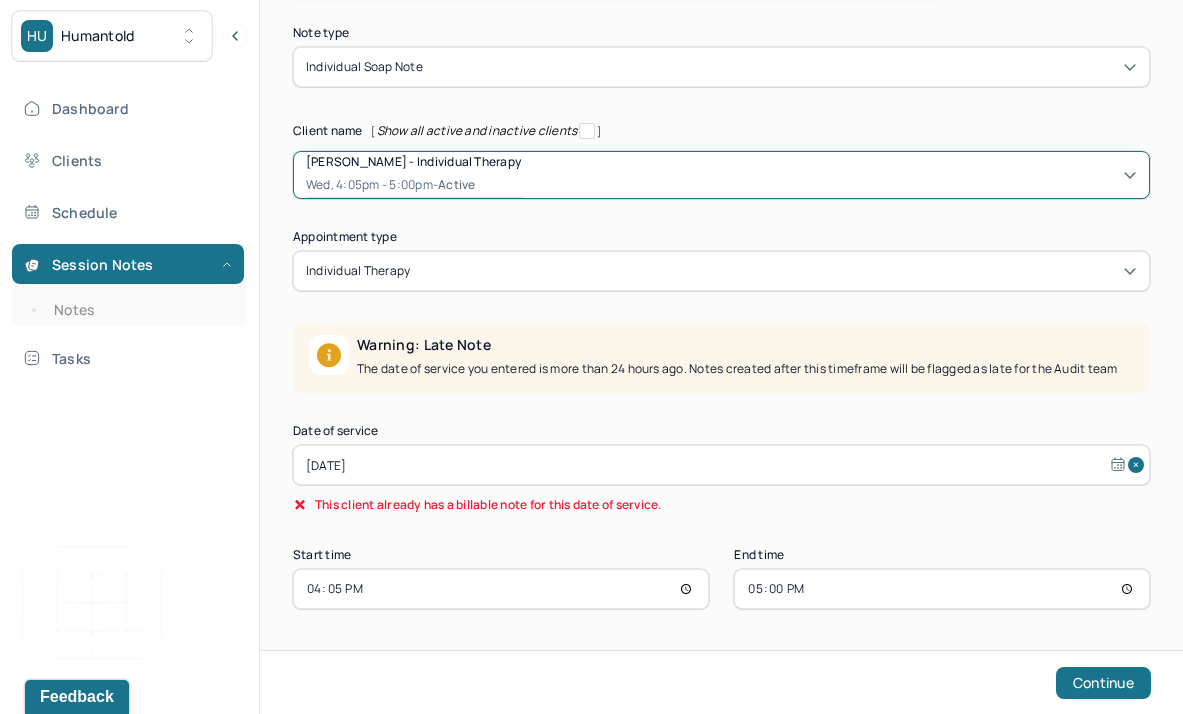 click on "Jun 25, 2025" at bounding box center [721, 465] 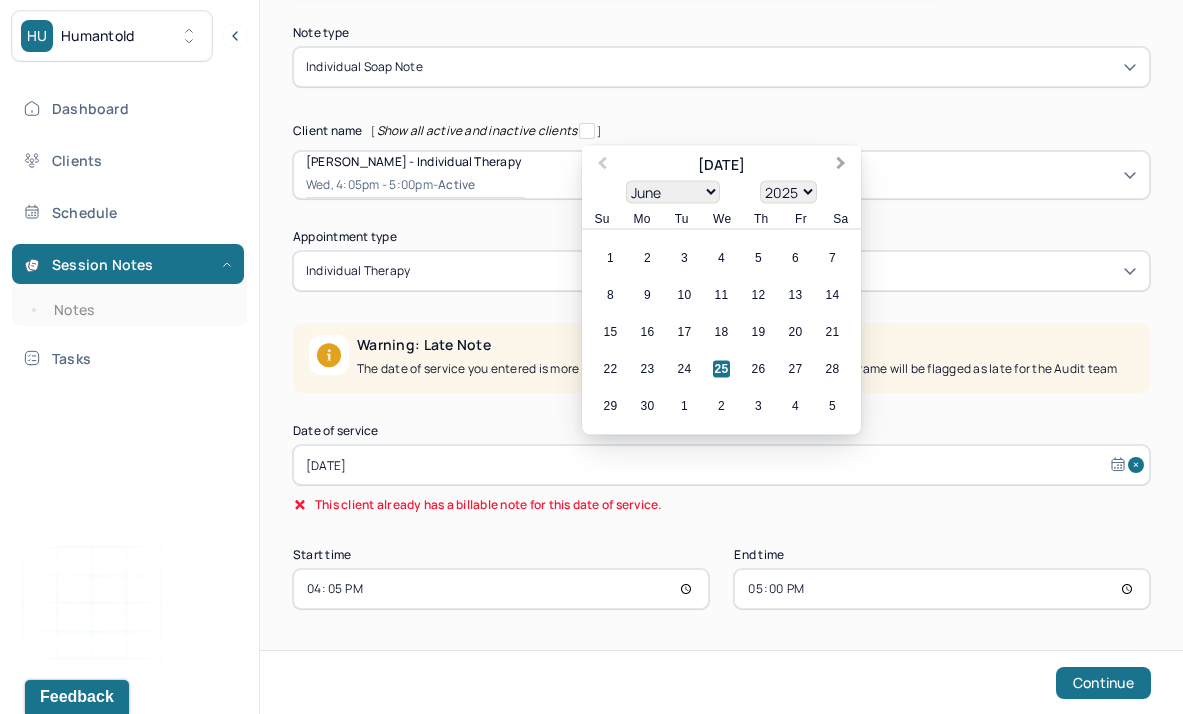 click on "Next Month" at bounding box center [843, 167] 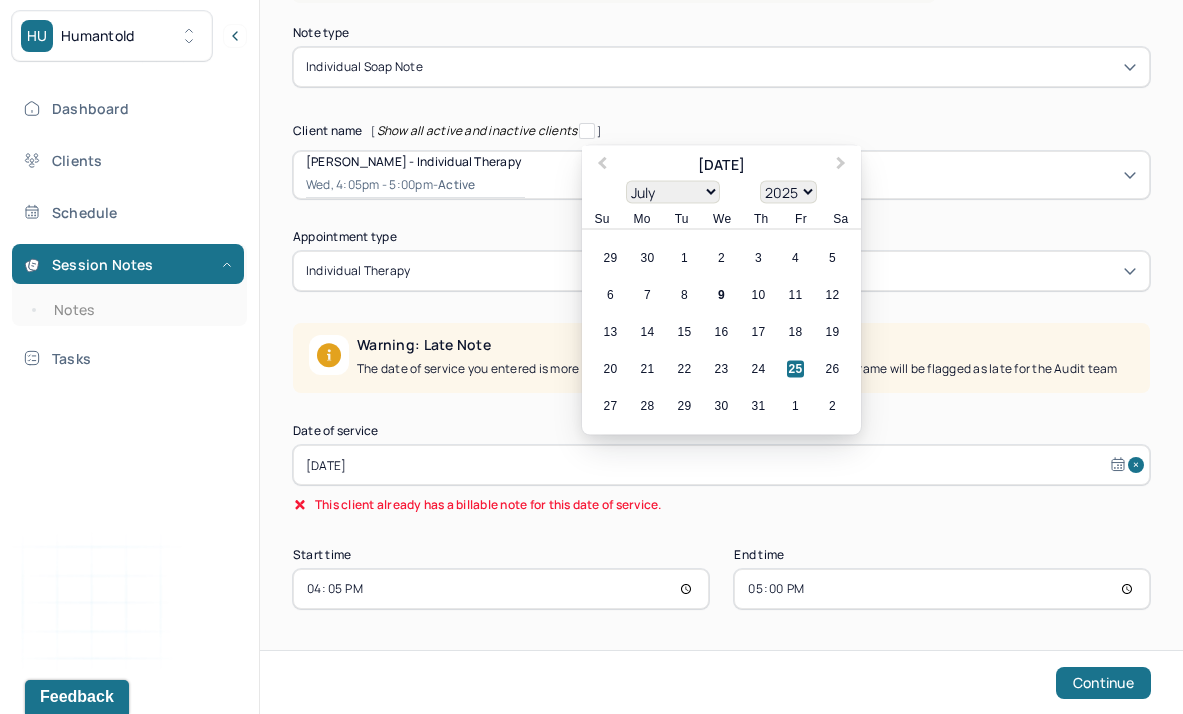 click on "9" at bounding box center [721, 295] 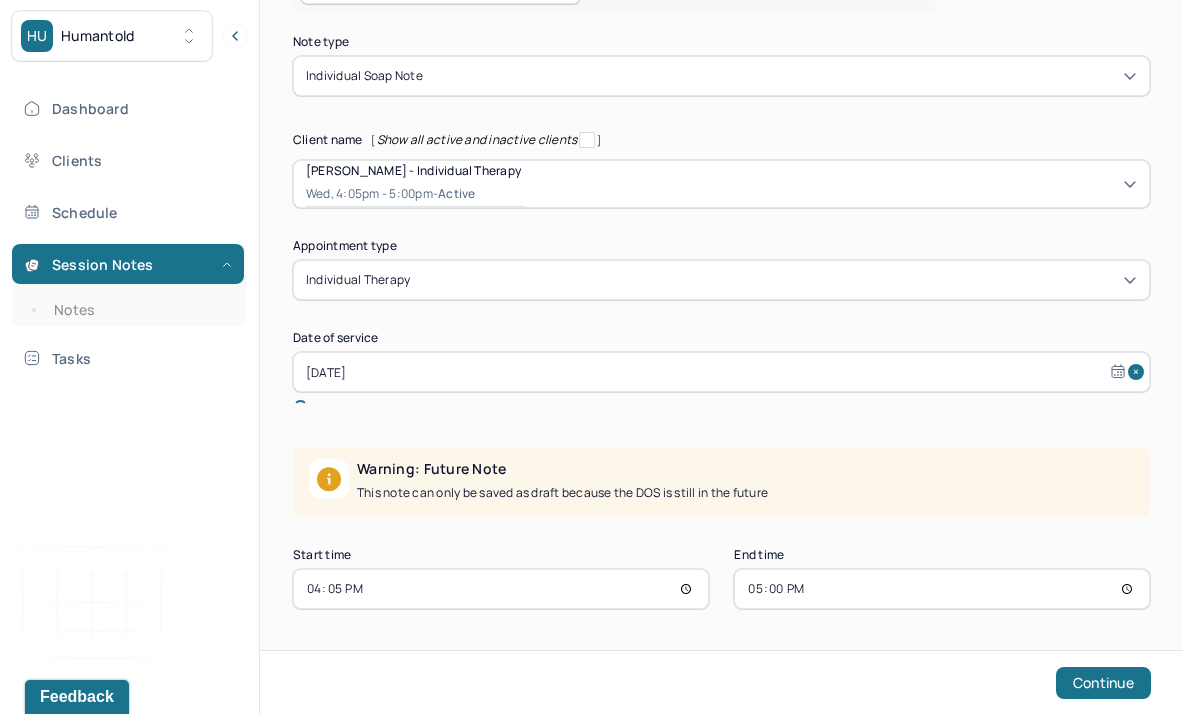 scroll, scrollTop: 159, scrollLeft: 0, axis: vertical 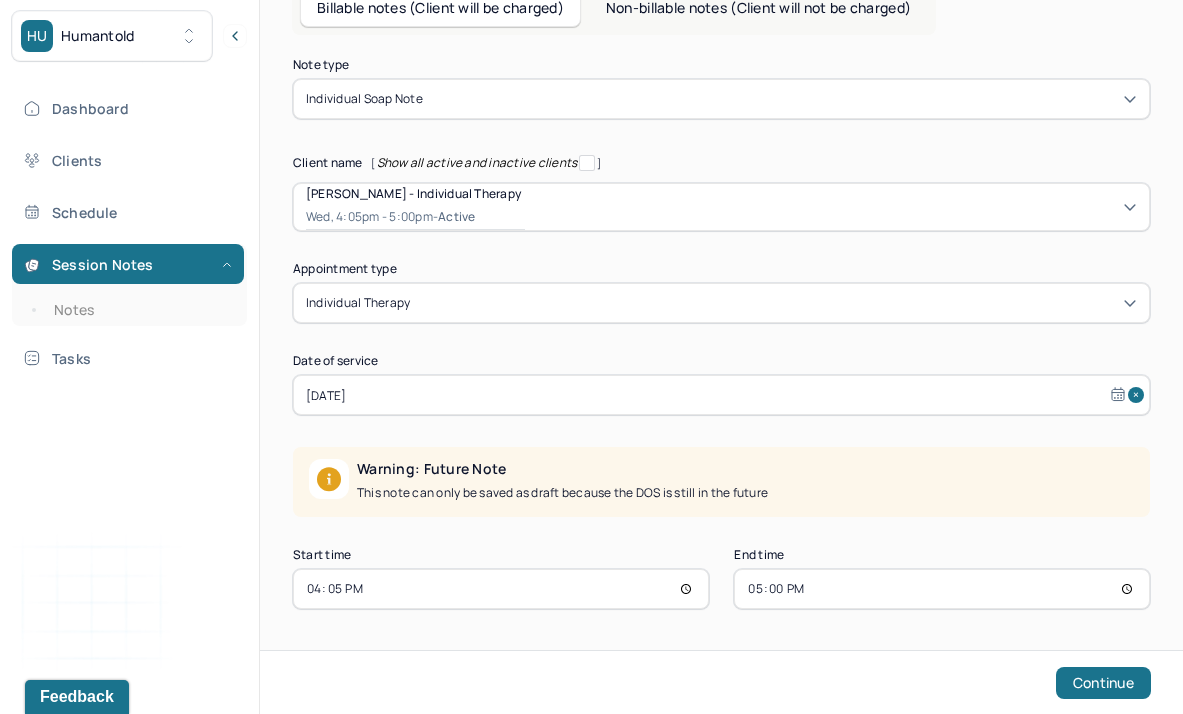 click on "Continue" at bounding box center [721, 682] 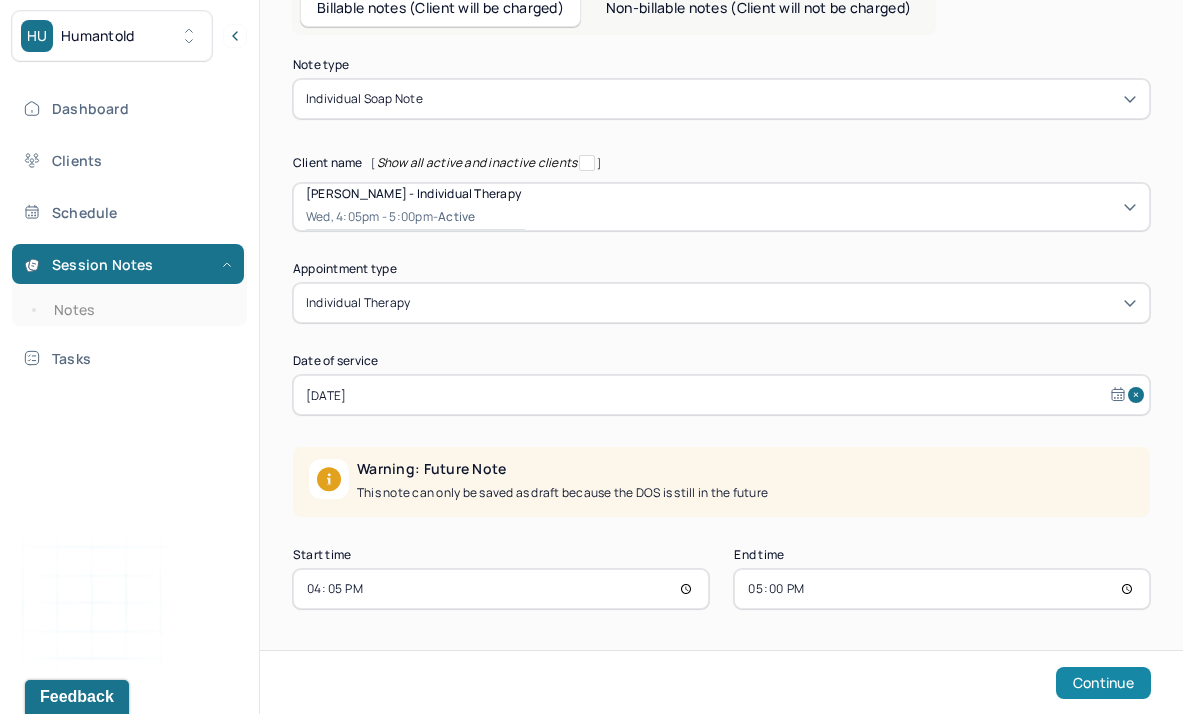 click on "Continue" at bounding box center [1103, 683] 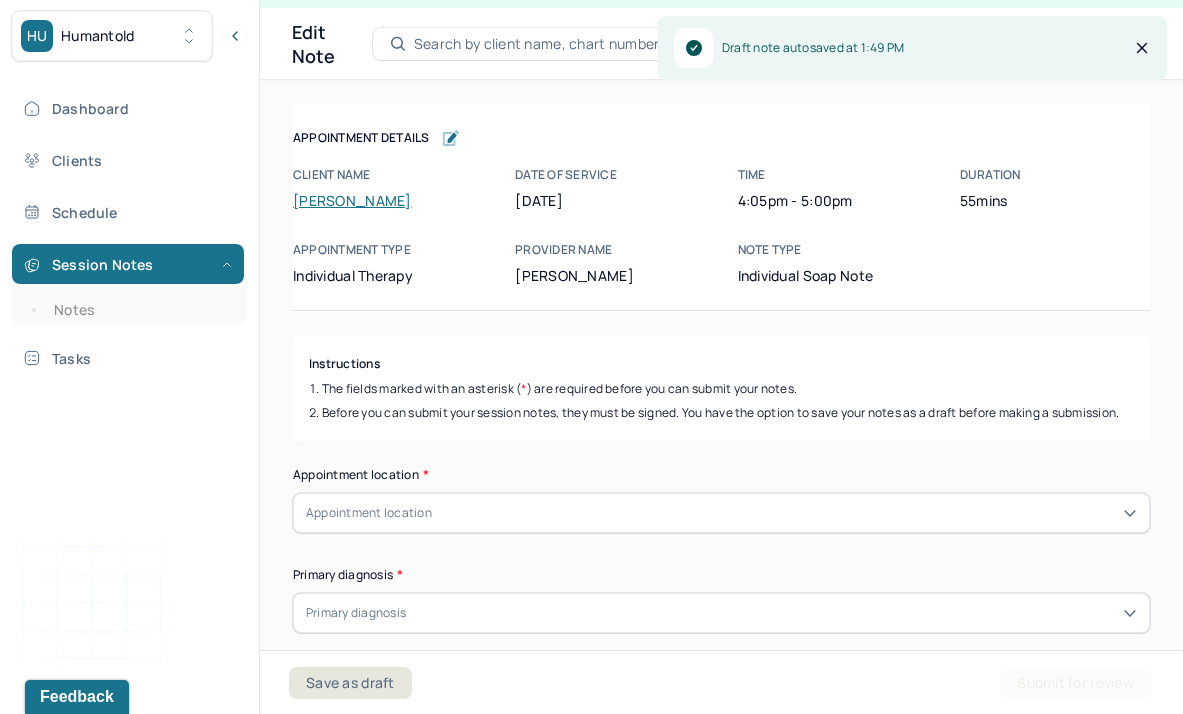 scroll, scrollTop: 36, scrollLeft: 0, axis: vertical 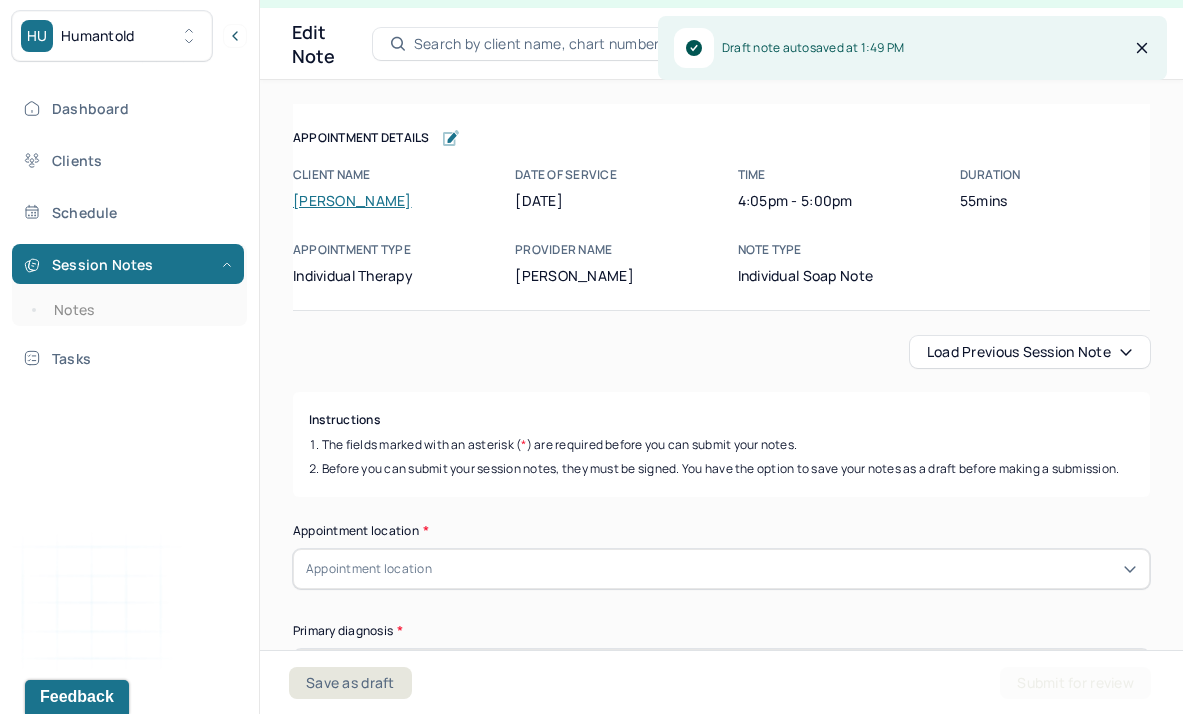 click on "Load previous session note" at bounding box center [1030, 352] 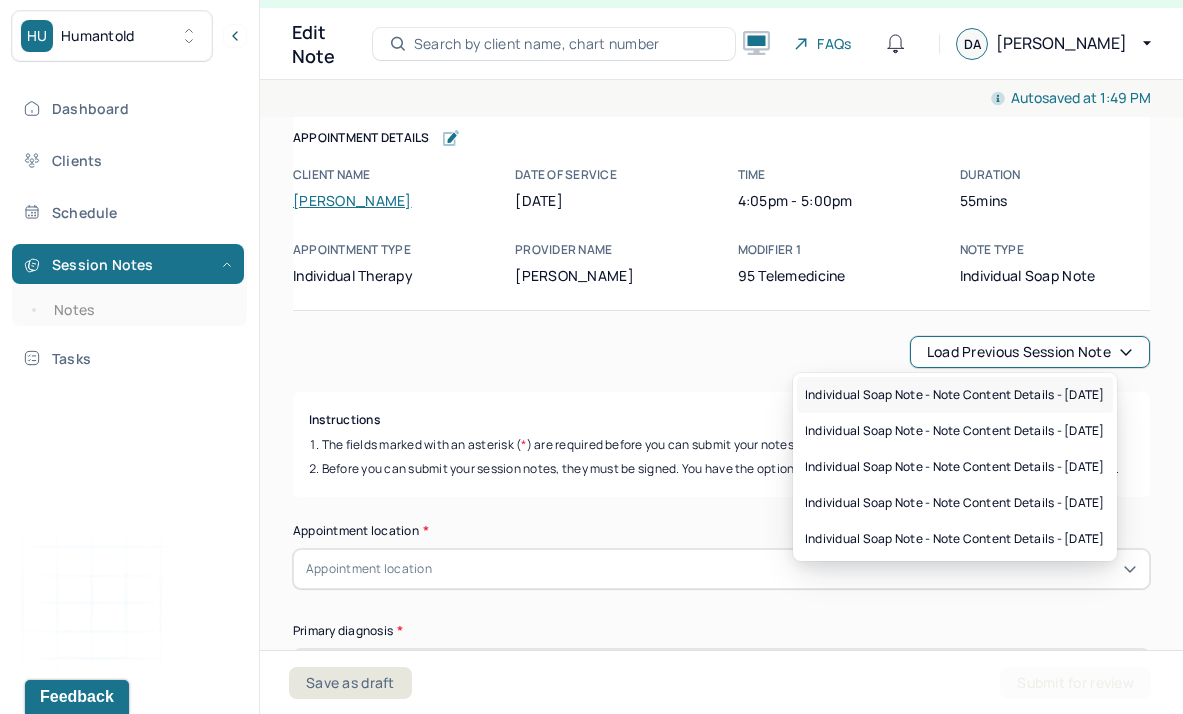 click on "Individual soap note   - Note content Details -   06/25/2025" at bounding box center [955, 395] 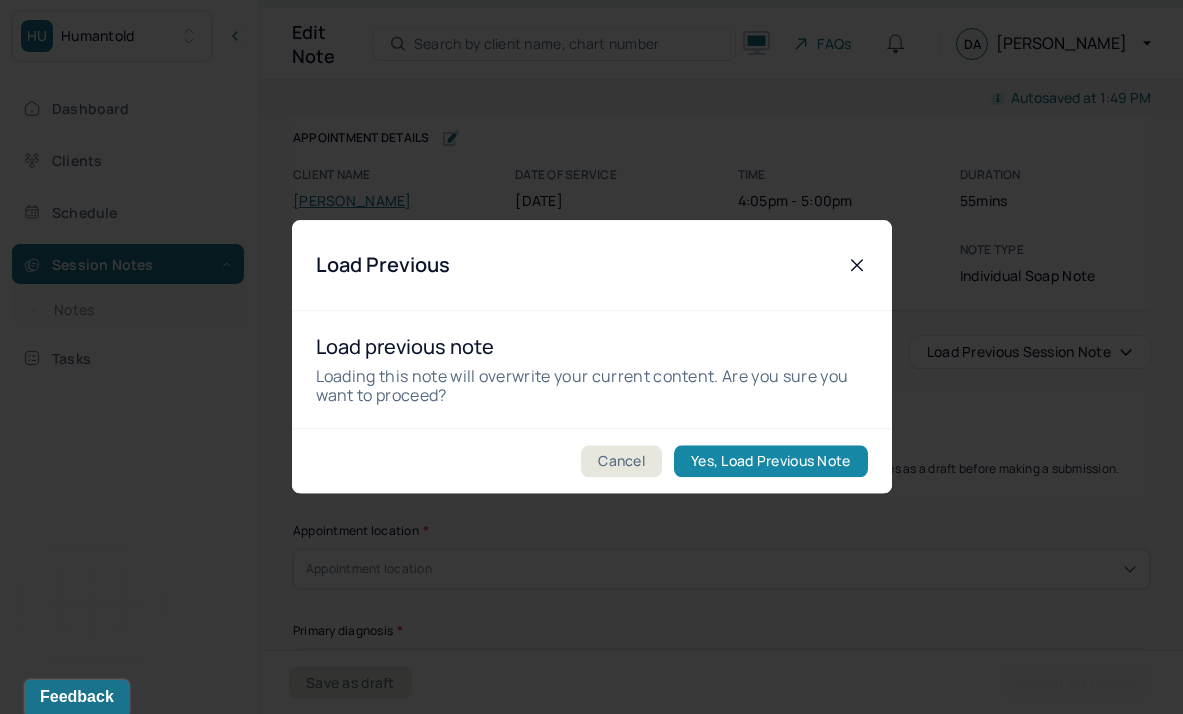 click on "Yes, Load Previous Note" at bounding box center [770, 462] 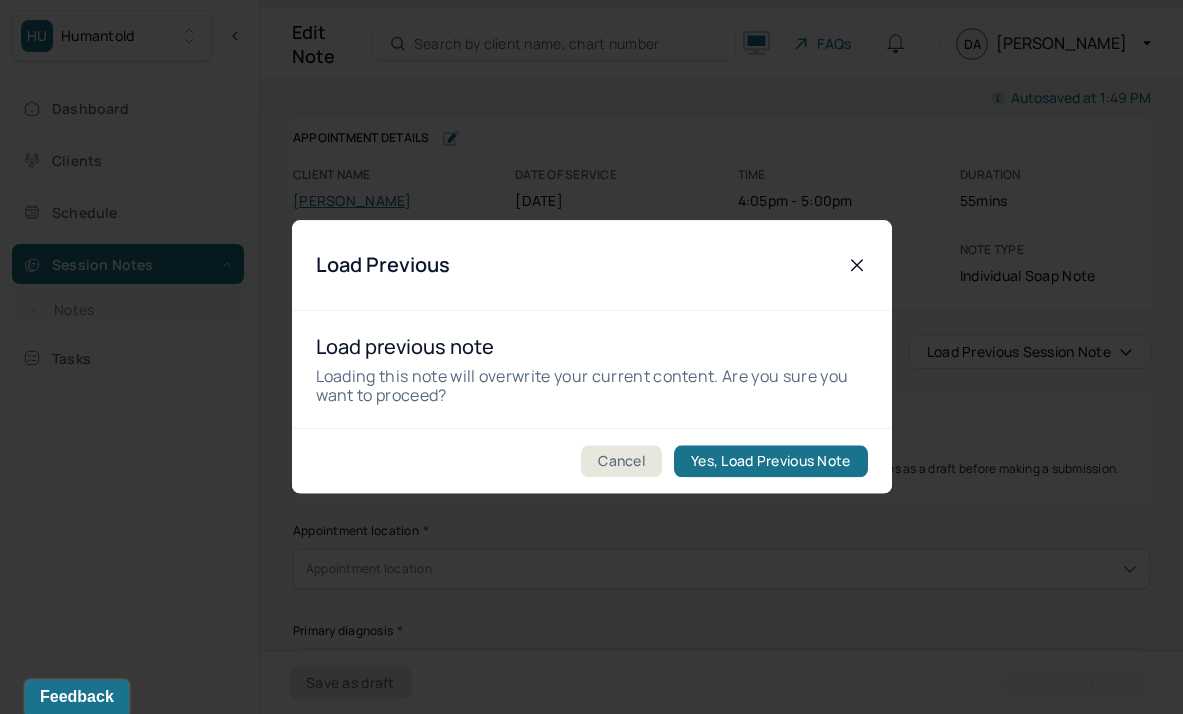 type on "Client indoors feelings of stress and frustration with himself. Client also endorsed patterns of procrastination." 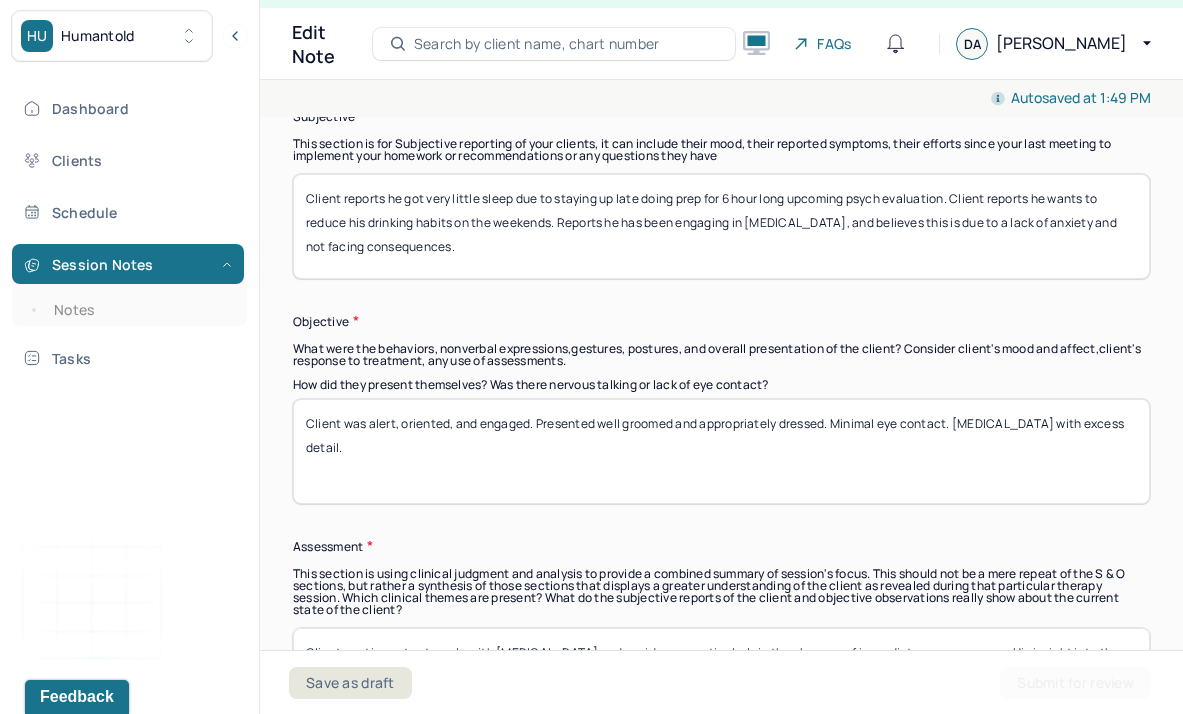 scroll, scrollTop: 1461, scrollLeft: 0, axis: vertical 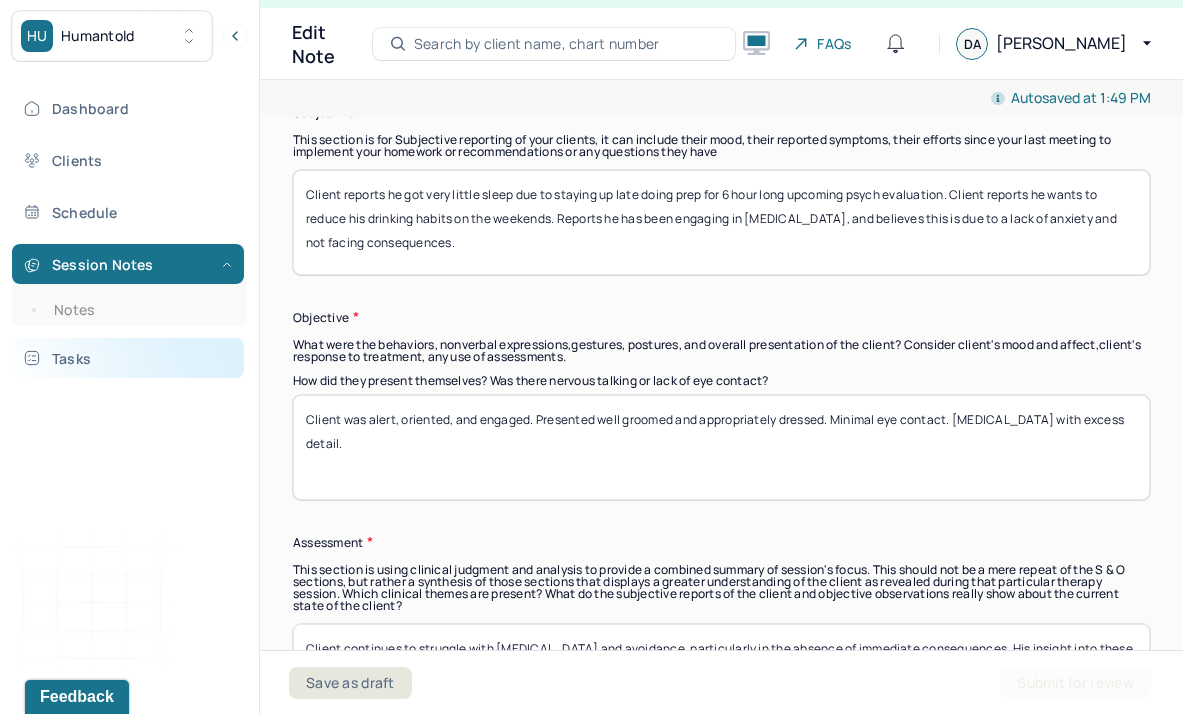 drag, startPoint x: 483, startPoint y: 477, endPoint x: 121, endPoint y: 361, distance: 380.13156 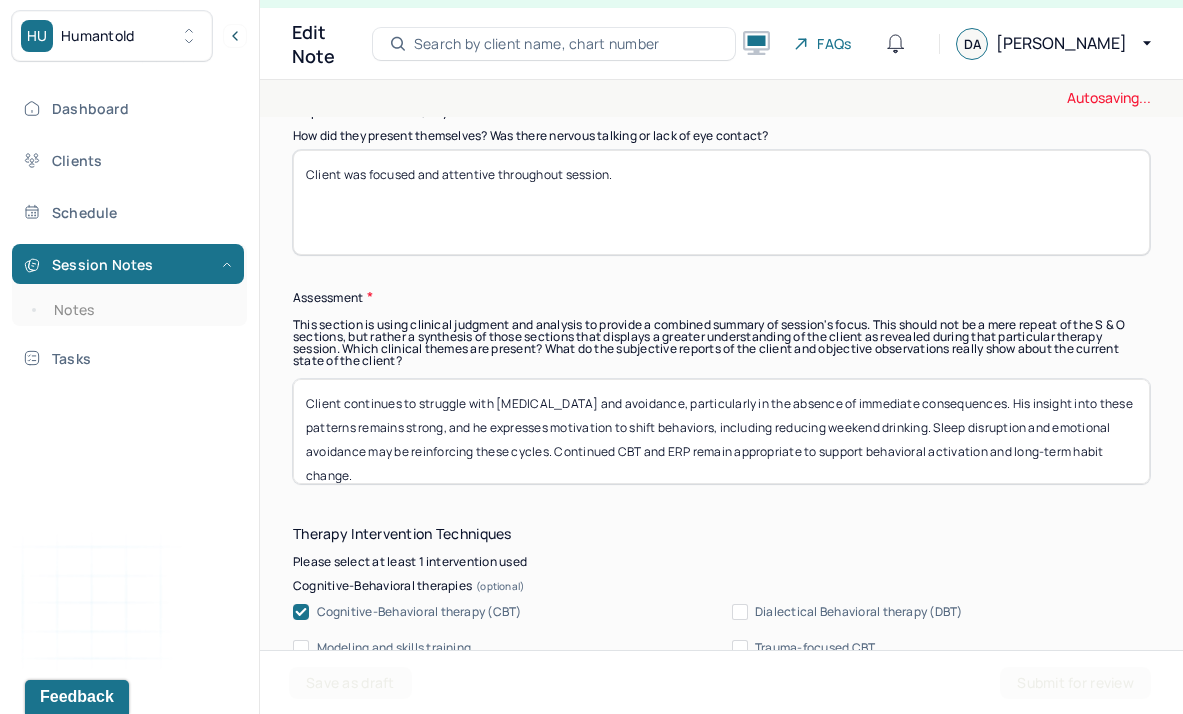 scroll, scrollTop: 1708, scrollLeft: 0, axis: vertical 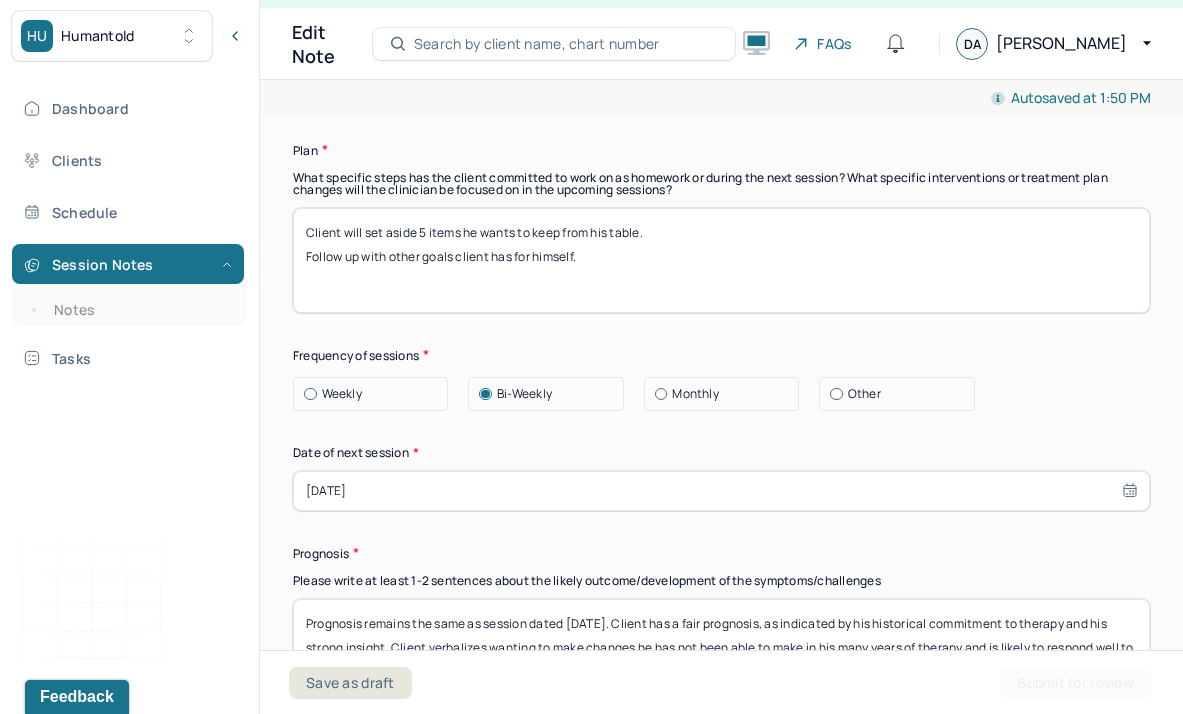 type on "Client was focused and attentive throughout session." 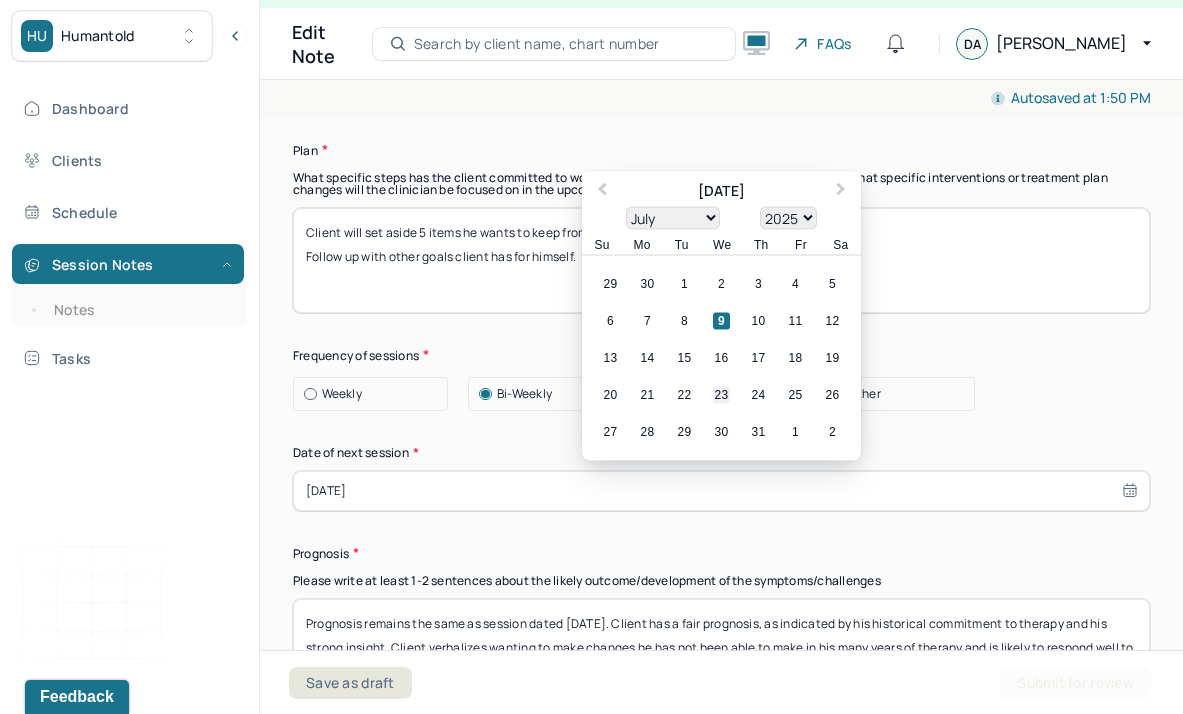click on "23" at bounding box center [721, 394] 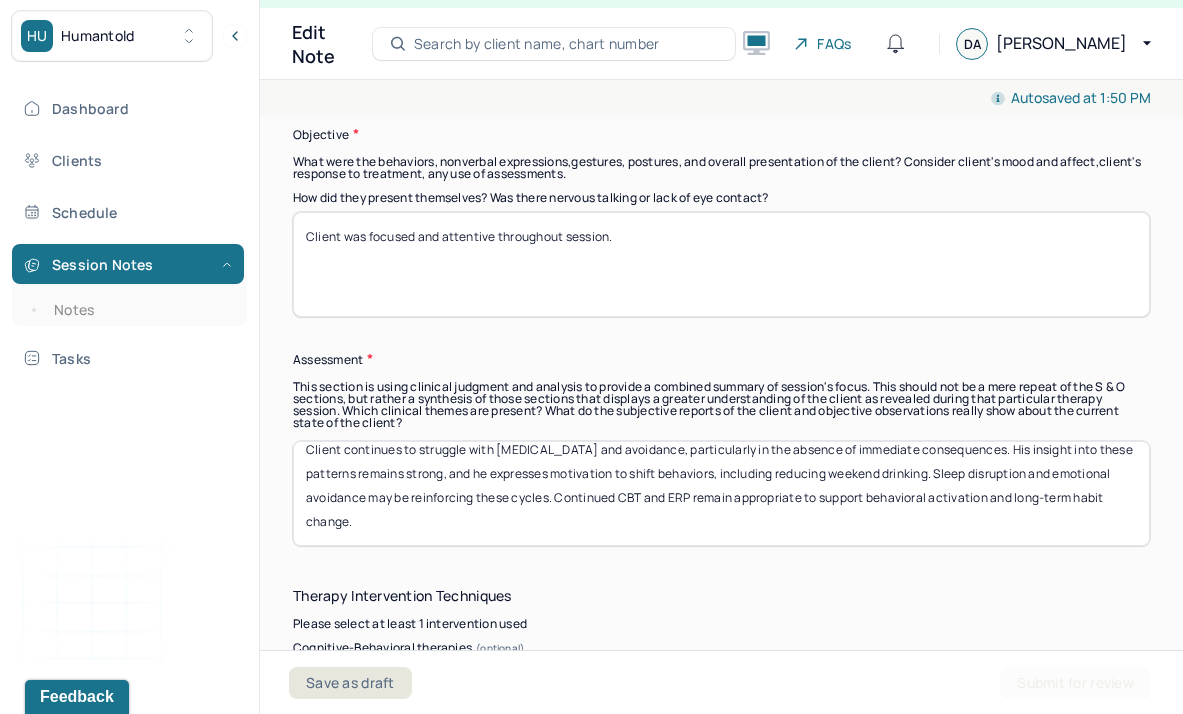 scroll, scrollTop: 0, scrollLeft: 0, axis: both 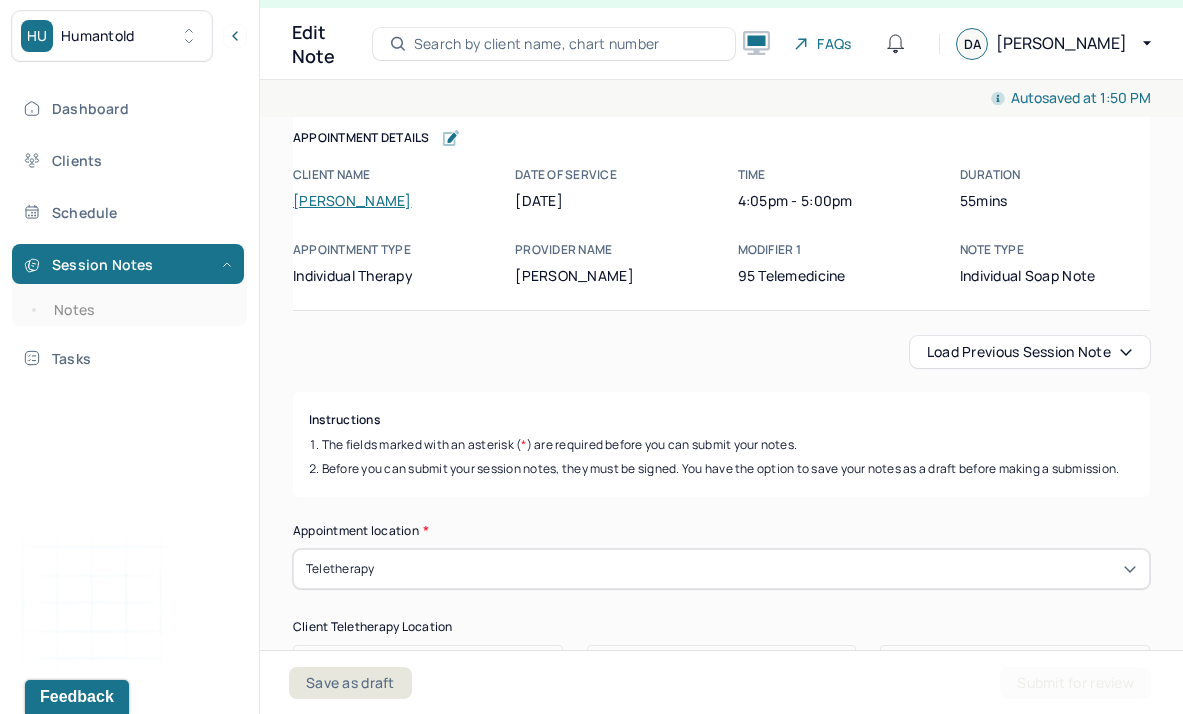 click on "Load previous session note" at bounding box center [1030, 352] 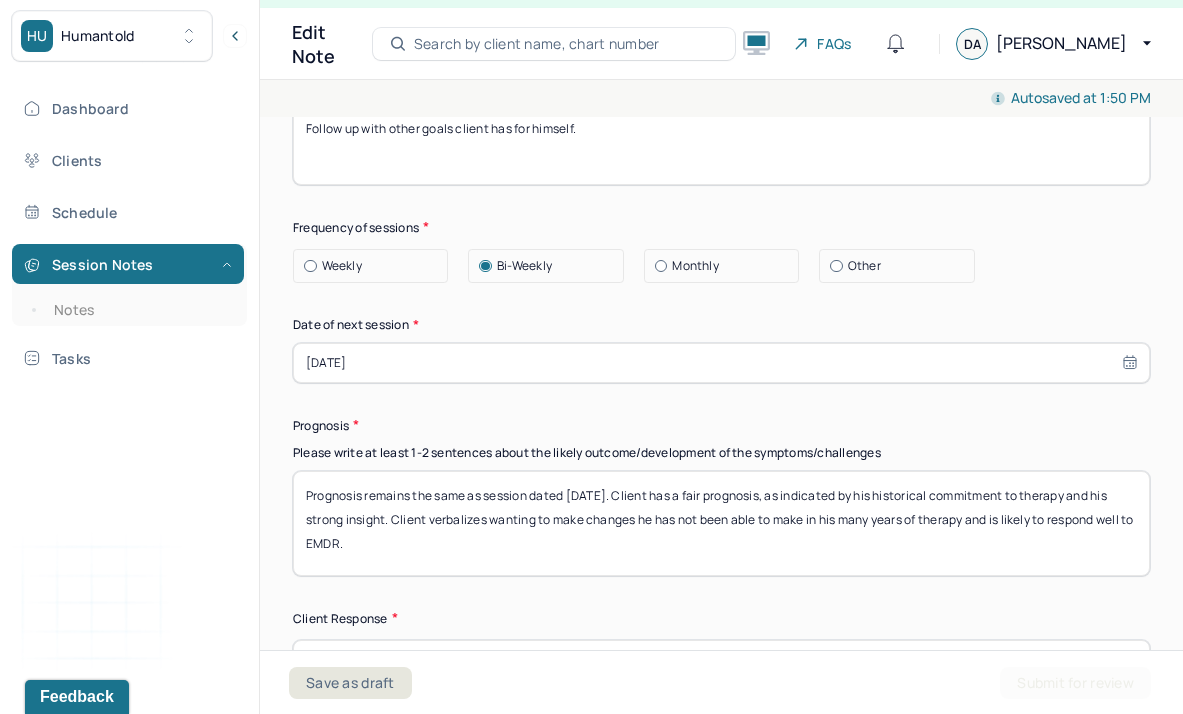 scroll, scrollTop: 2983, scrollLeft: 0, axis: vertical 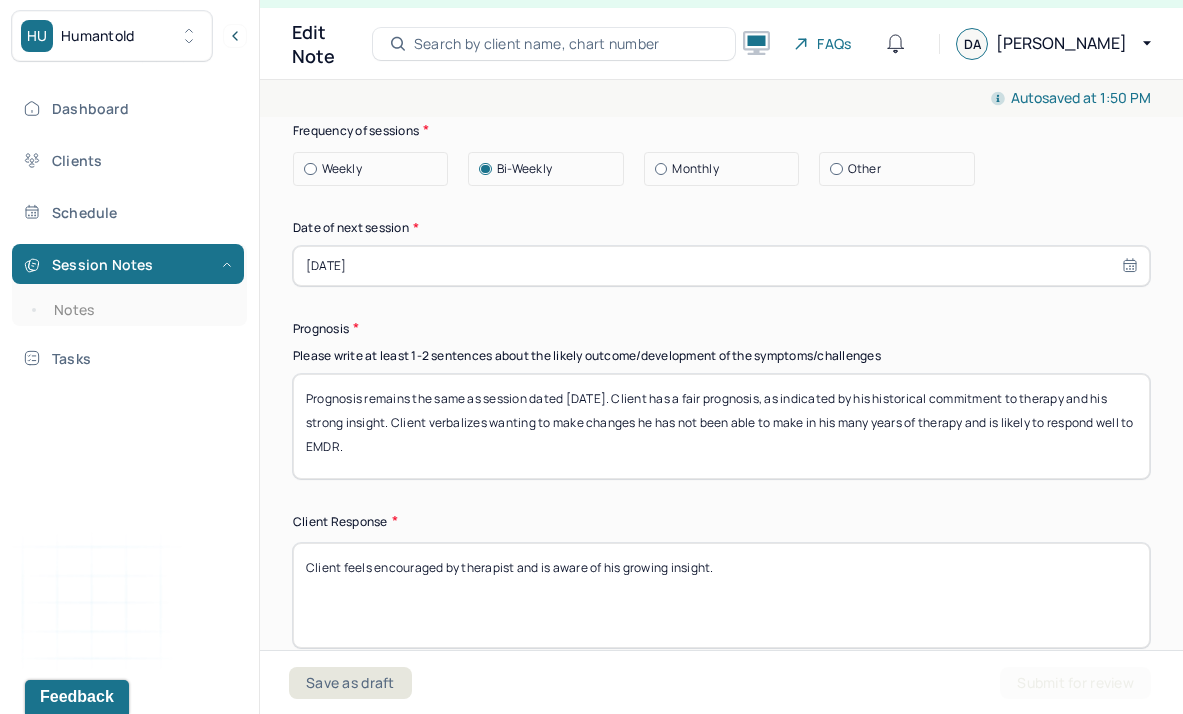 click on "Prognosis remains the same as session dated 6/12/2025. Client has a fair prognosis, as indicated by his historical commitment to therapy and his strong insight. Client verbalizes wanting to make changes he has not been able to make in his many years of therapy and is likely to respond well to EMDR." at bounding box center (721, 426) 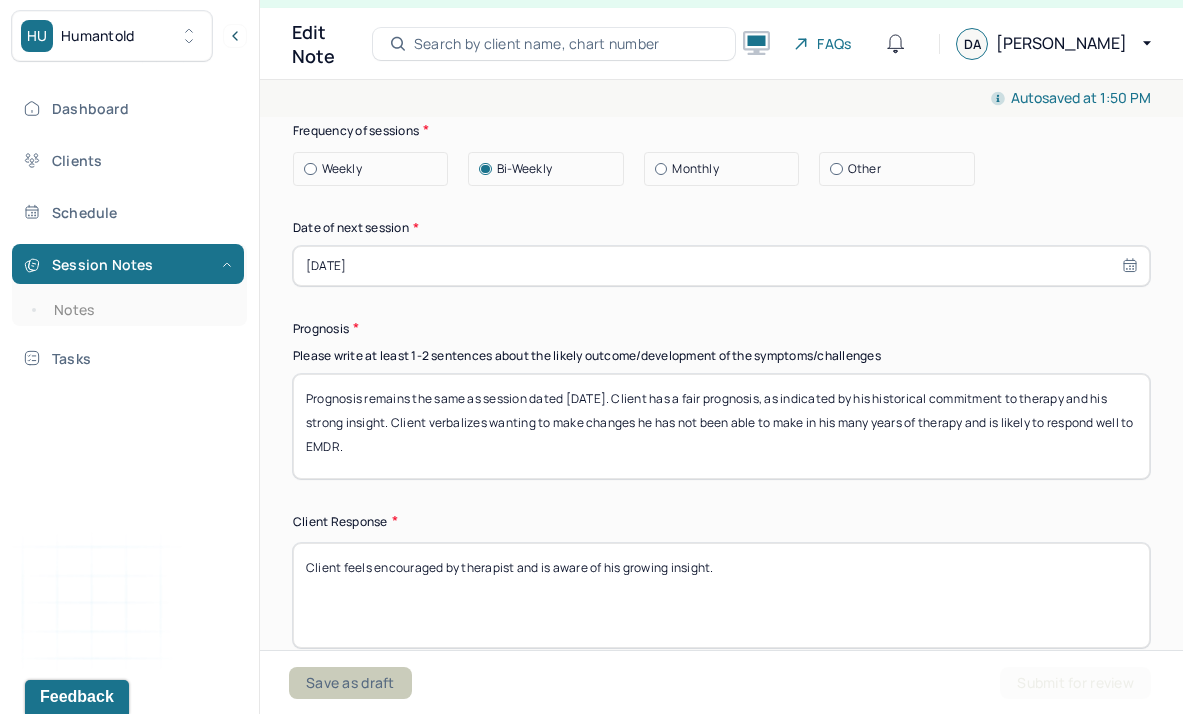 type on "Prognosis remains the same as session dated 6/25/2025. Client has a fair prognosis, as indicated by his historical commitment to therapy and his strong insight. Client verbalizes wanting to make changes he has not been able to make in his many years of therapy and is likely to respond well to EMDR." 